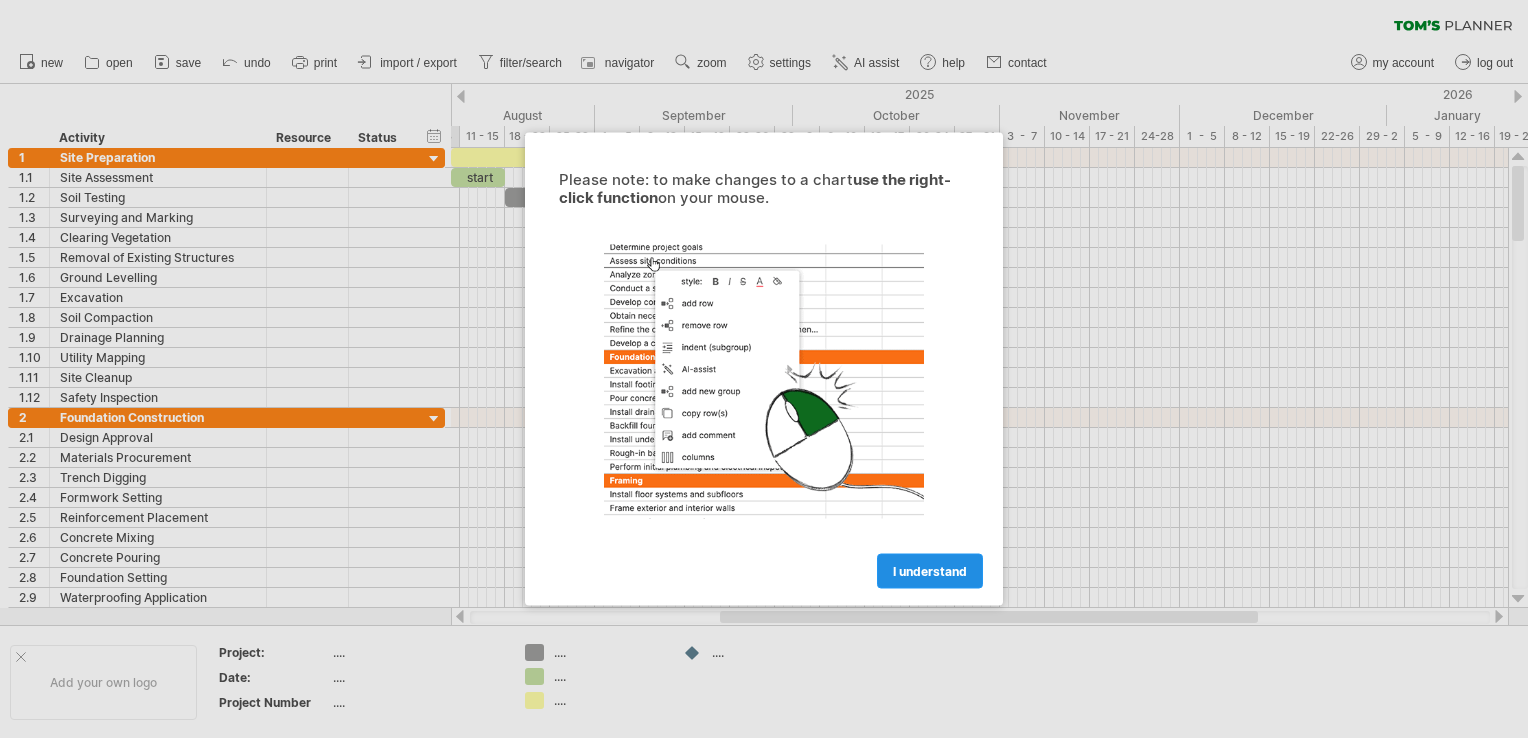 scroll, scrollTop: 0, scrollLeft: 0, axis: both 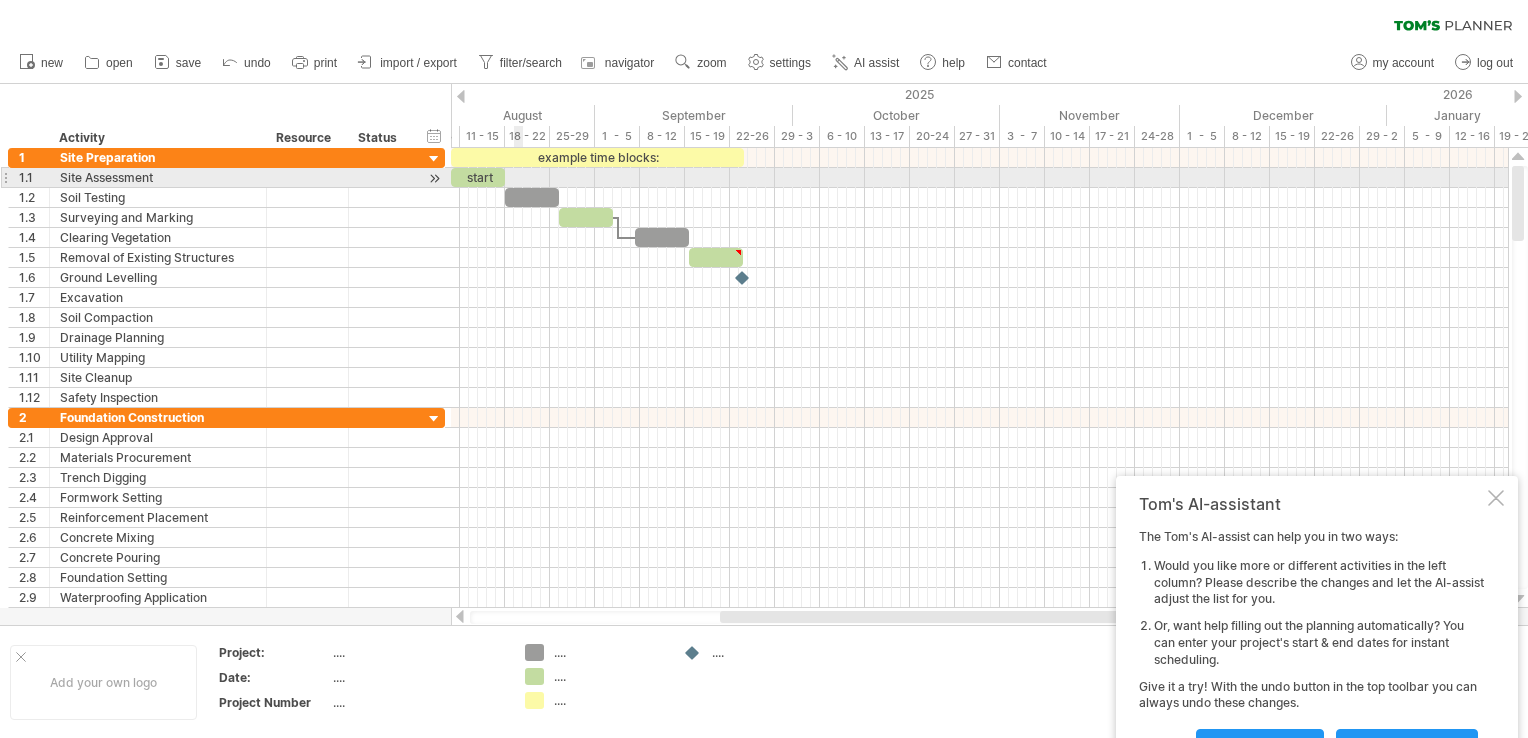 click at bounding box center (505, 177) 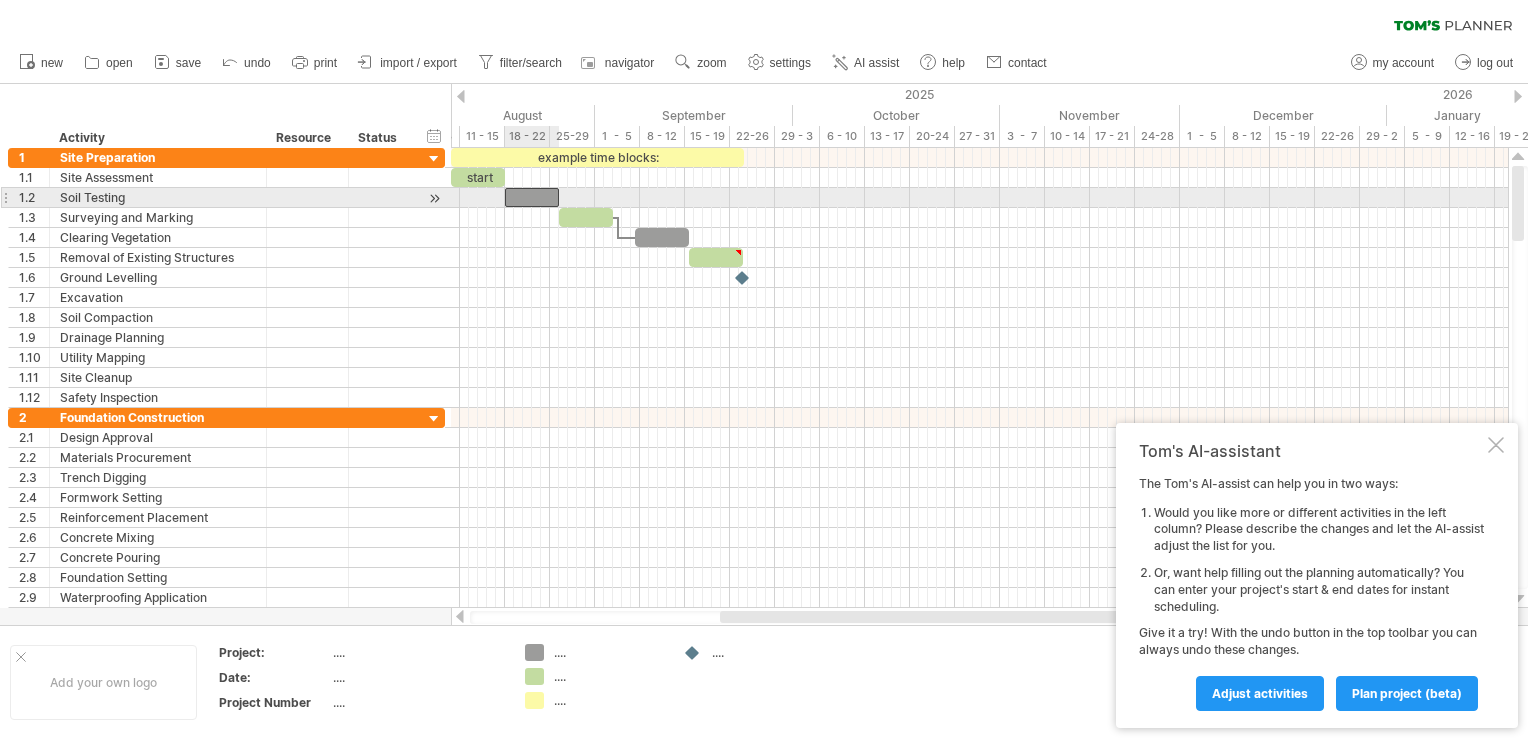 click at bounding box center [532, 197] 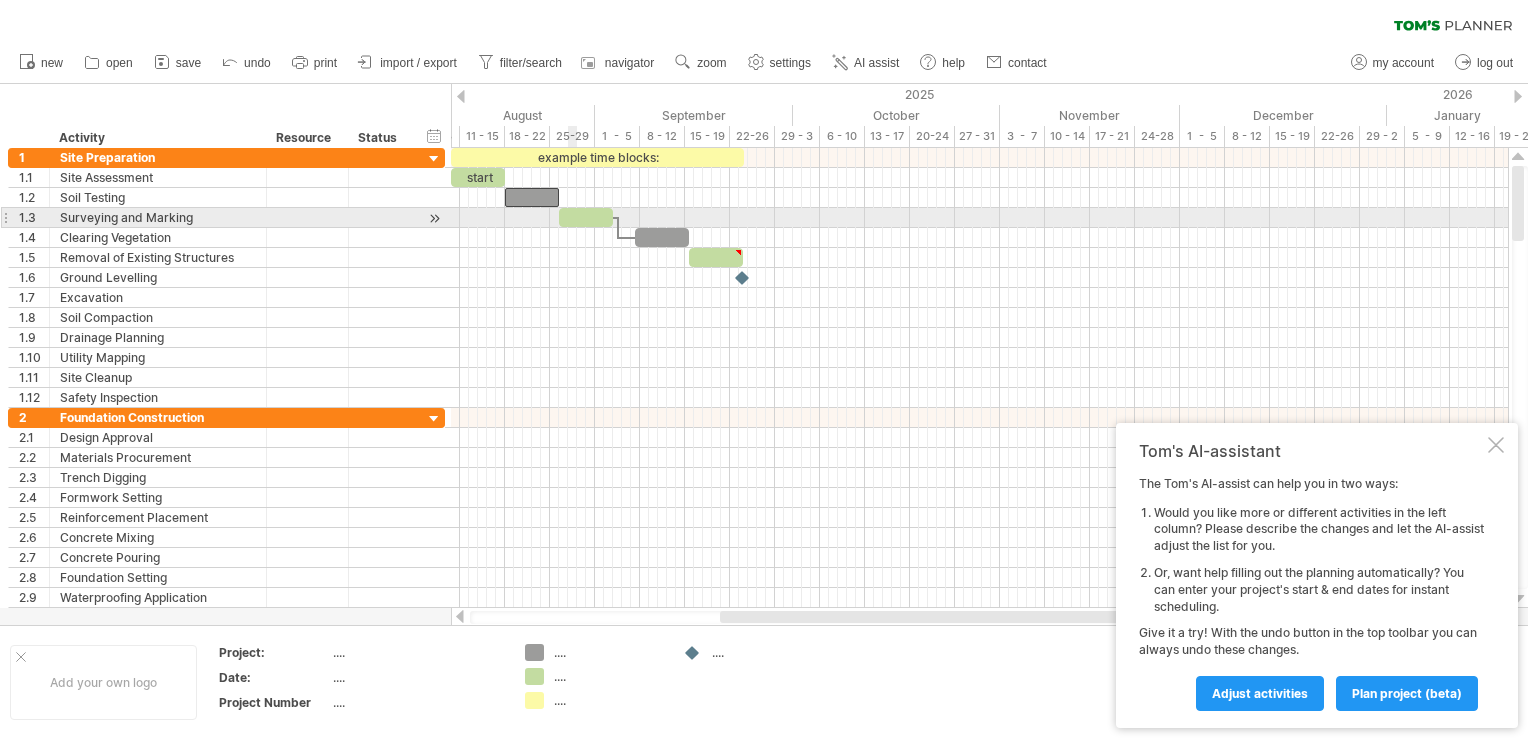 click at bounding box center [586, 217] 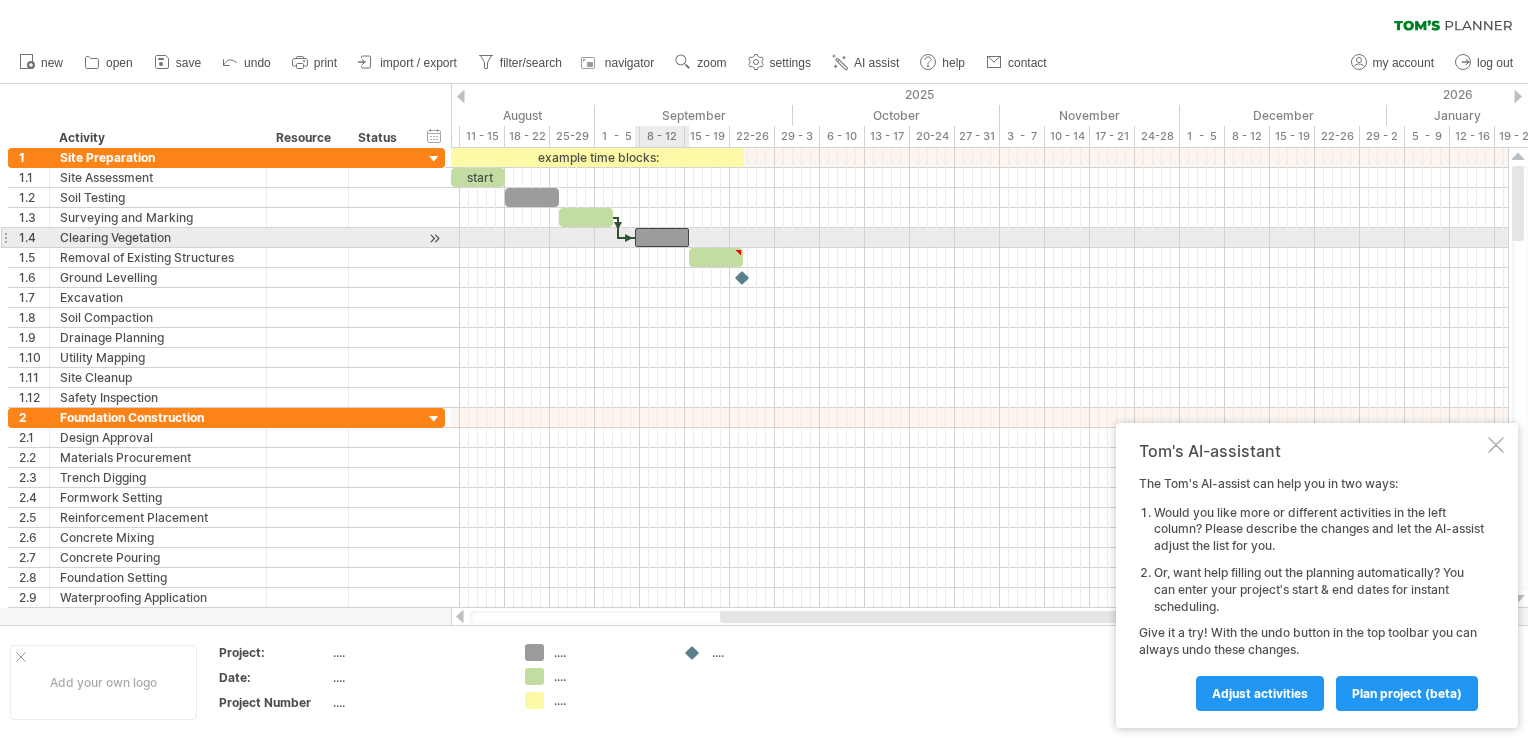 click at bounding box center [662, 237] 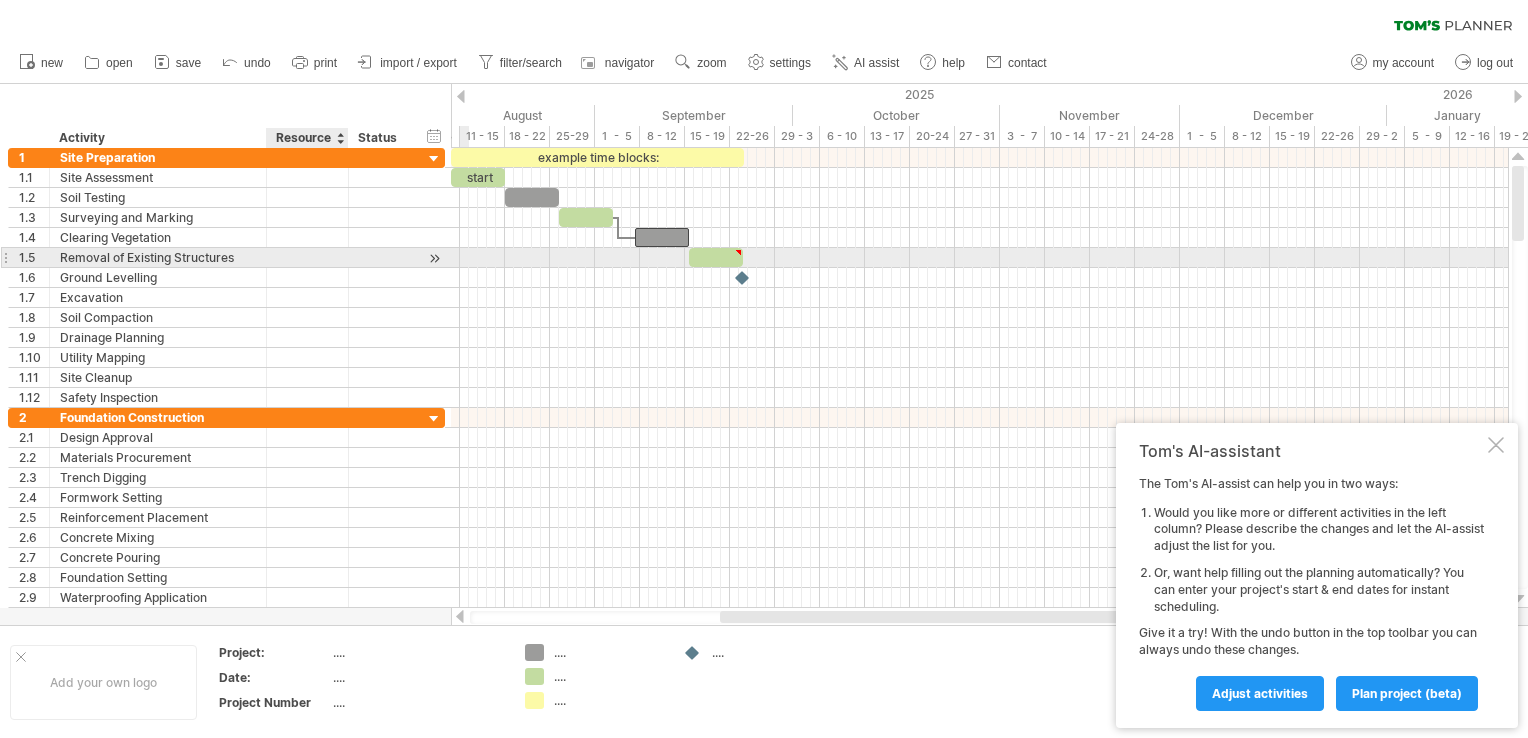 click at bounding box center (307, 257) 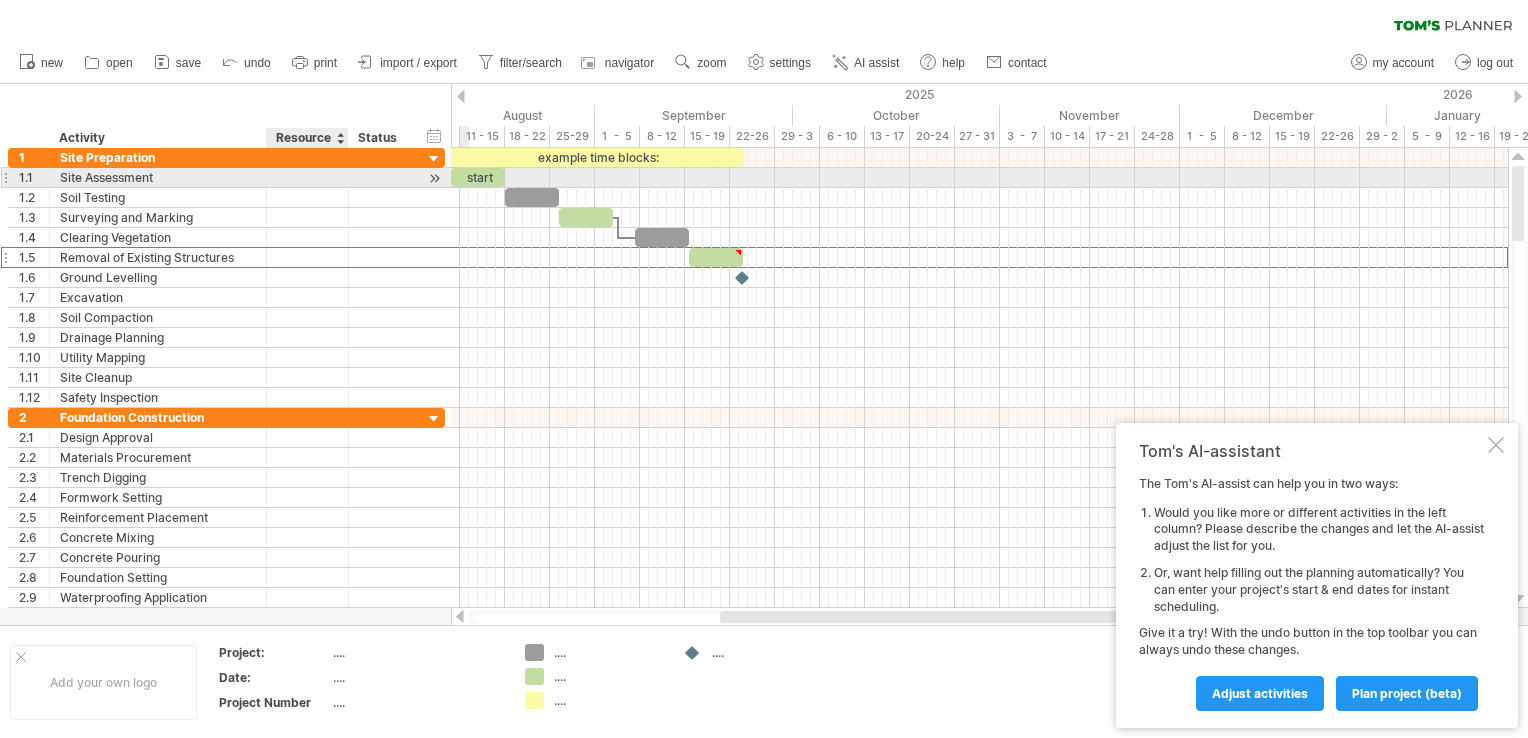 click at bounding box center (307, 177) 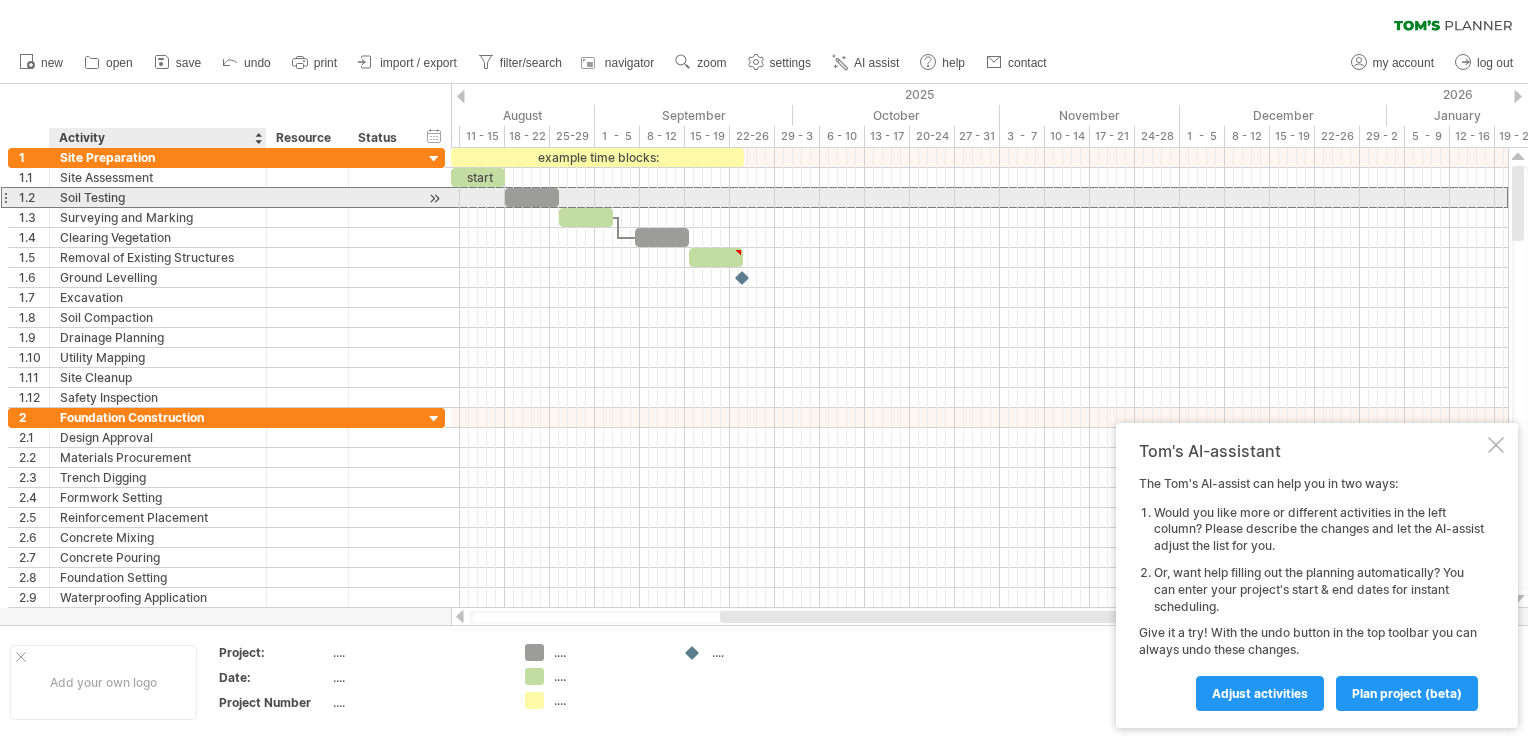 click on "Soil Testing" at bounding box center [158, 197] 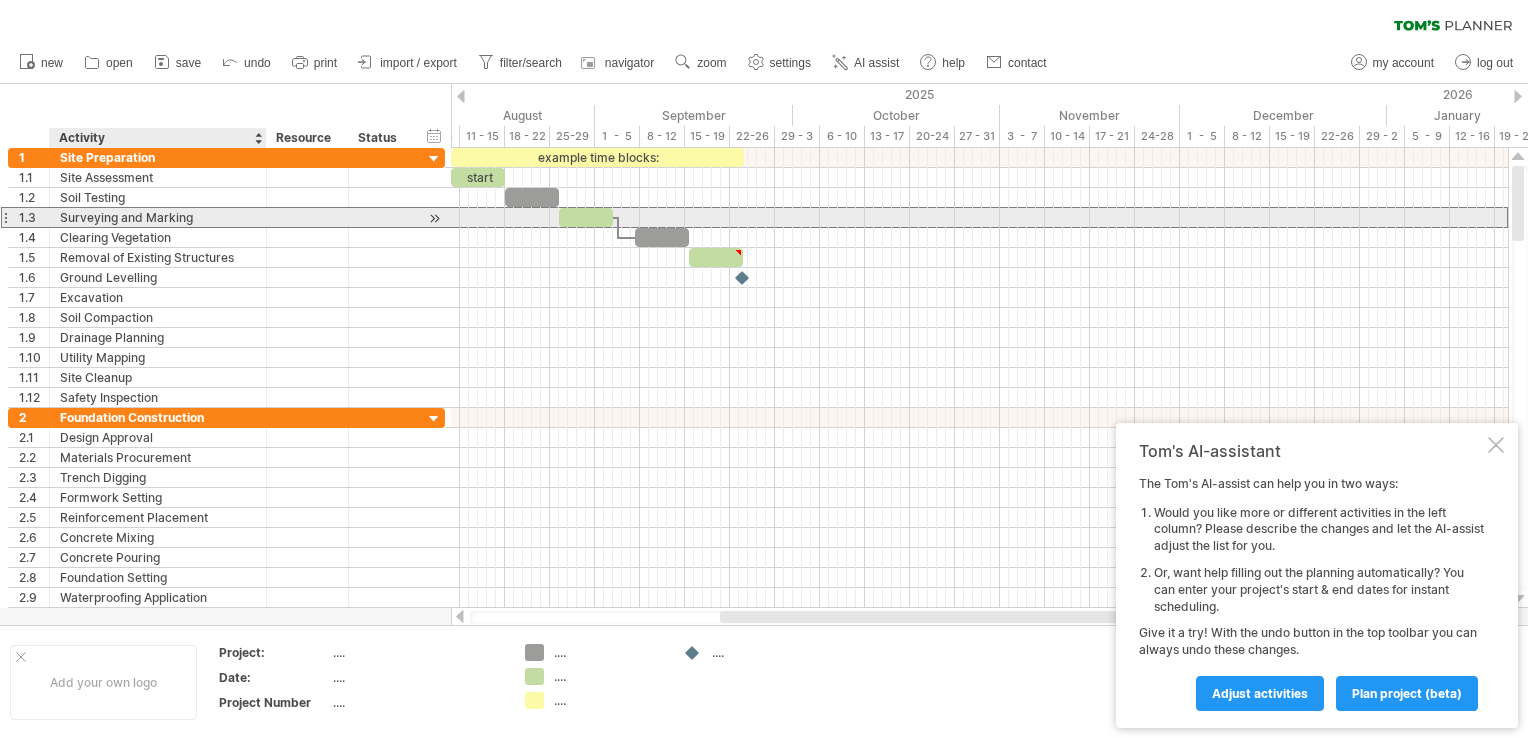 click on "Surveying and Marking" at bounding box center (158, 217) 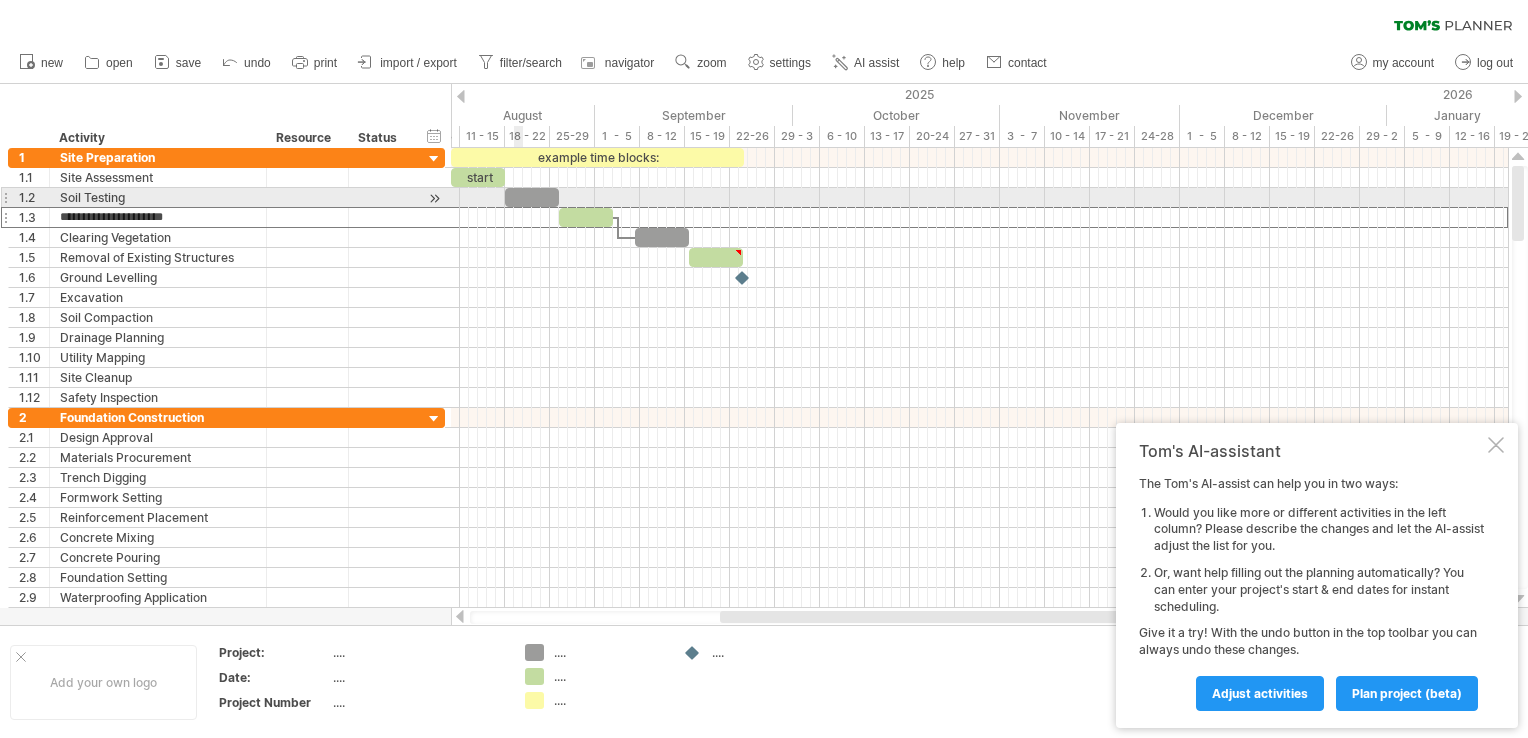click at bounding box center (532, 197) 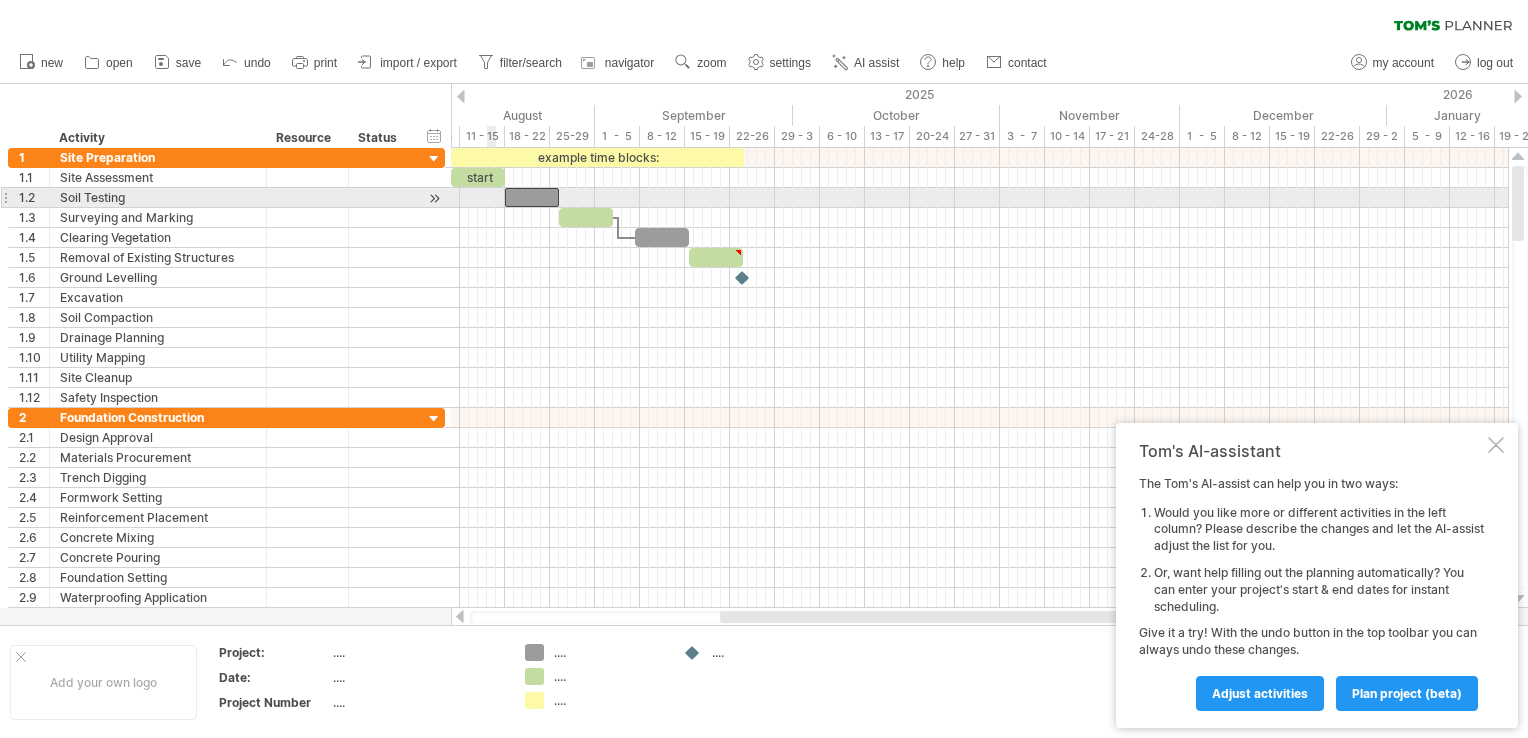 type 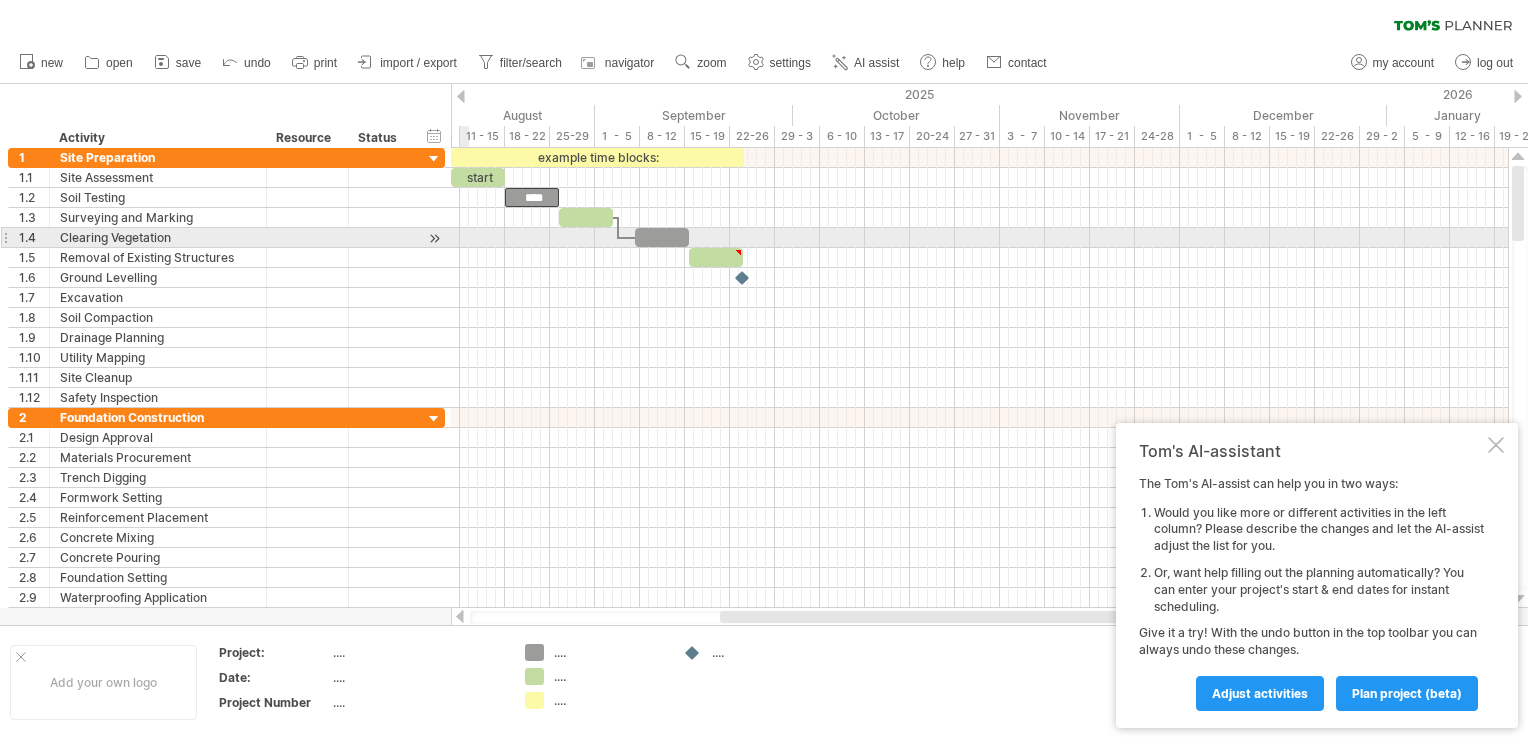 click at bounding box center (979, 238) 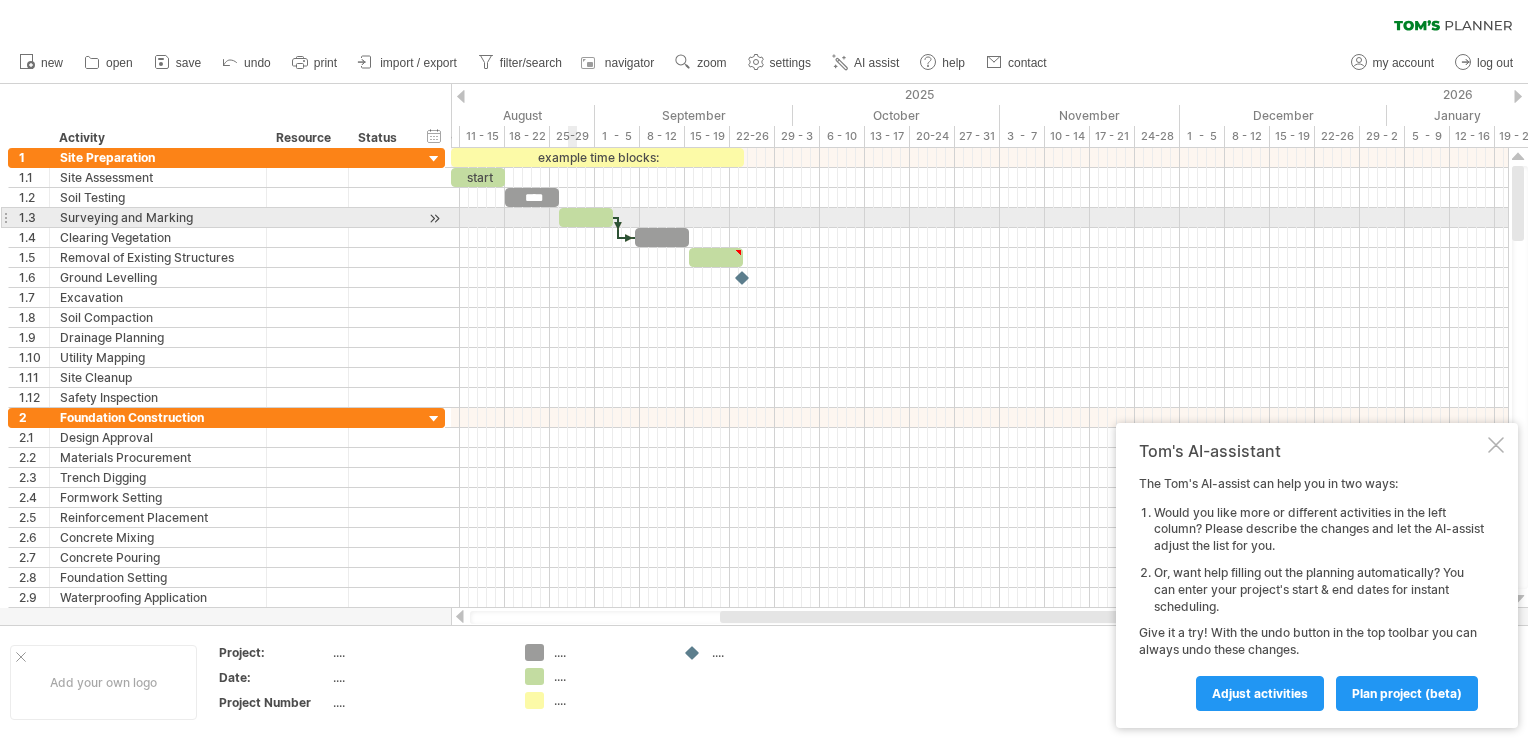 click at bounding box center (586, 217) 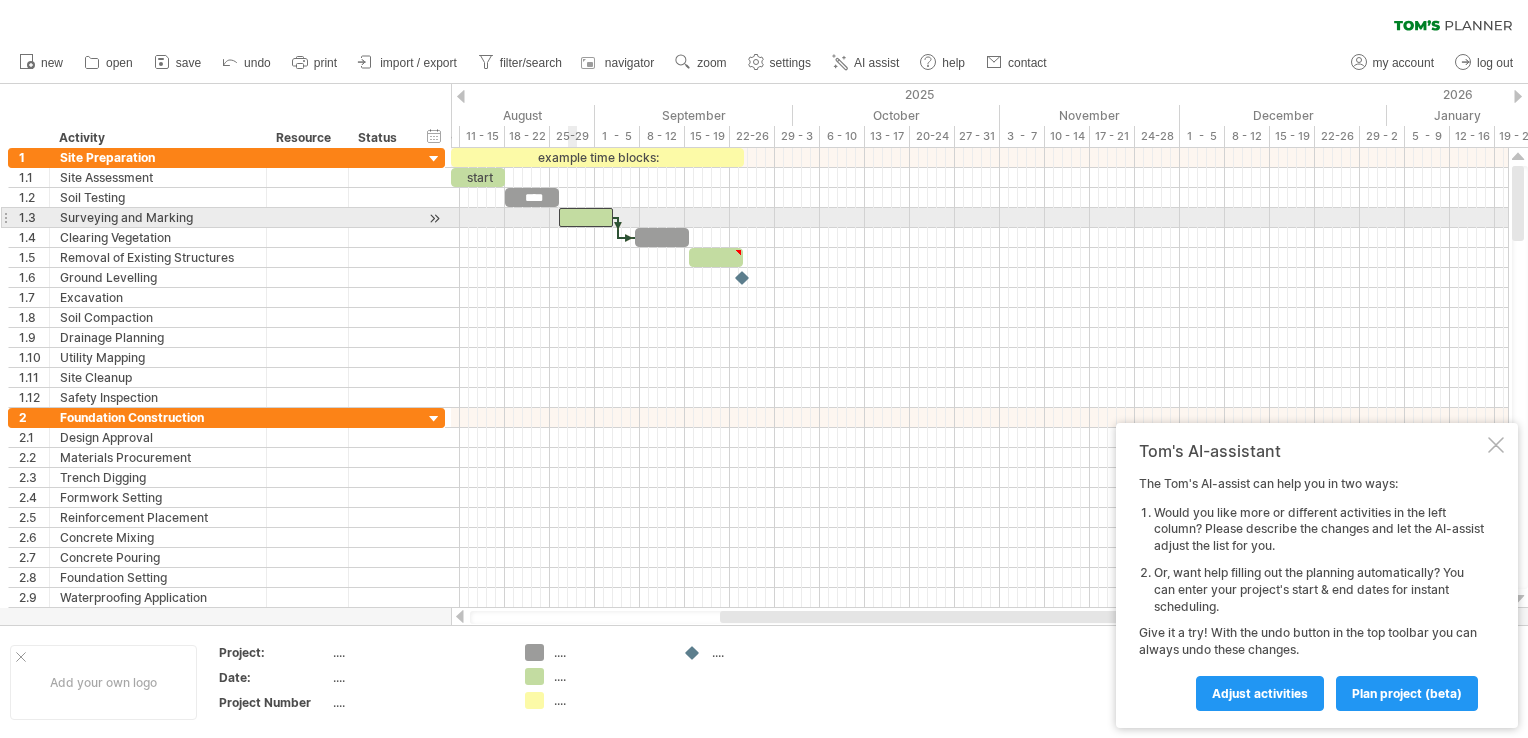 type 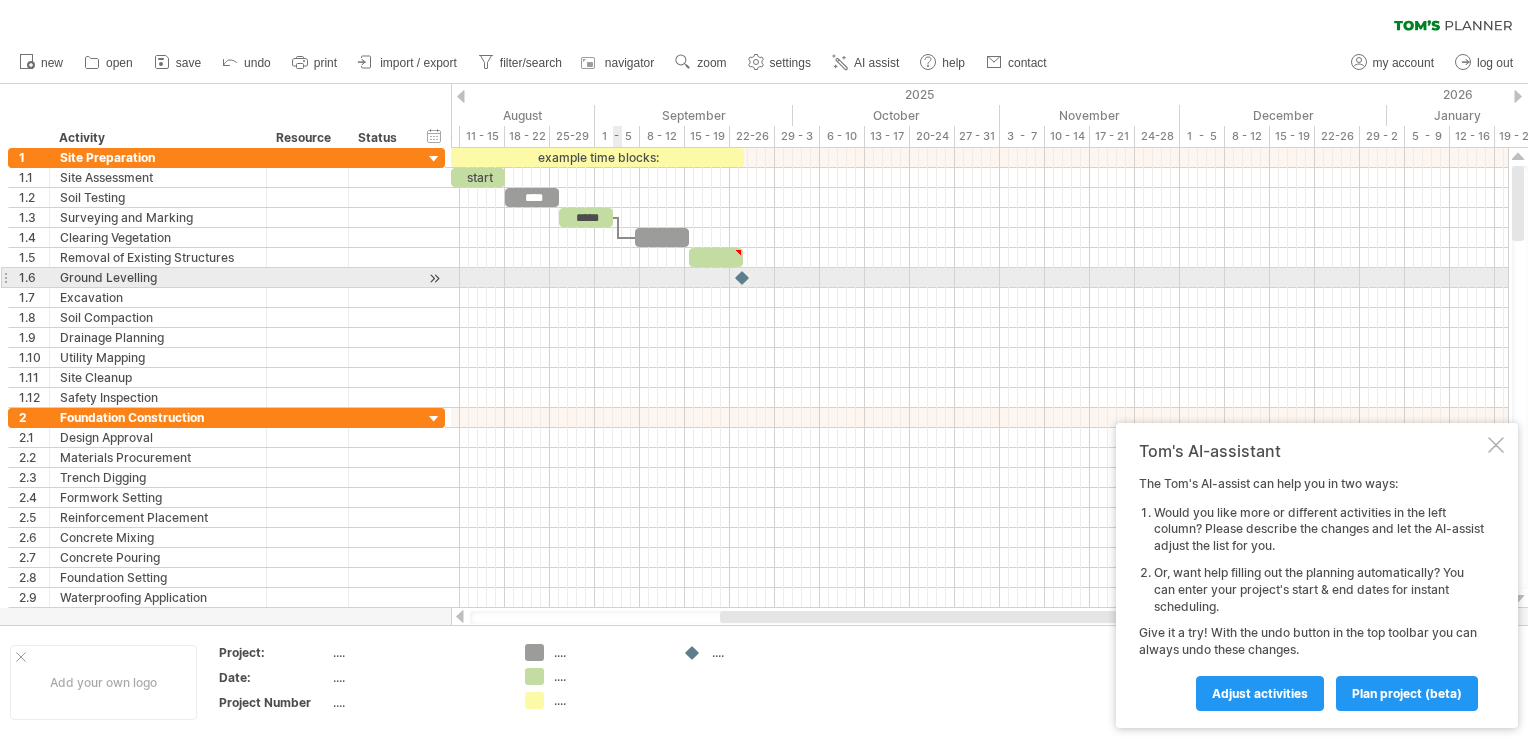 click at bounding box center (979, 298) 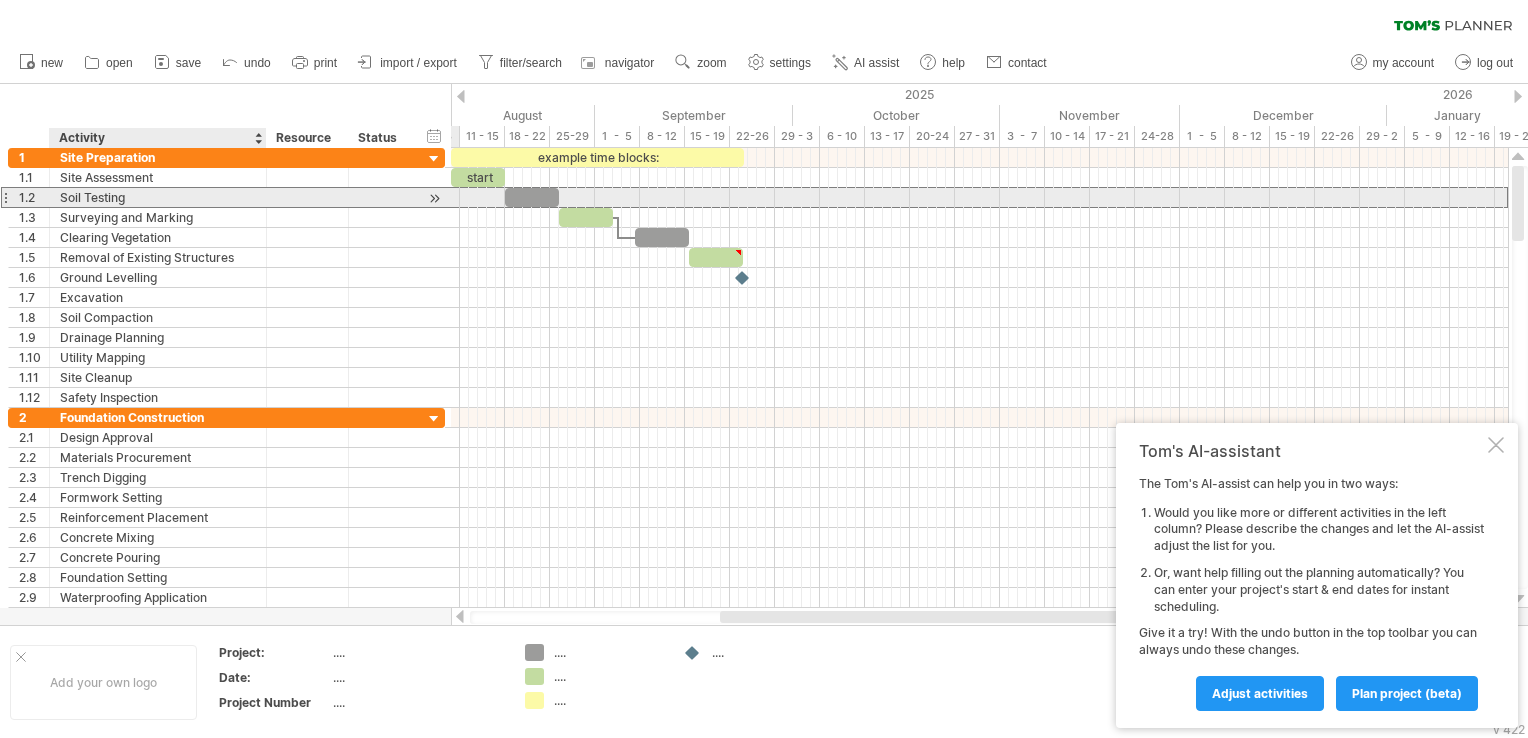 click on "Soil Testing" at bounding box center [158, 197] 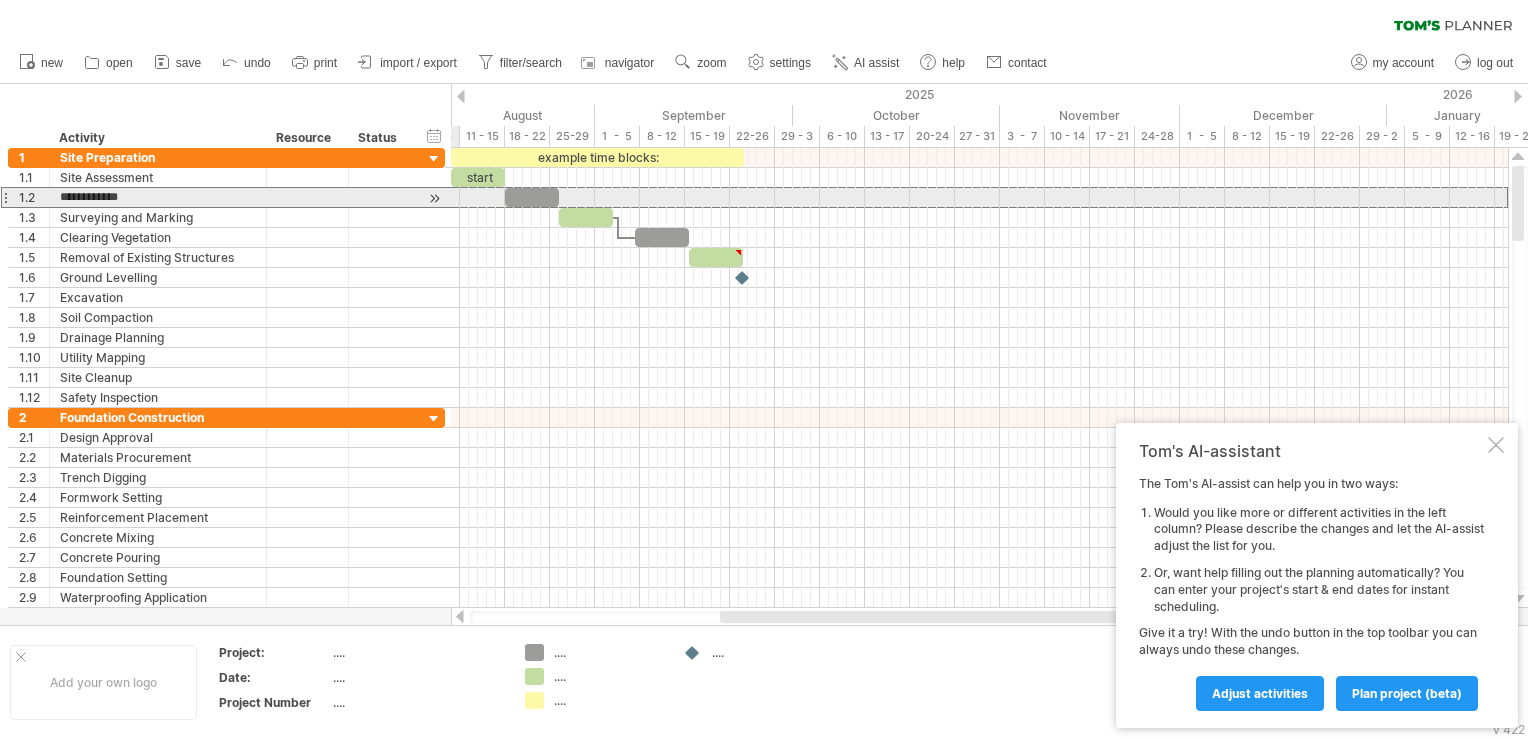 click at bounding box center (434, 198) 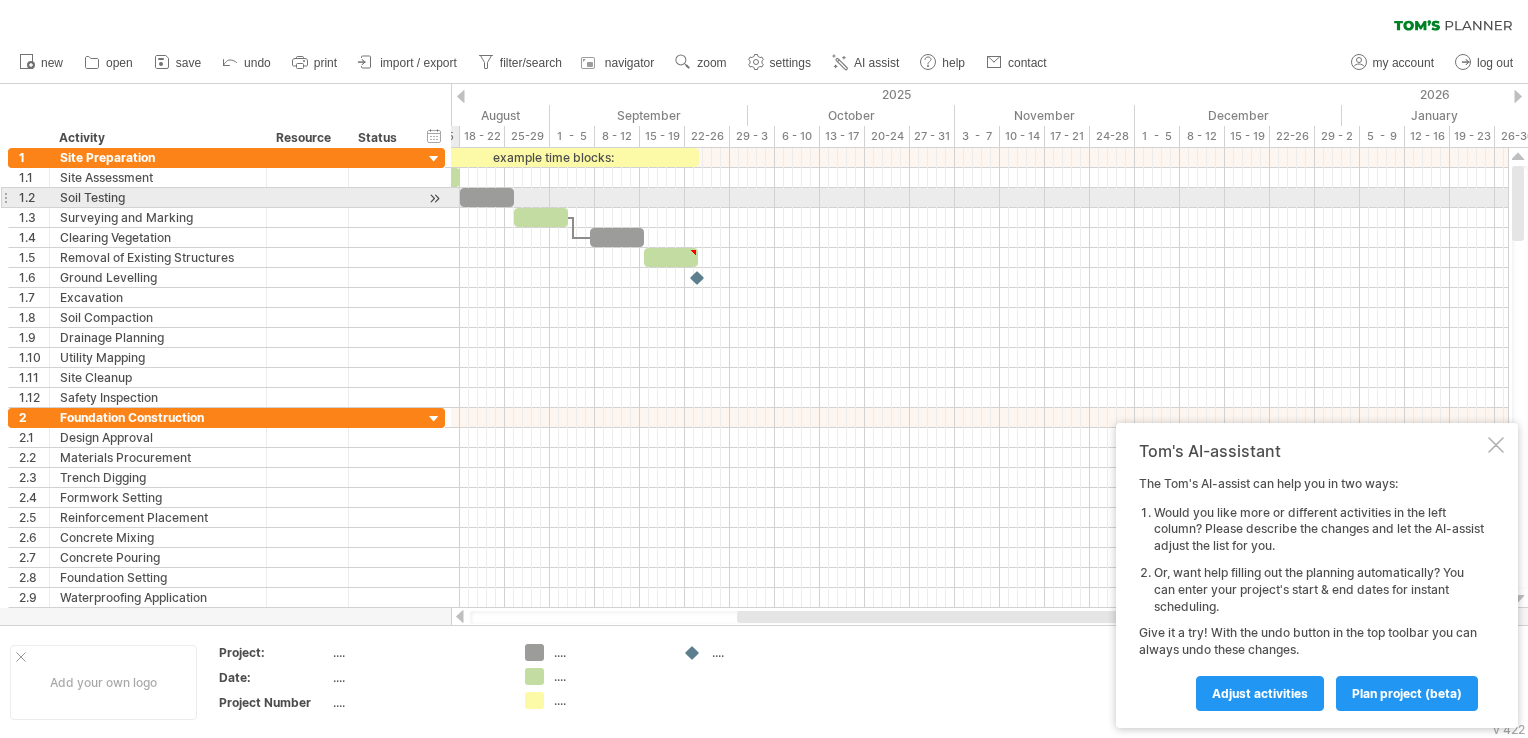 click at bounding box center (434, 198) 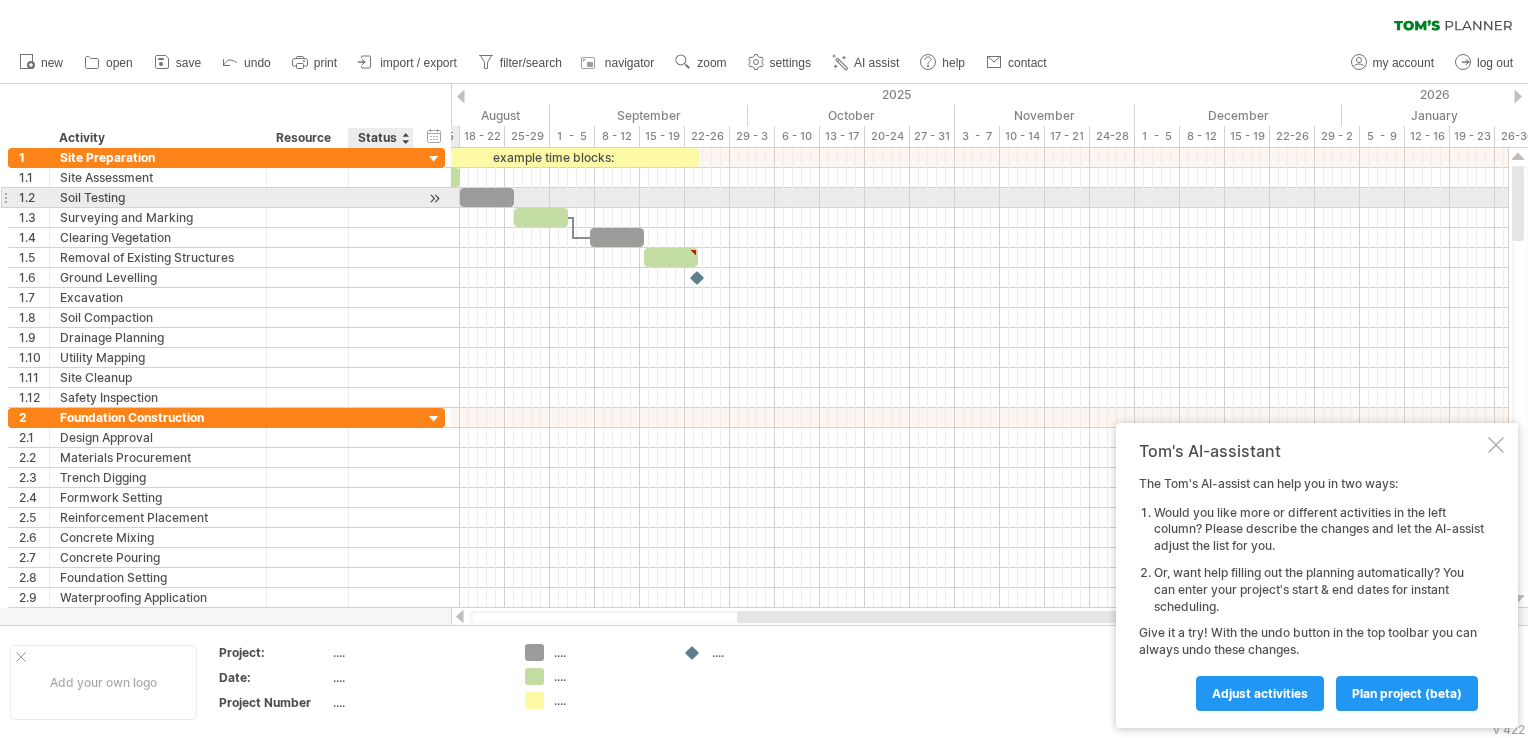 click at bounding box center (434, 198) 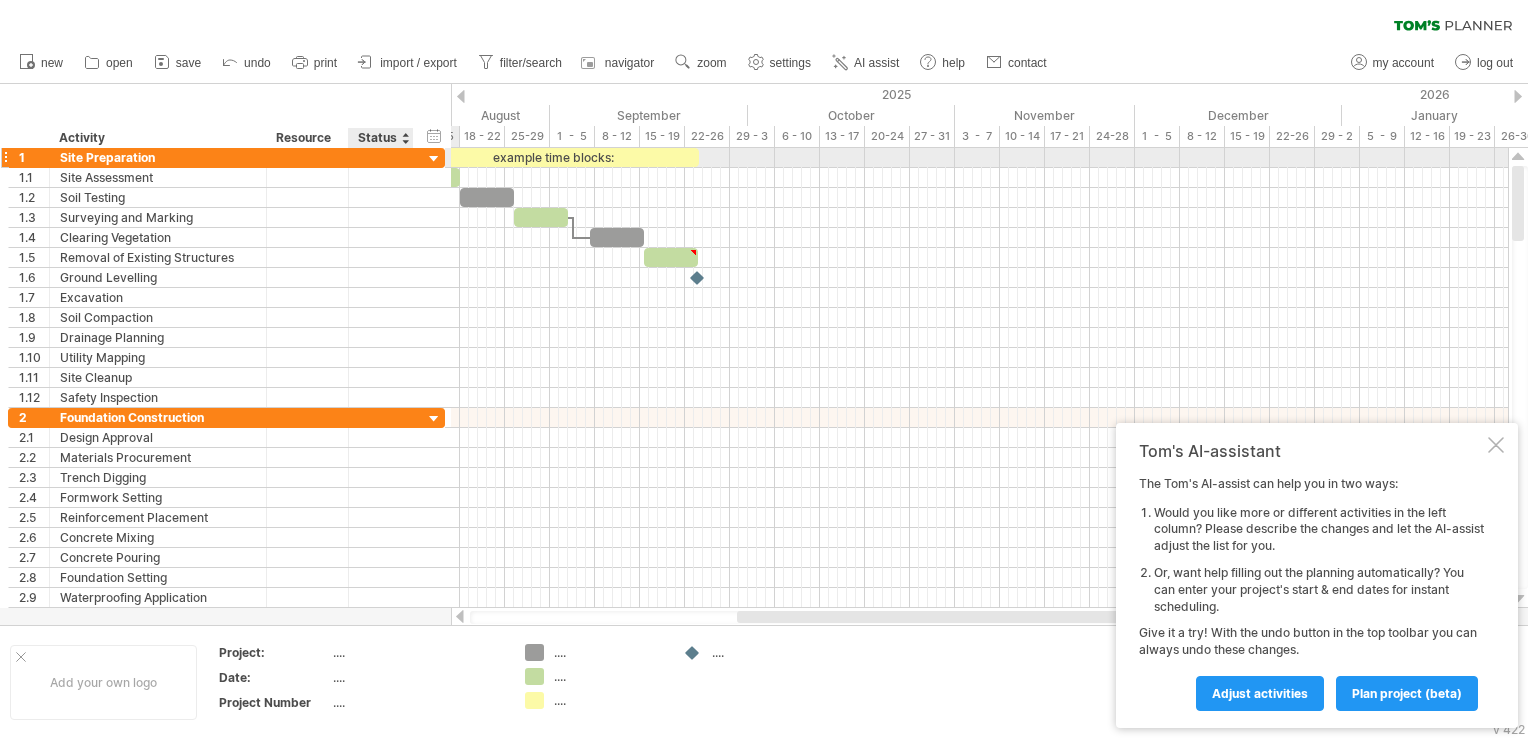 click at bounding box center (434, 159) 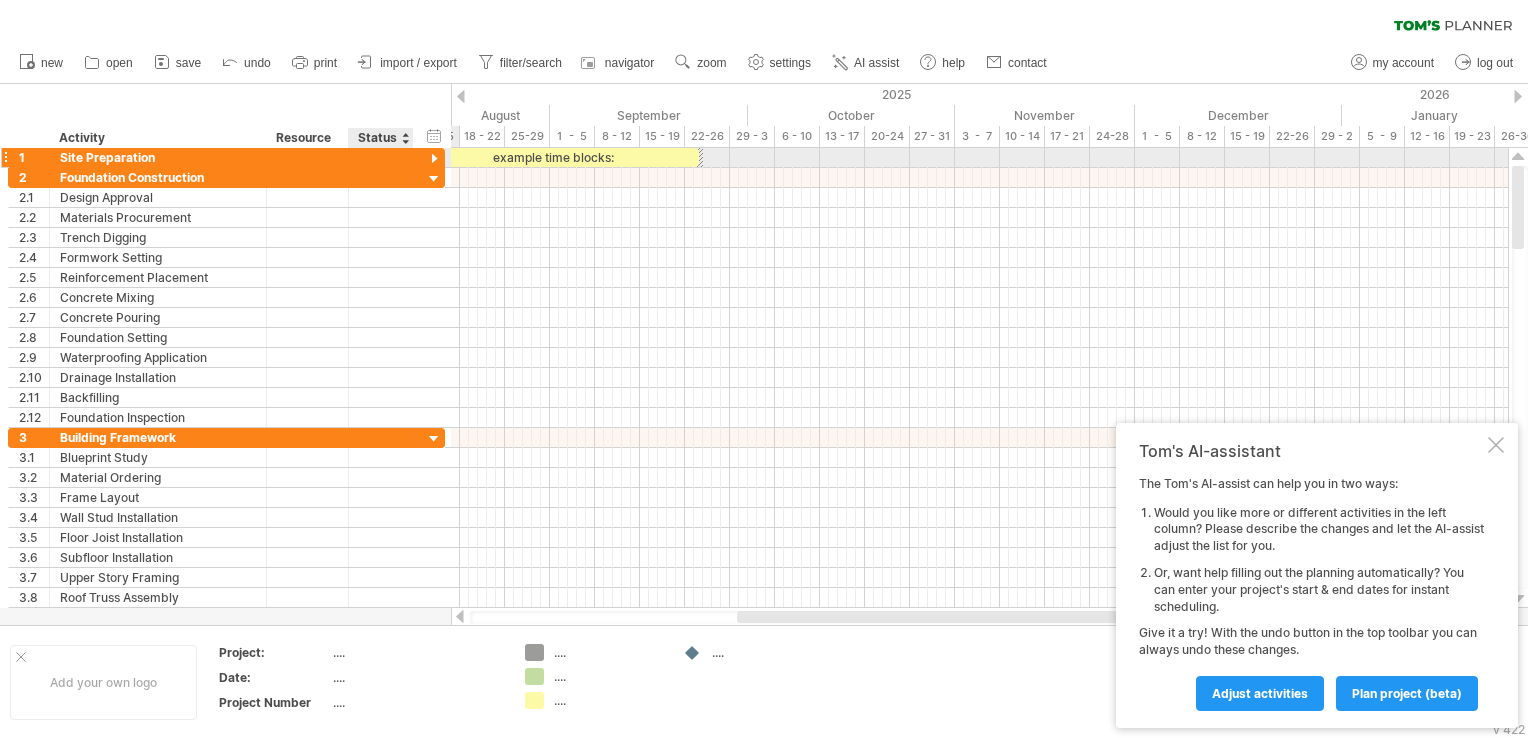 click at bounding box center [434, 159] 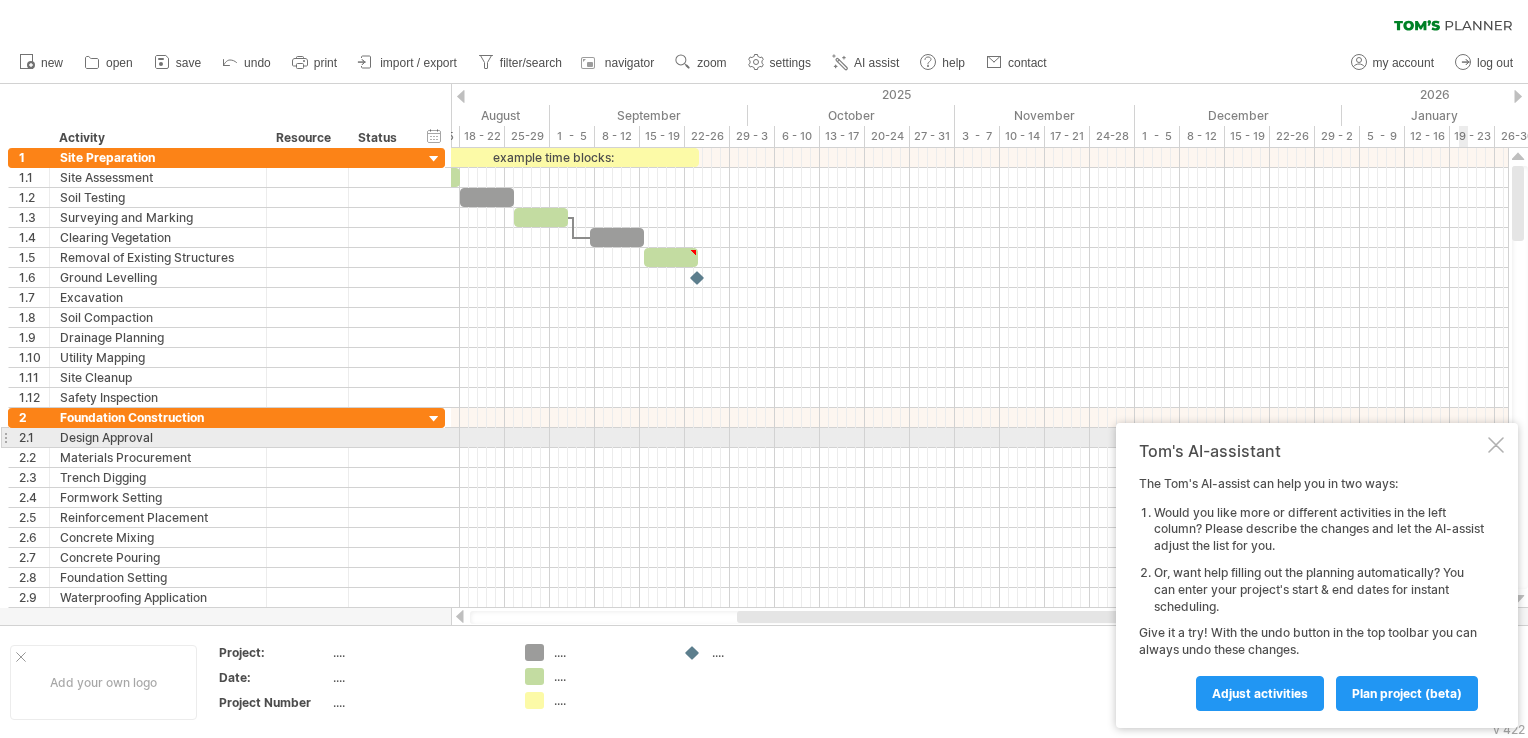 click at bounding box center (1496, 445) 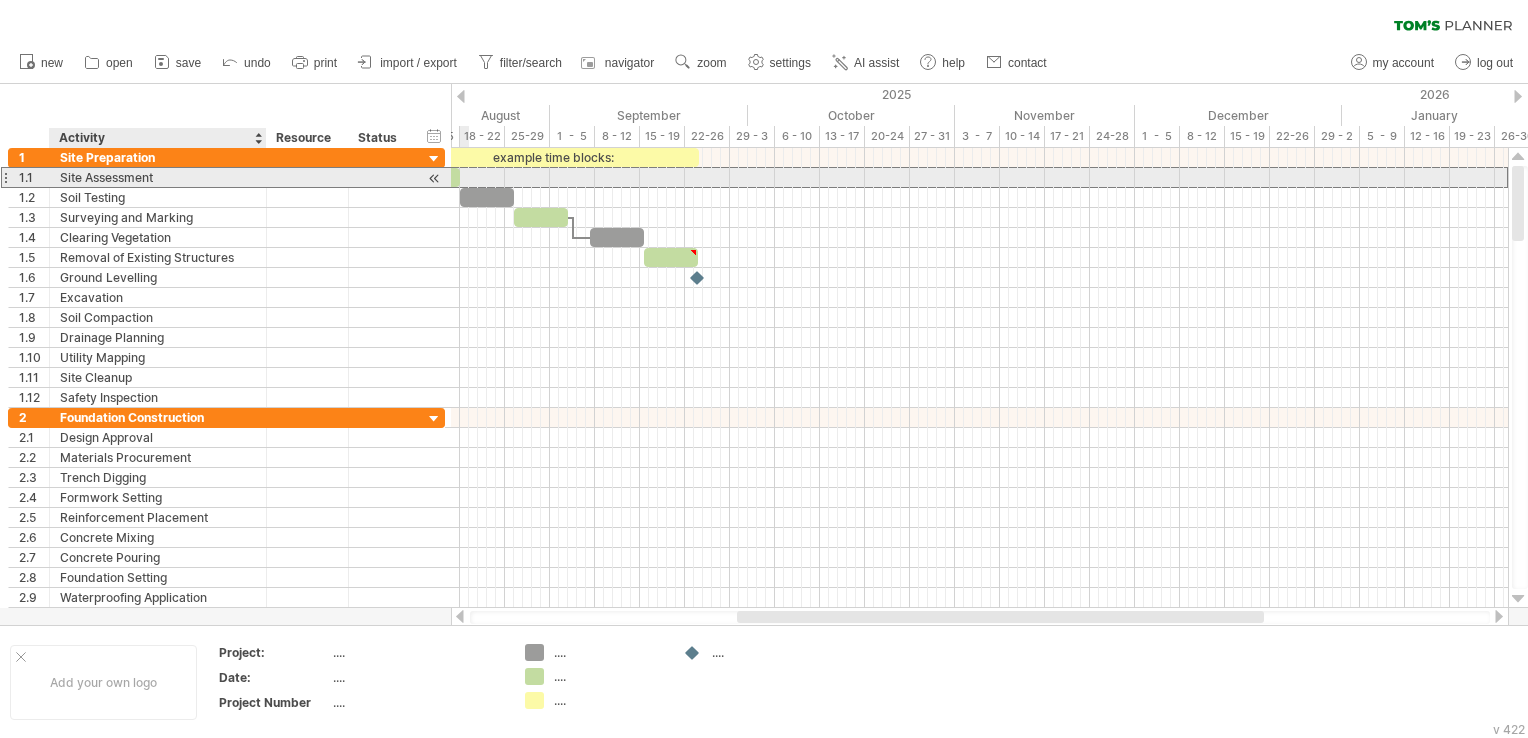 click on "Site Assessment" at bounding box center (158, 177) 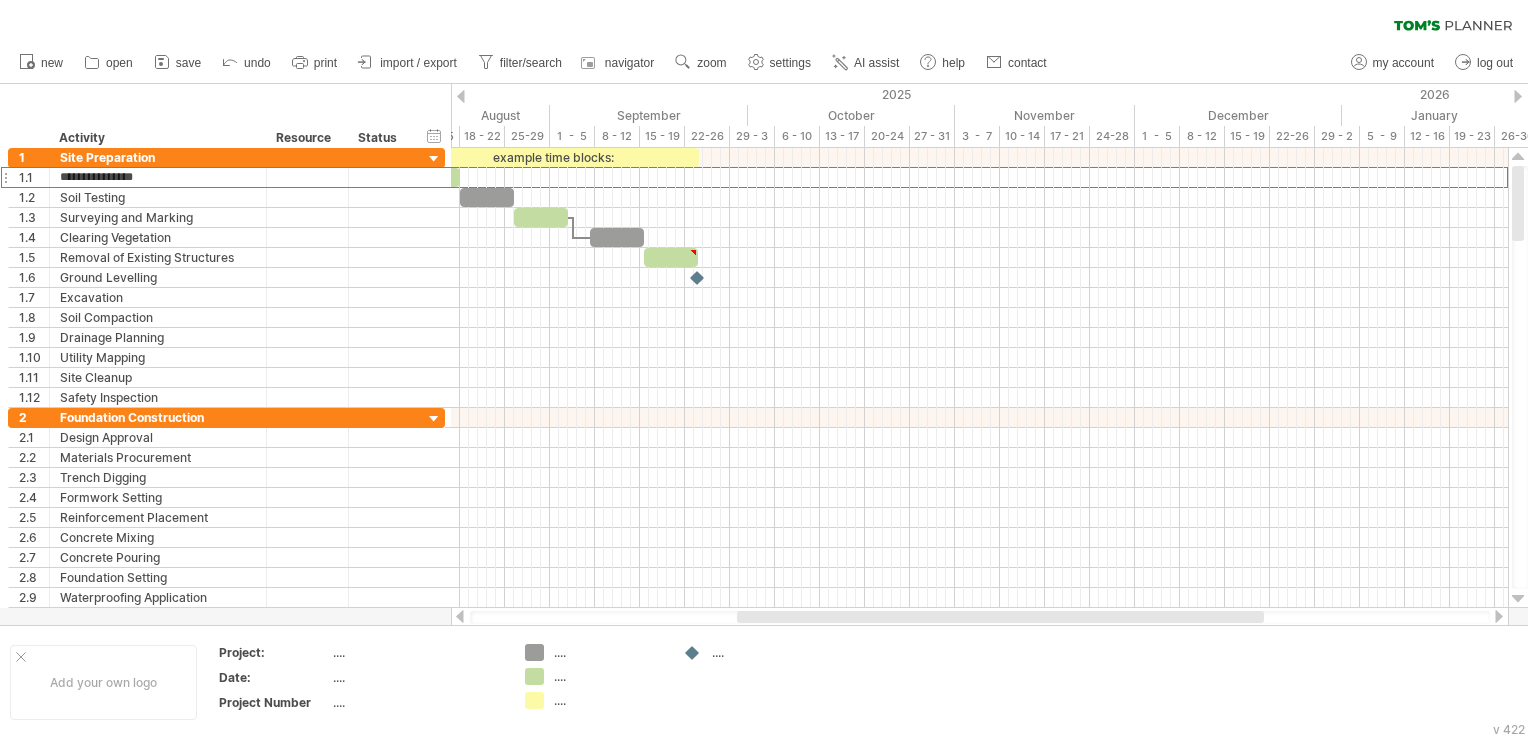 click at bounding box center (461, 96) 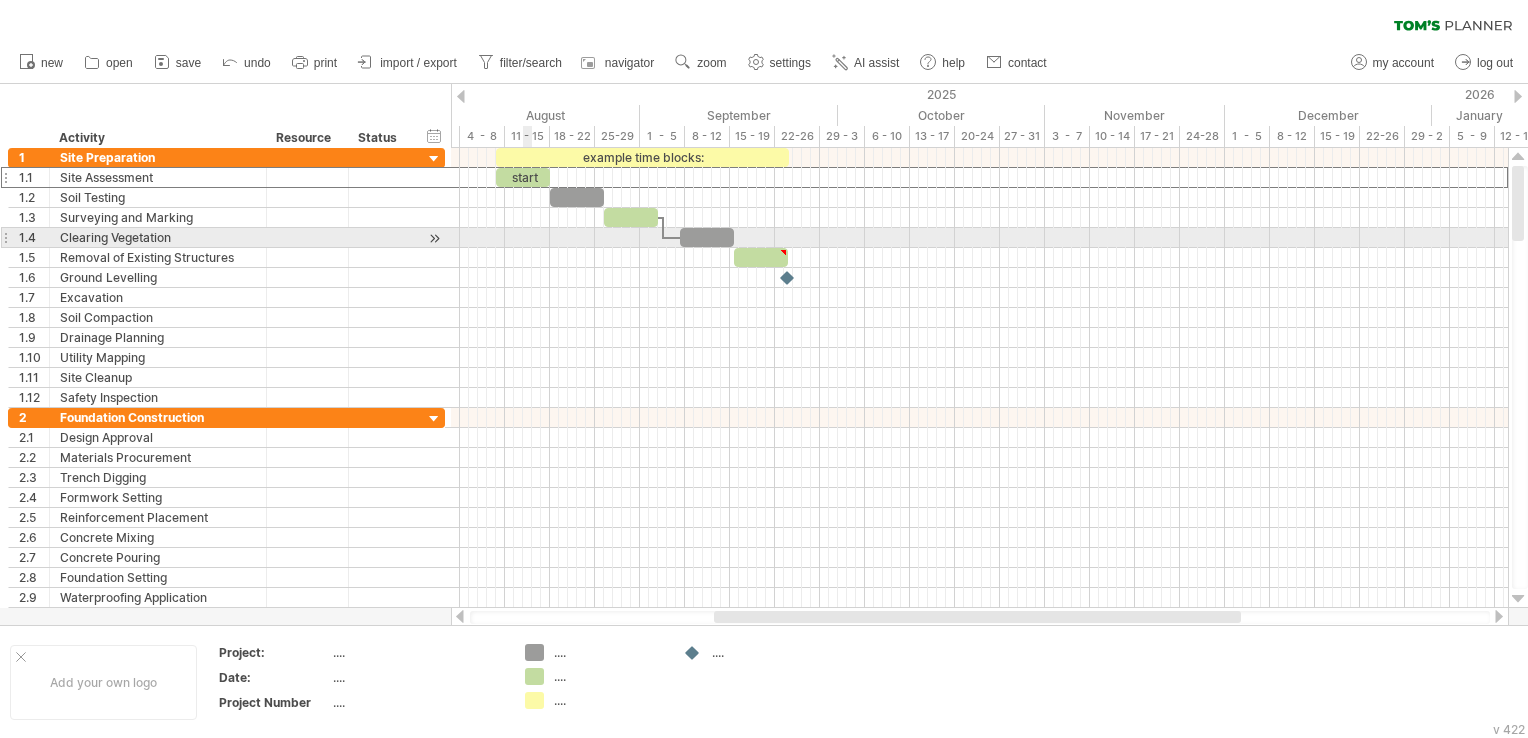 click at bounding box center [979, 238] 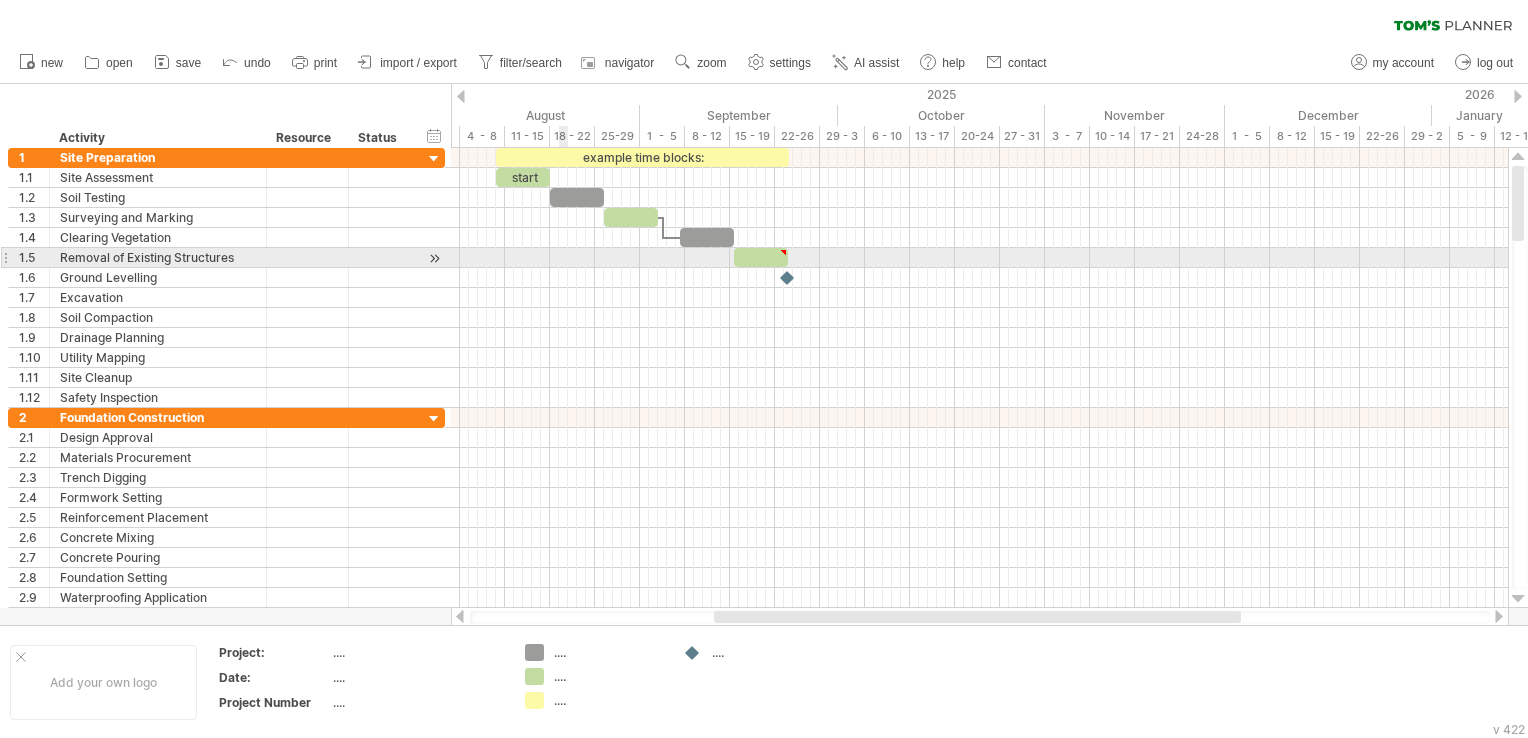 click at bounding box center (979, 278) 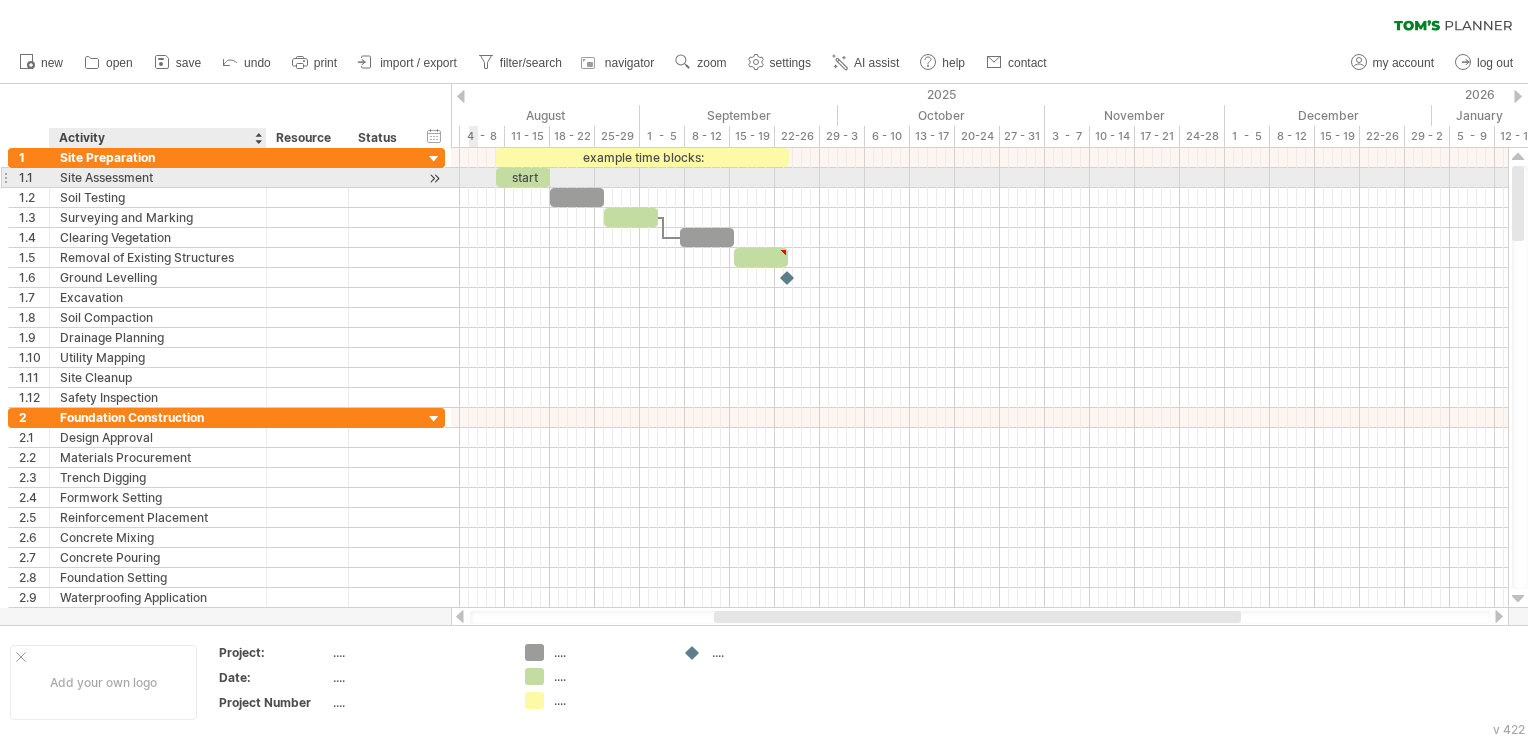 click on "Site Assessment" at bounding box center (158, 177) 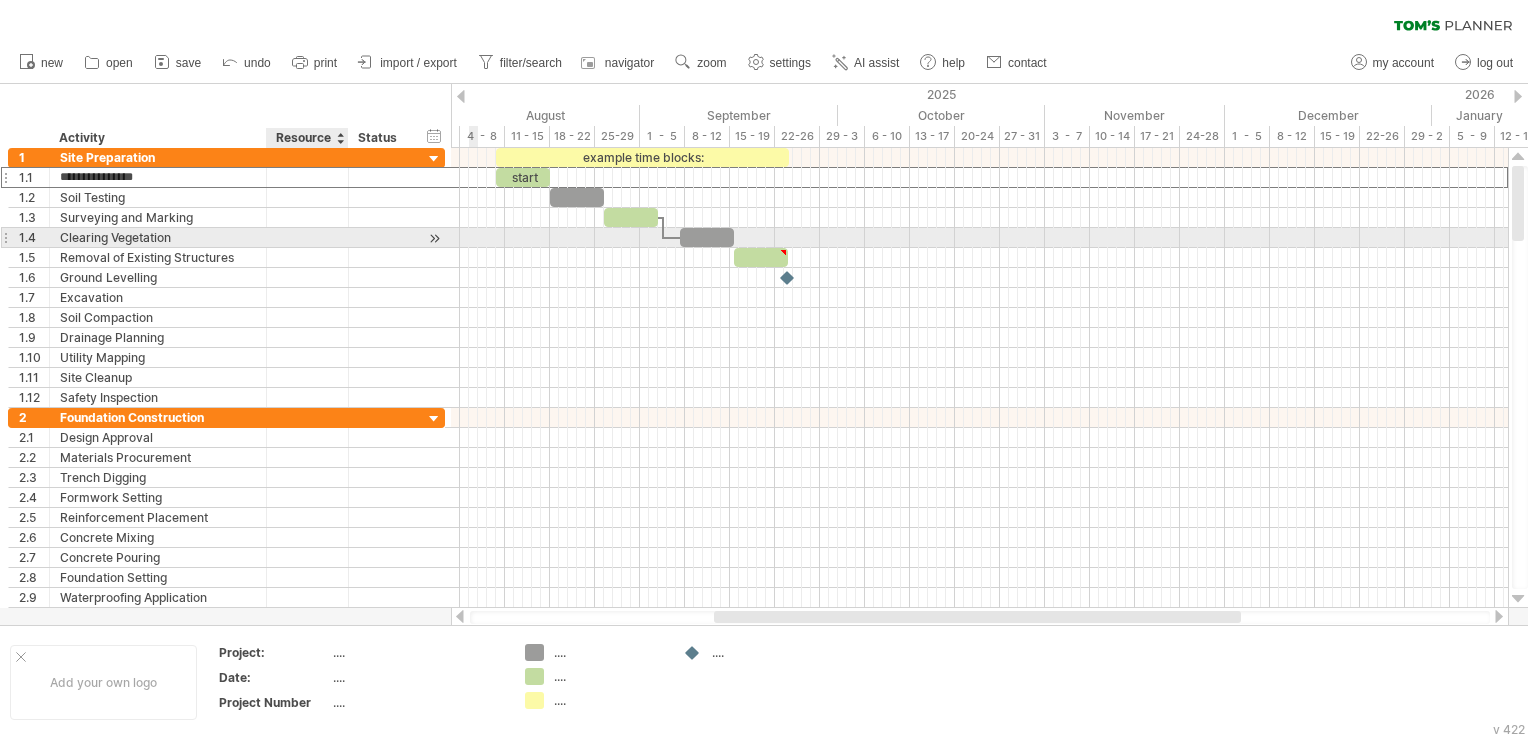 click at bounding box center (307, 237) 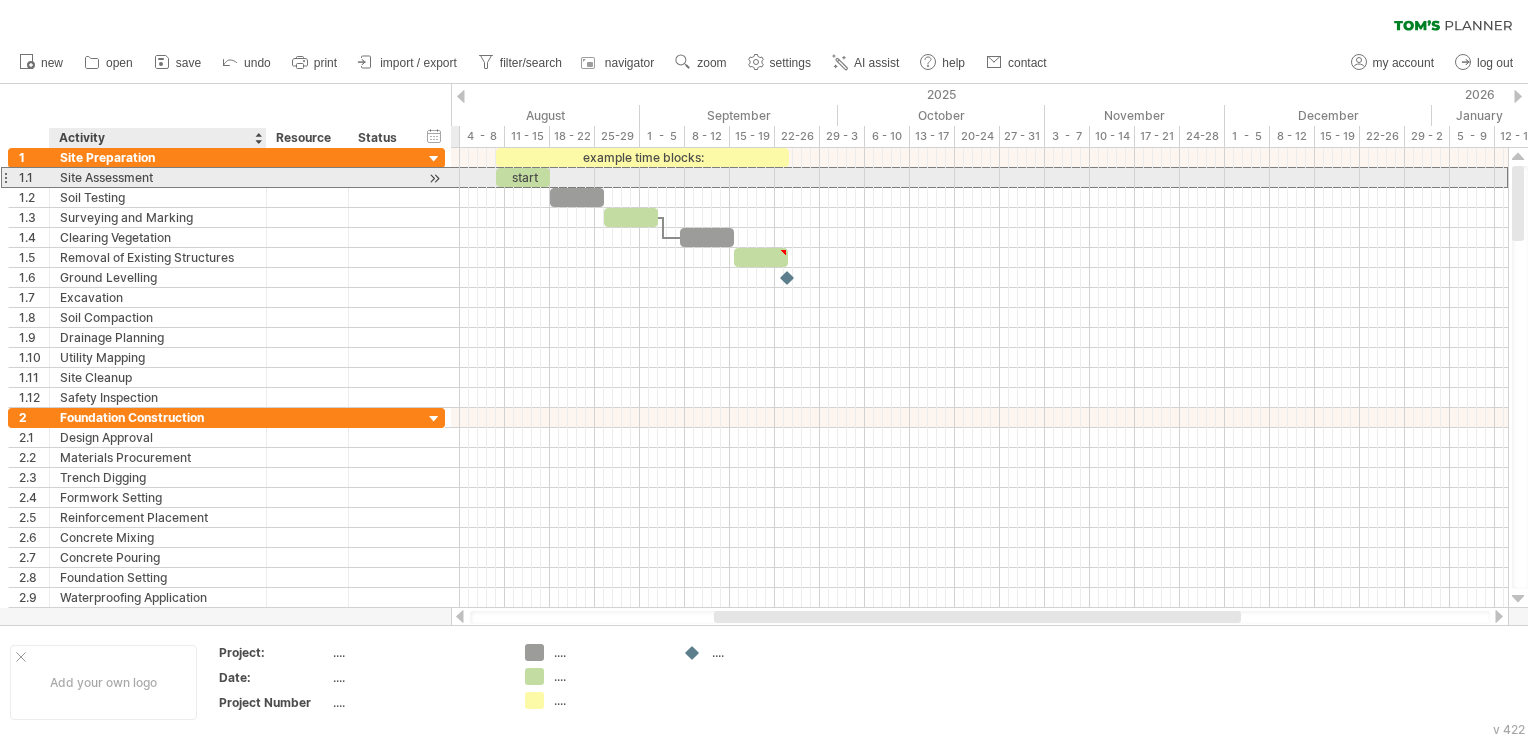 click on "Site Assessment" at bounding box center [158, 177] 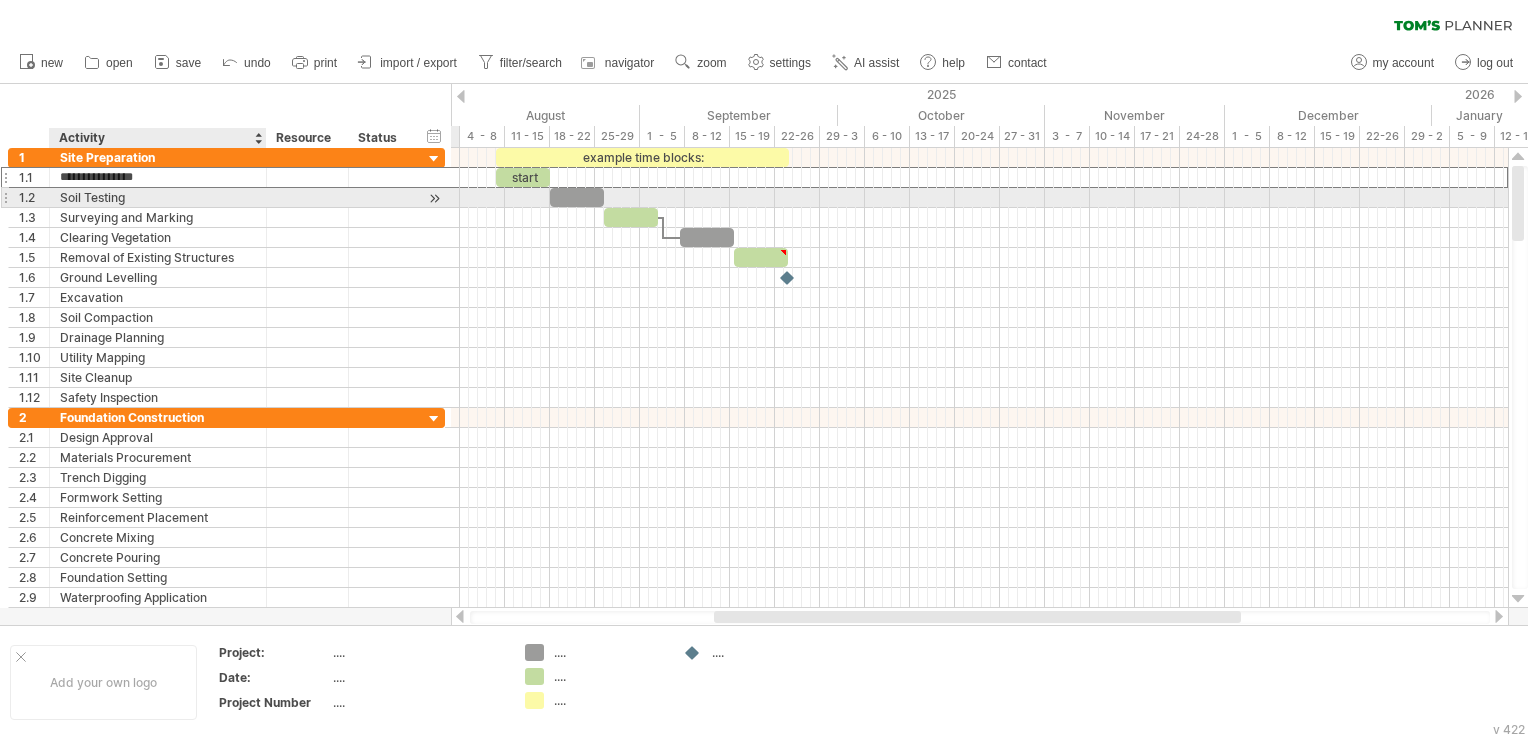 click on "Soil Testing" at bounding box center [158, 197] 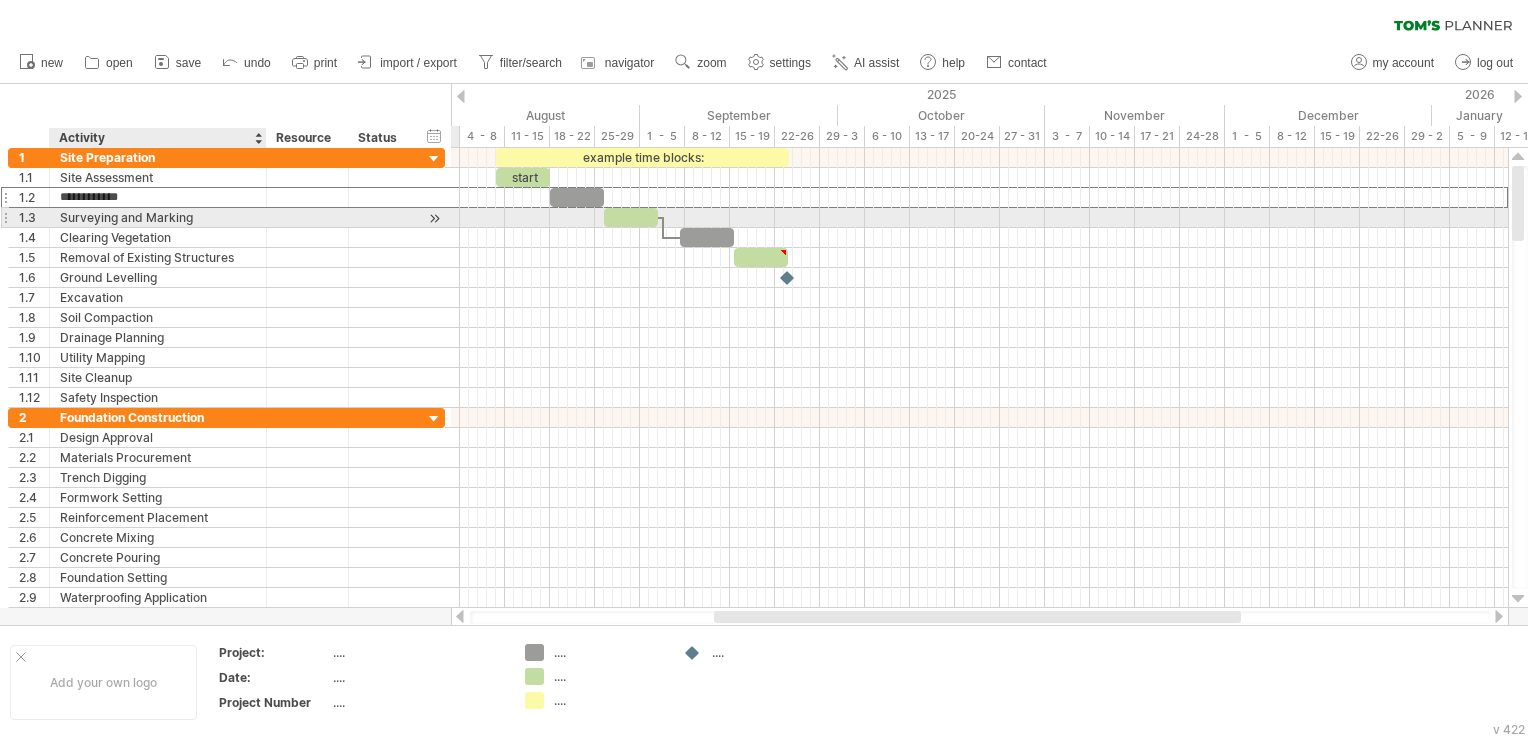 click on "Surveying and Marking" at bounding box center (158, 217) 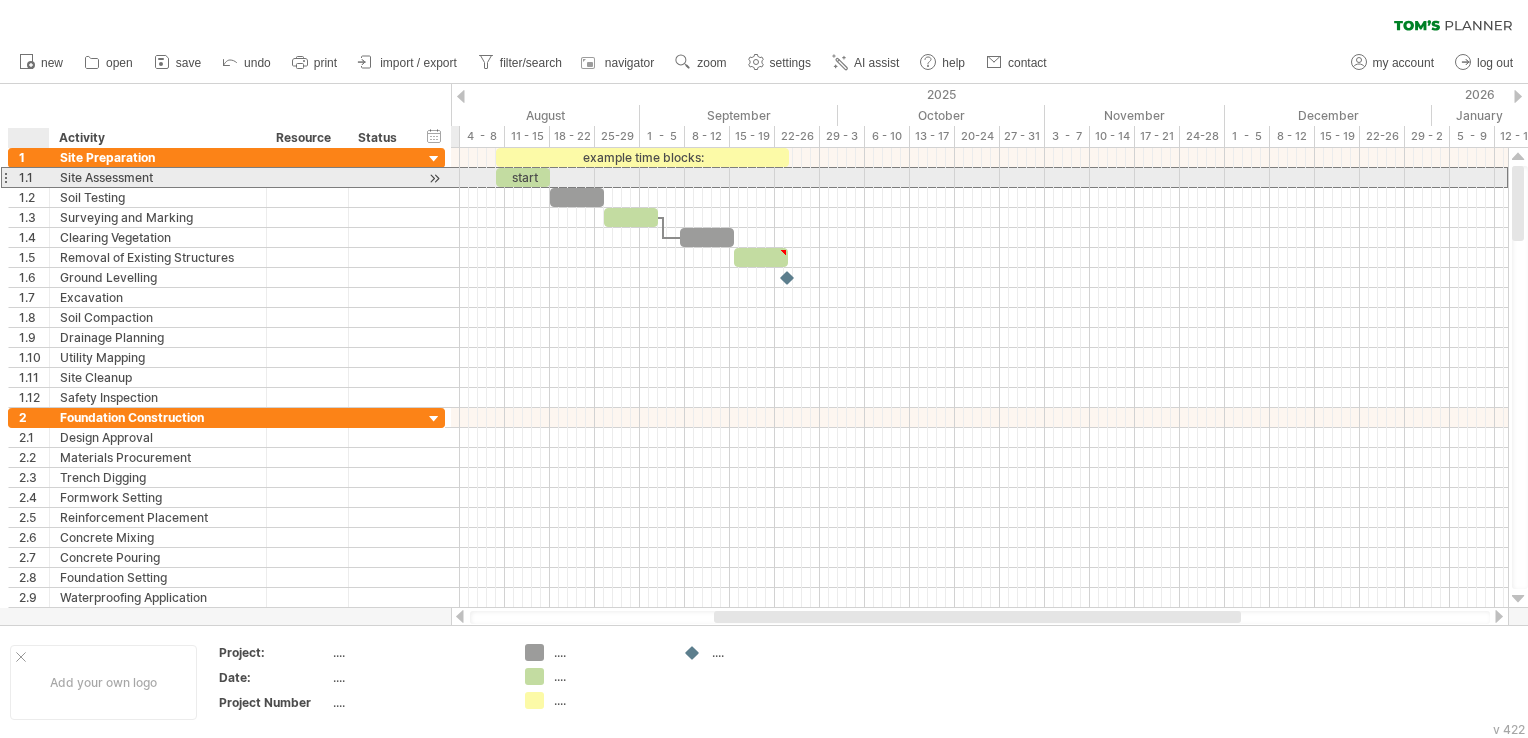 click on "1.1" at bounding box center [34, 177] 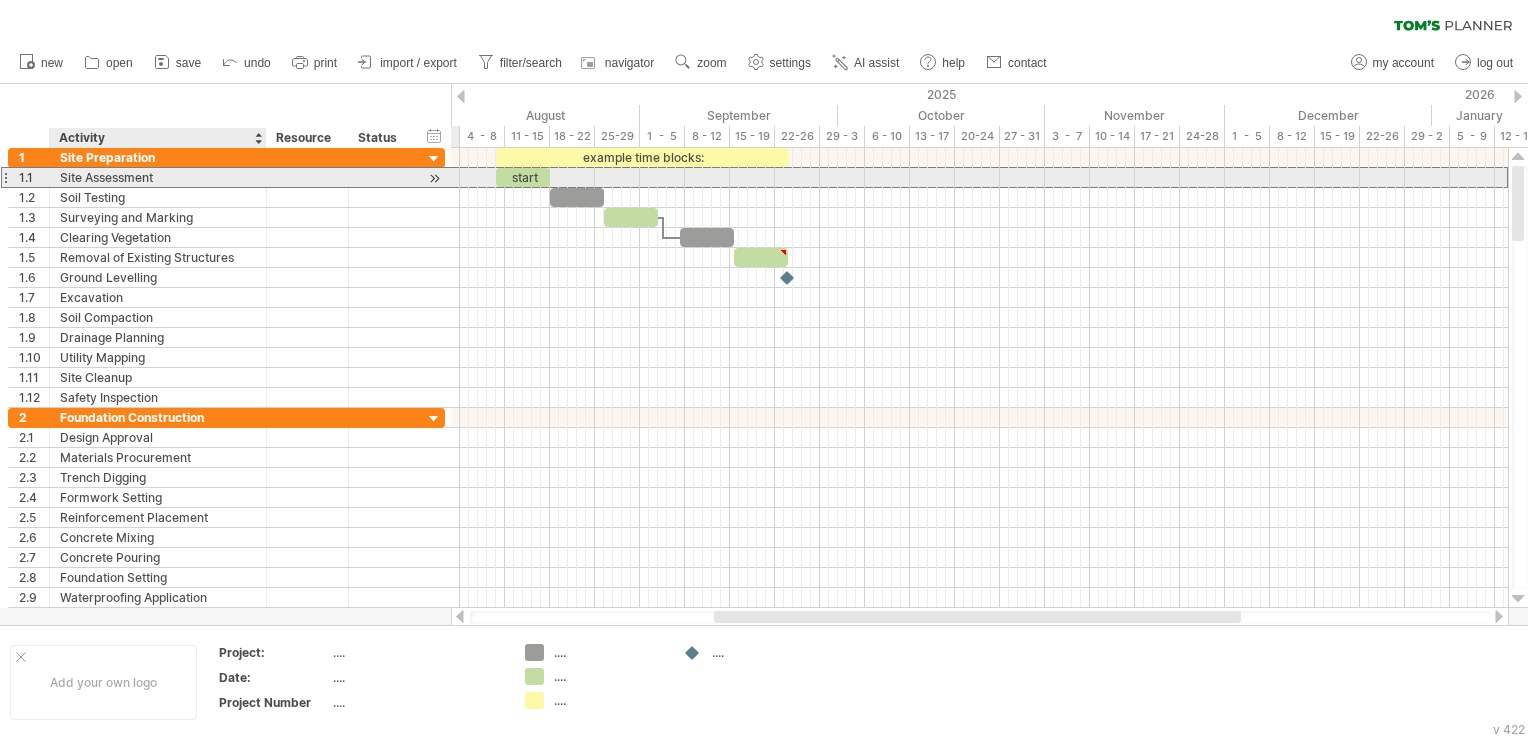 click on "Site Assessment" at bounding box center [158, 177] 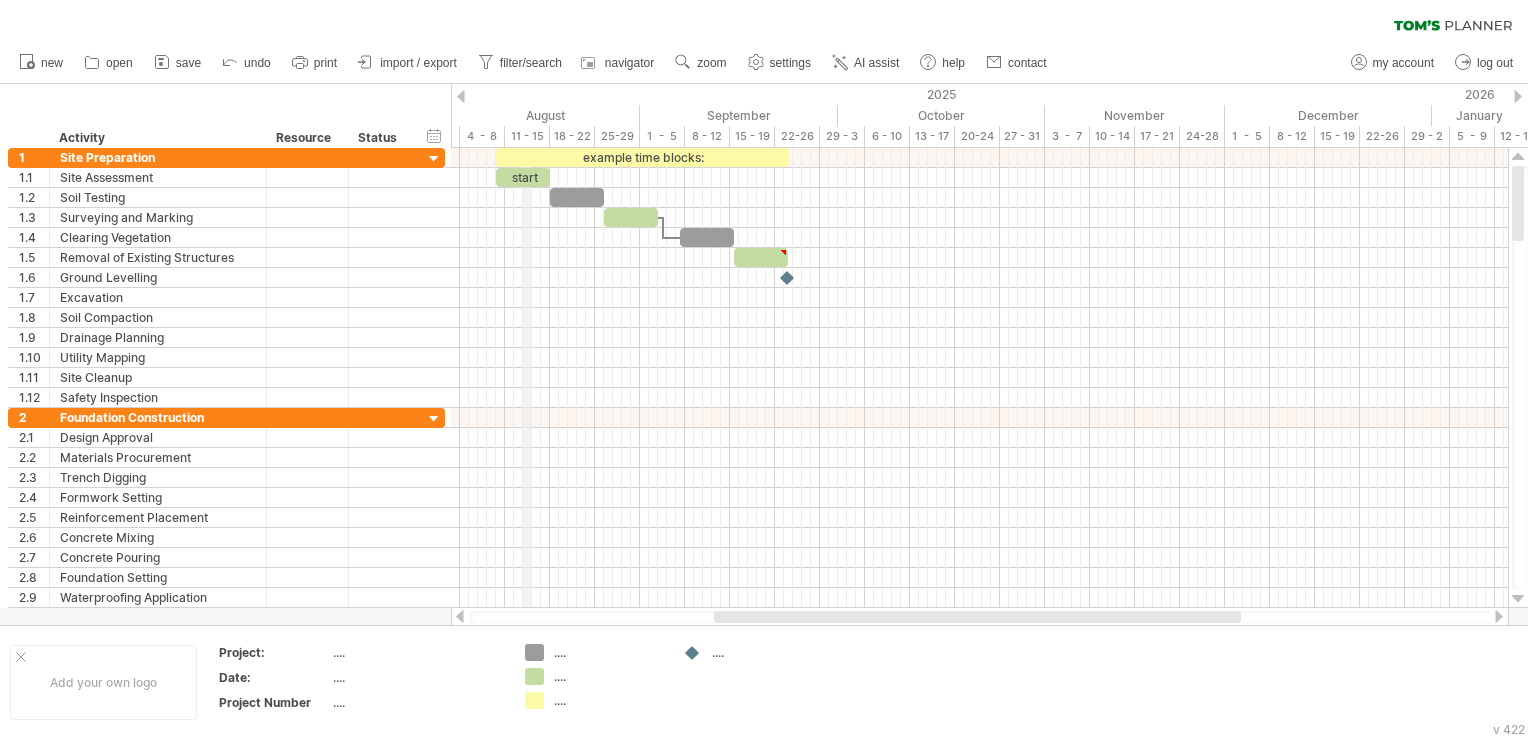 click on "2025" at bounding box center (257, 94) 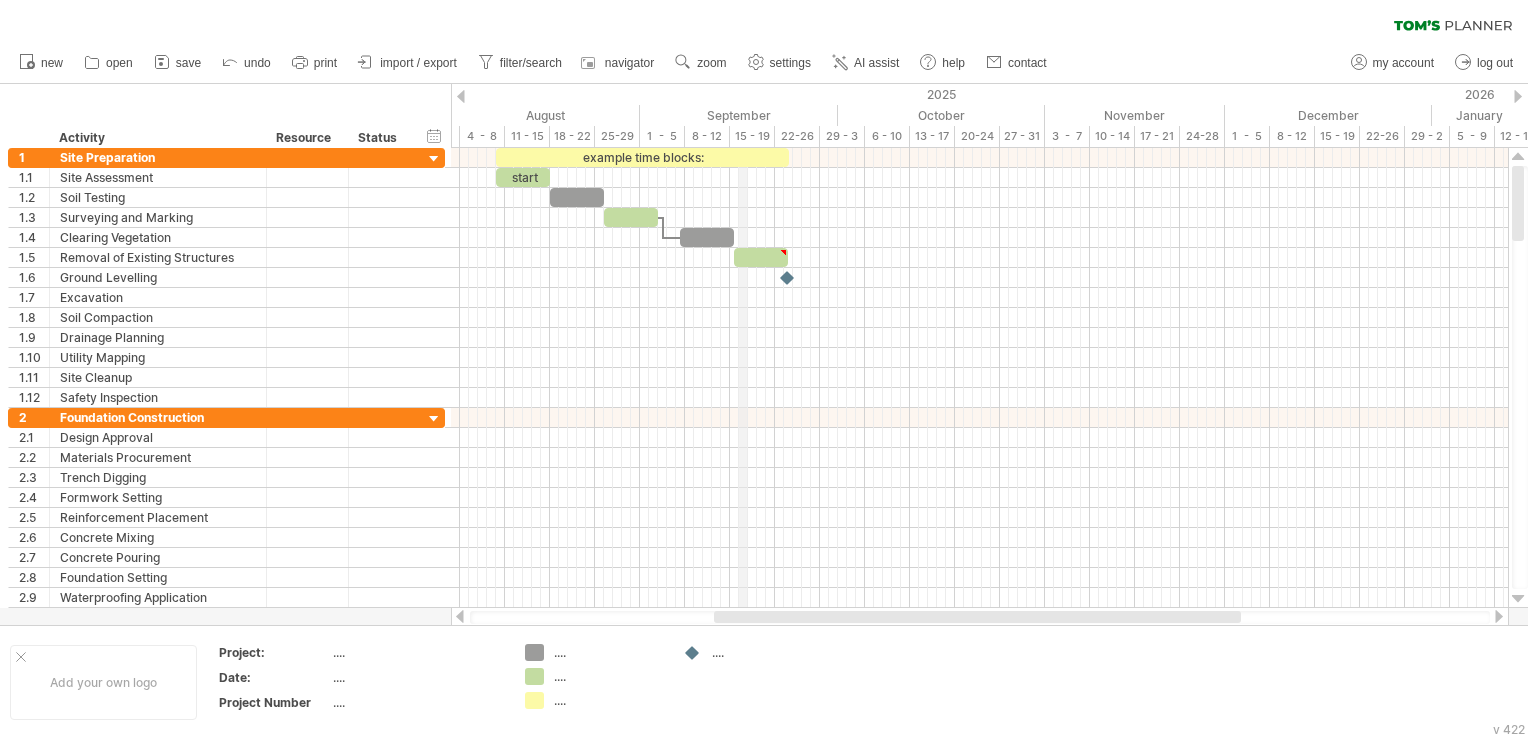 click on "2025" at bounding box center [257, 94] 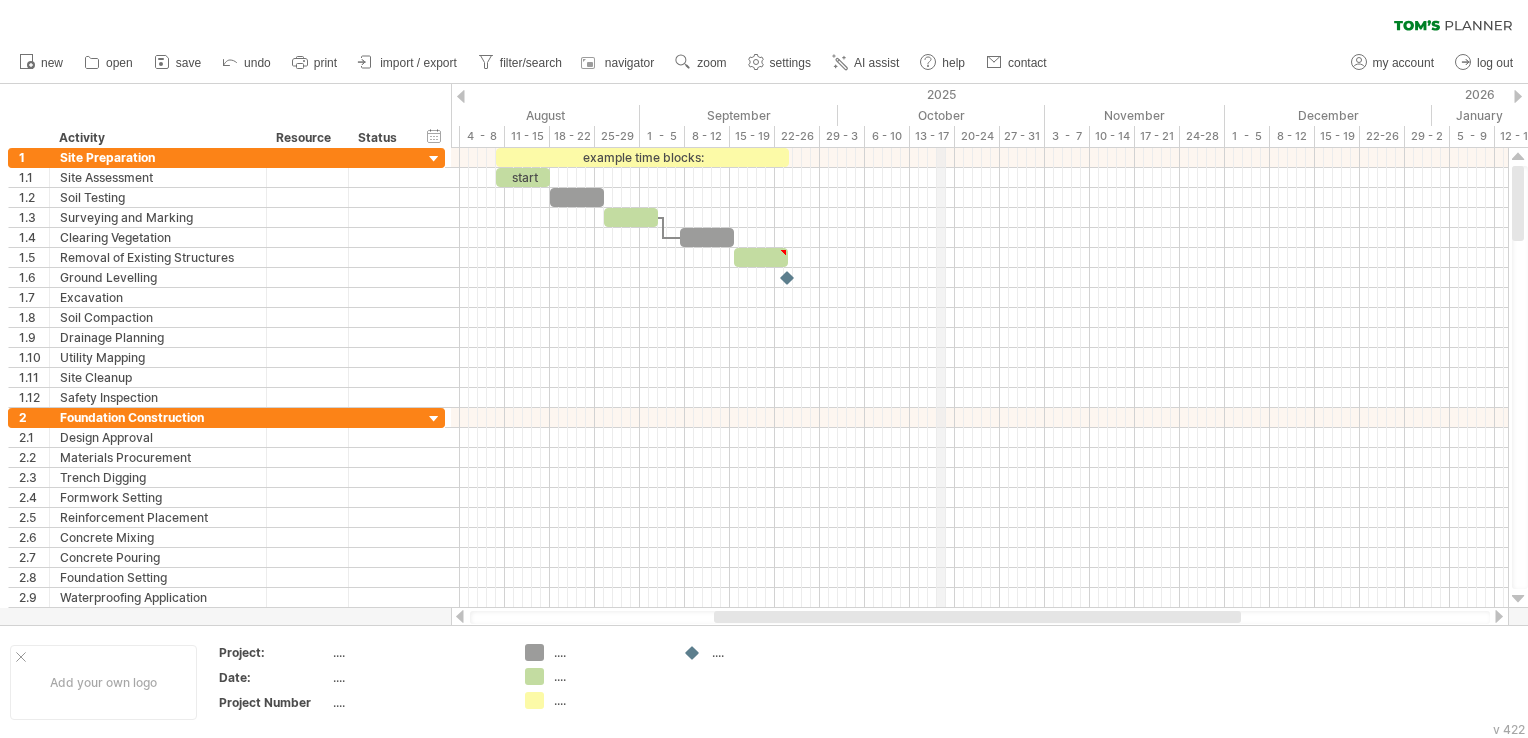 click on "2025" at bounding box center (257, 94) 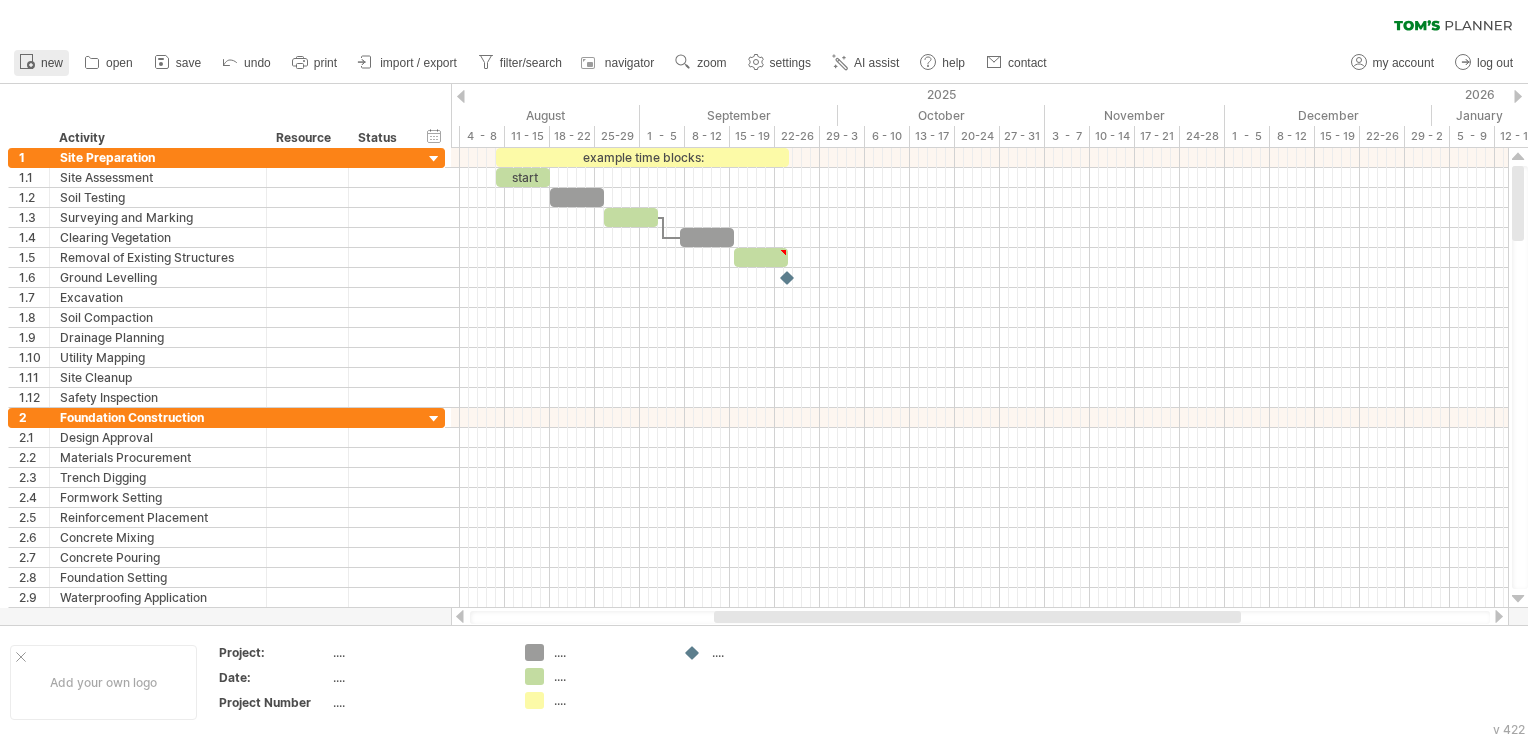 click on "new" at bounding box center [52, 63] 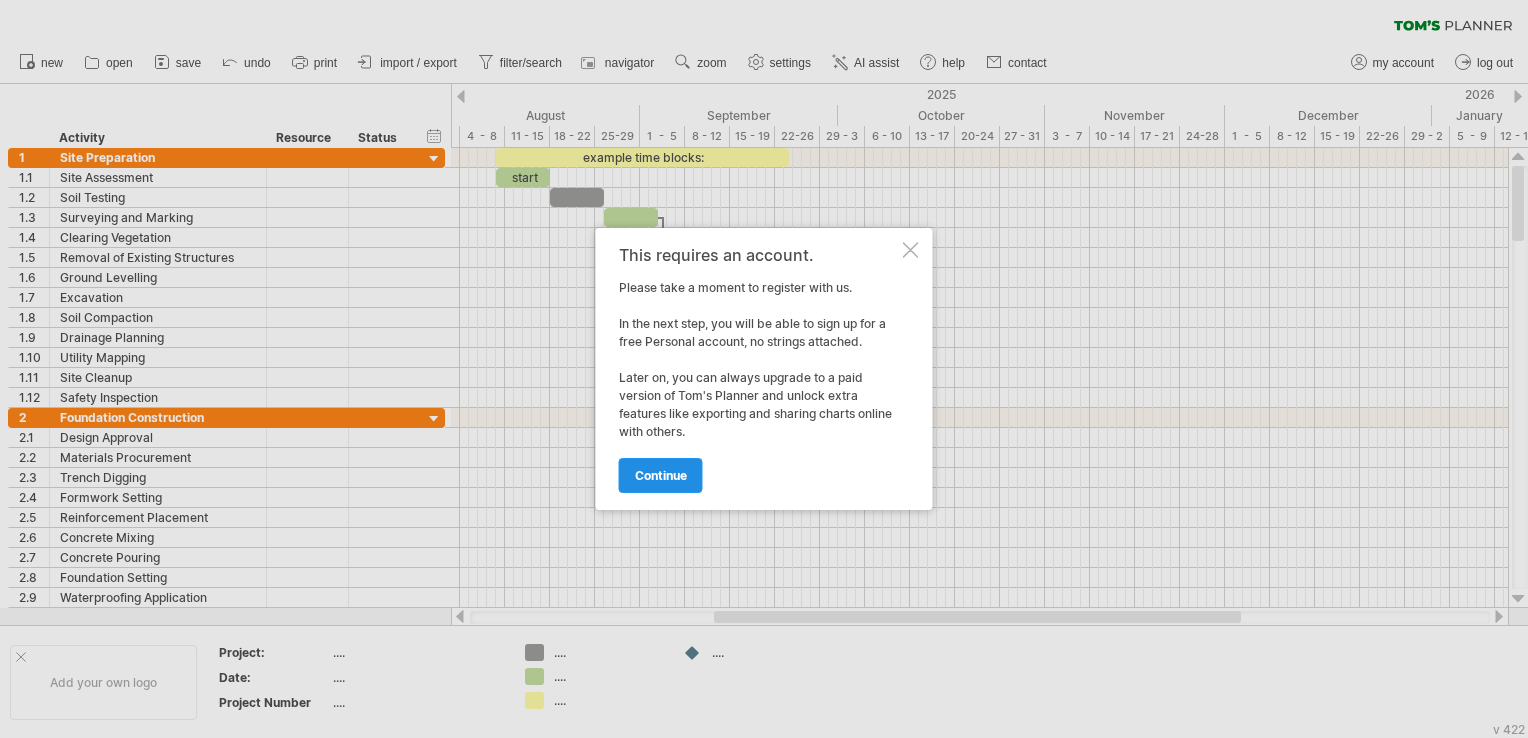 click on "continue" at bounding box center (661, 475) 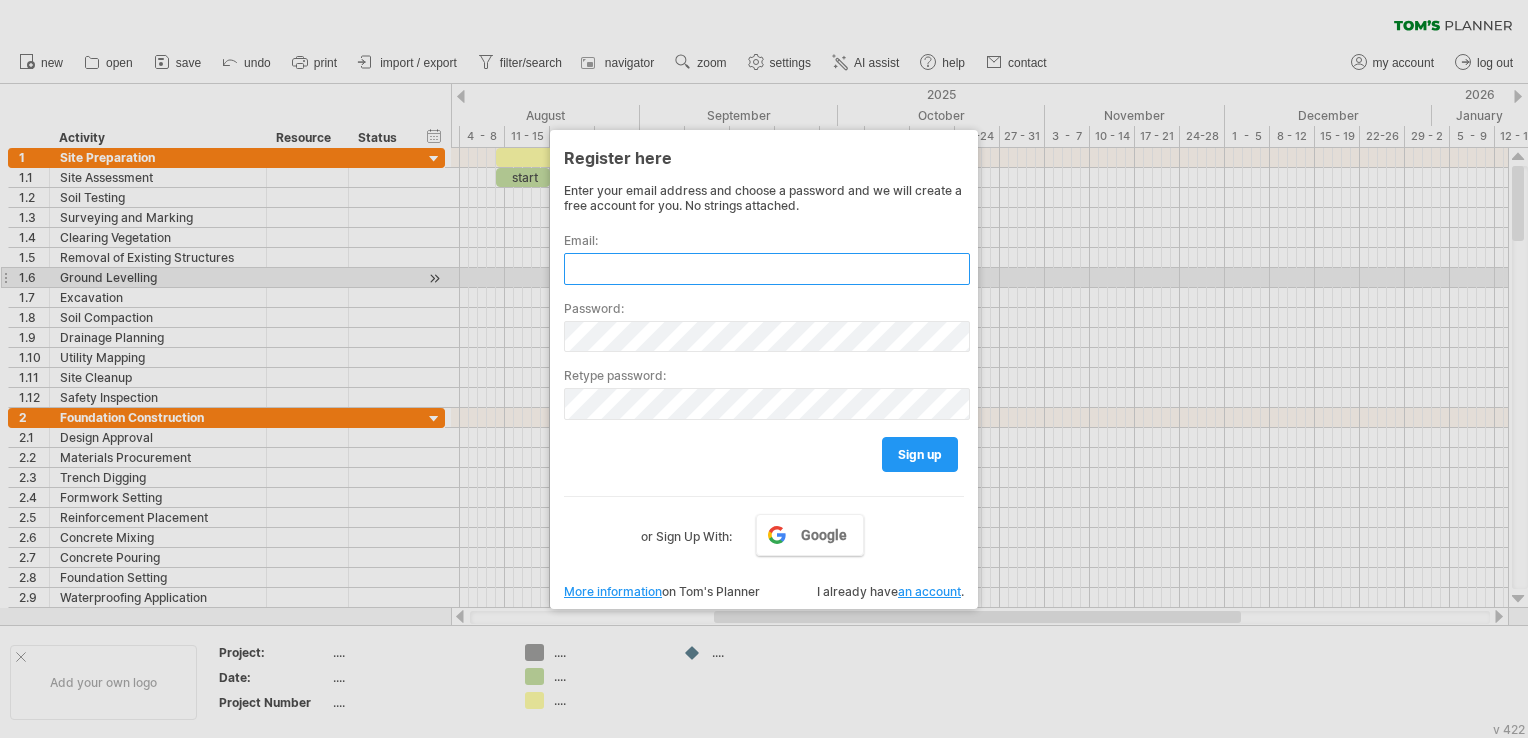 click at bounding box center (767, 269) 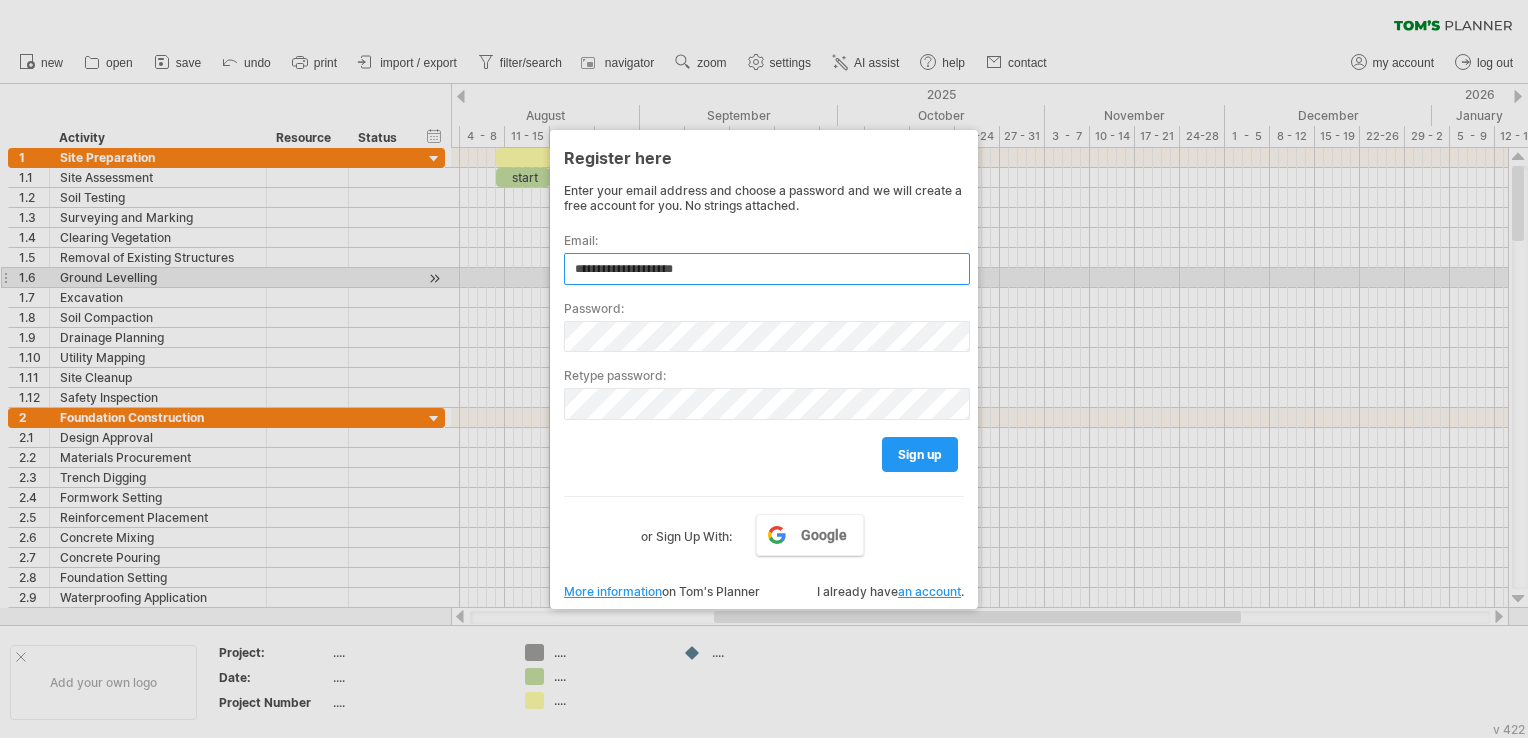 type on "**********" 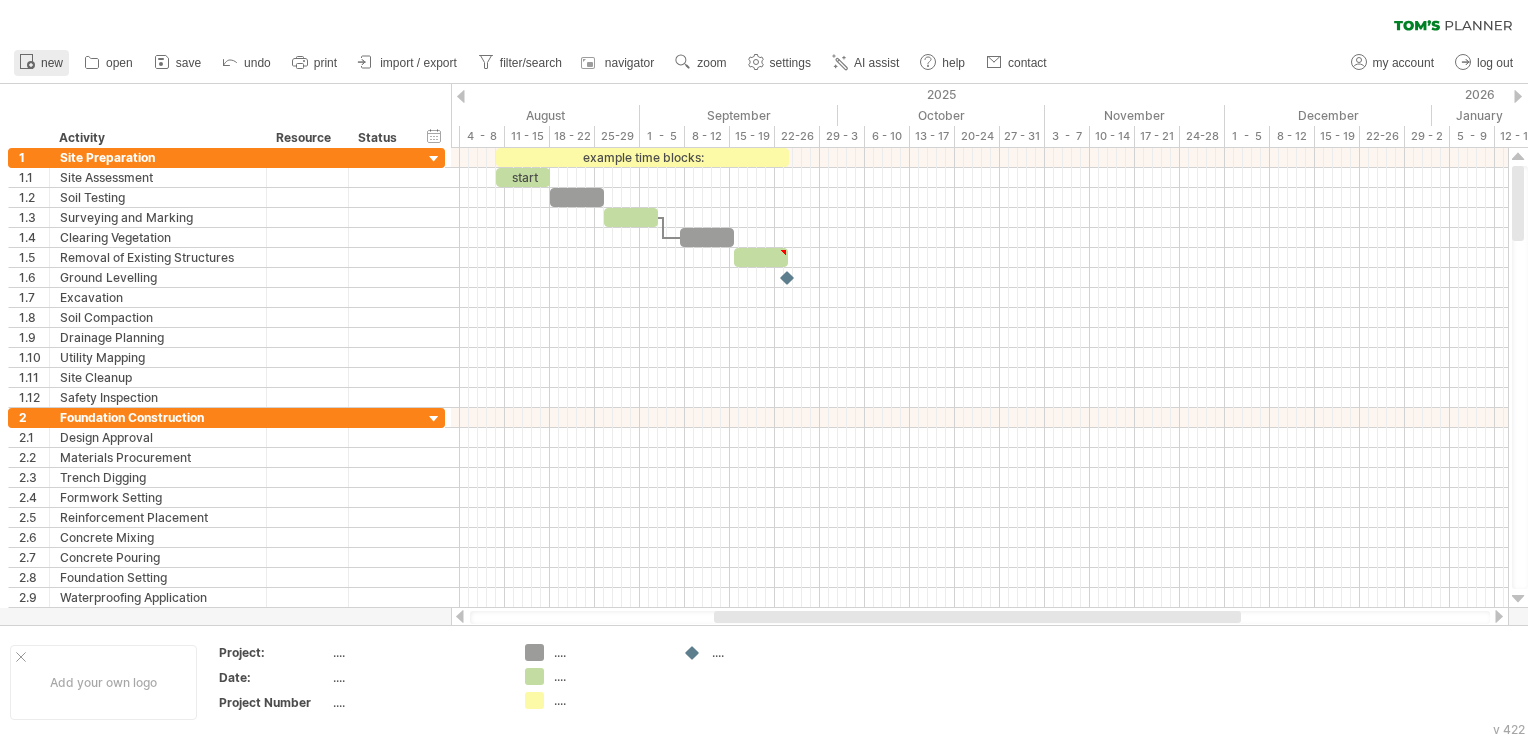 click on "new" at bounding box center [52, 63] 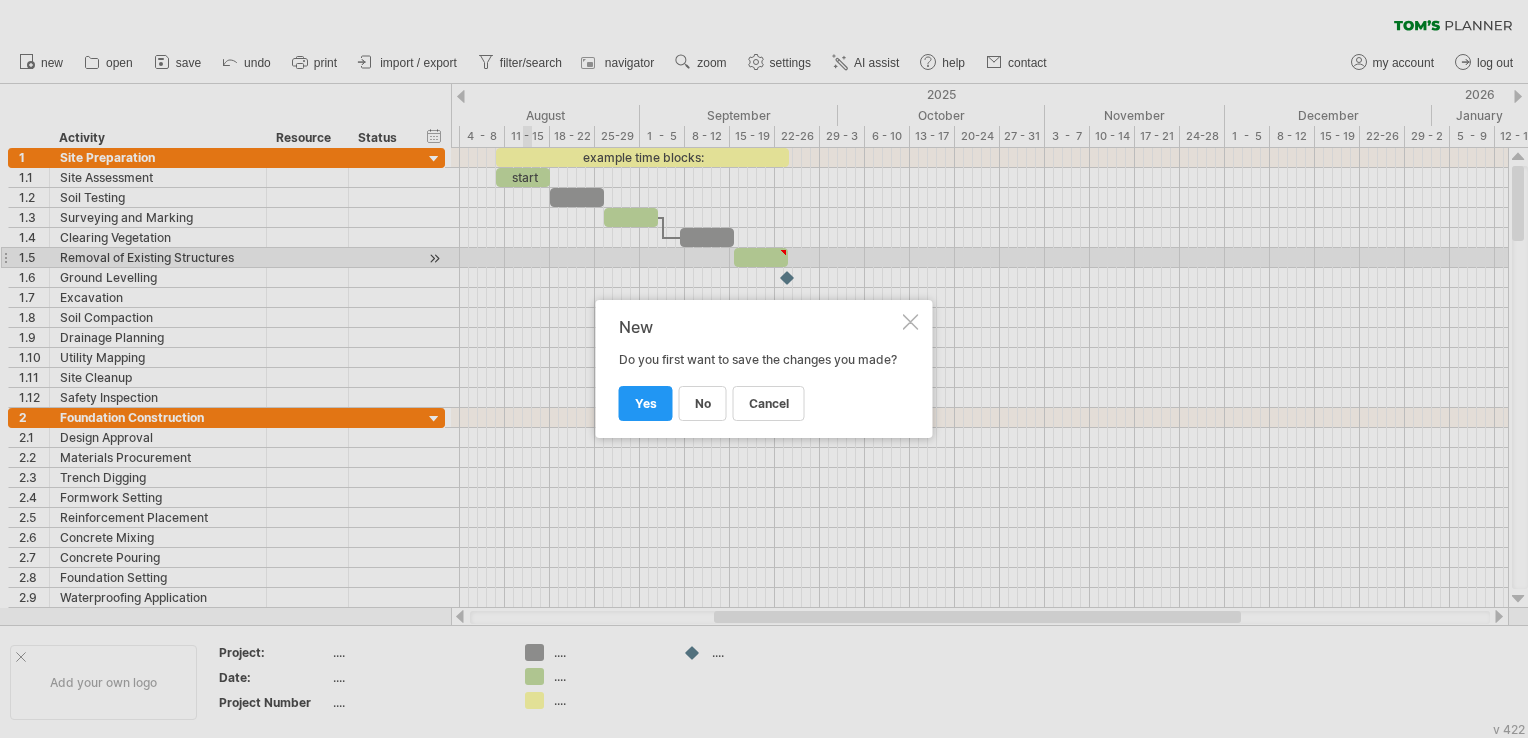 click on "no" at bounding box center (703, 403) 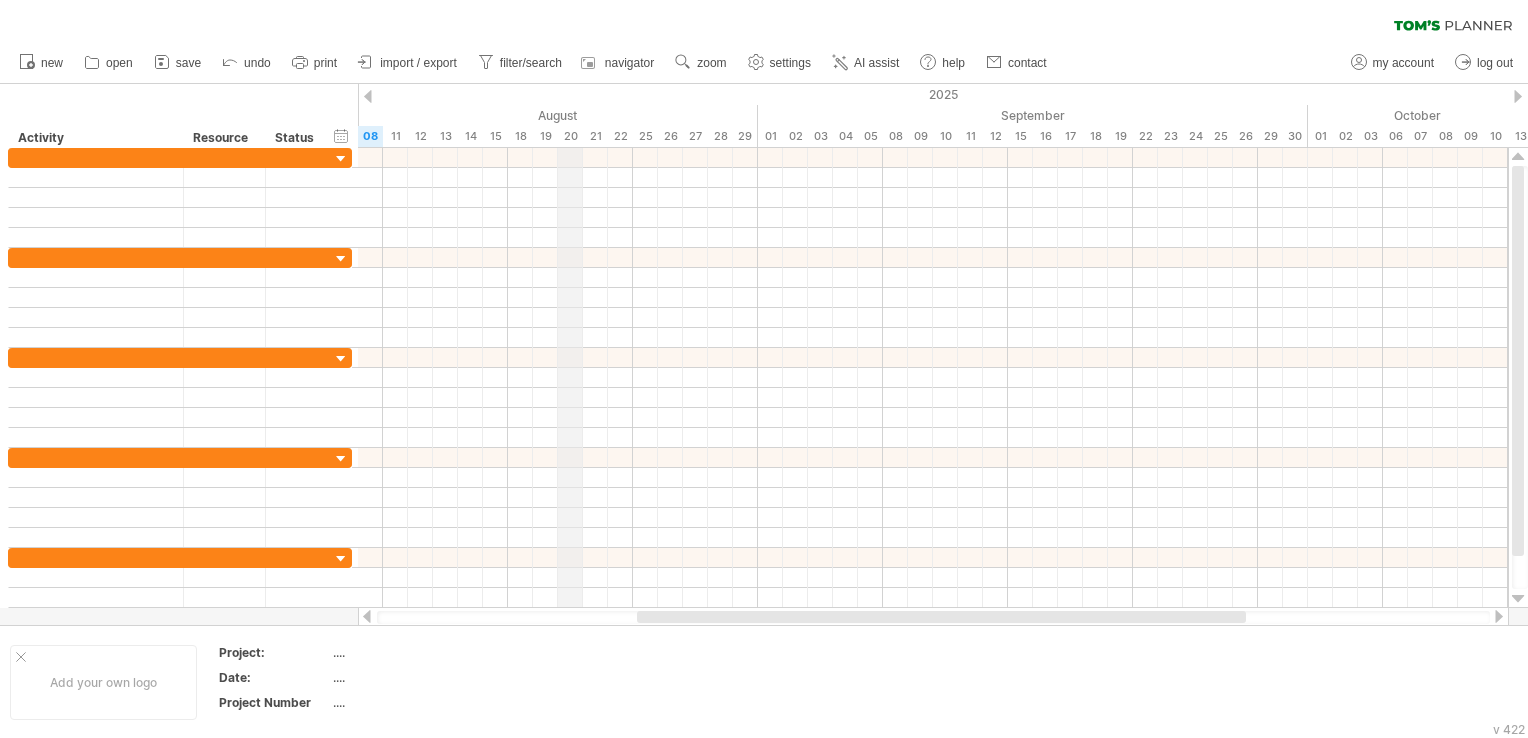 click on "August" at bounding box center [495, 115] 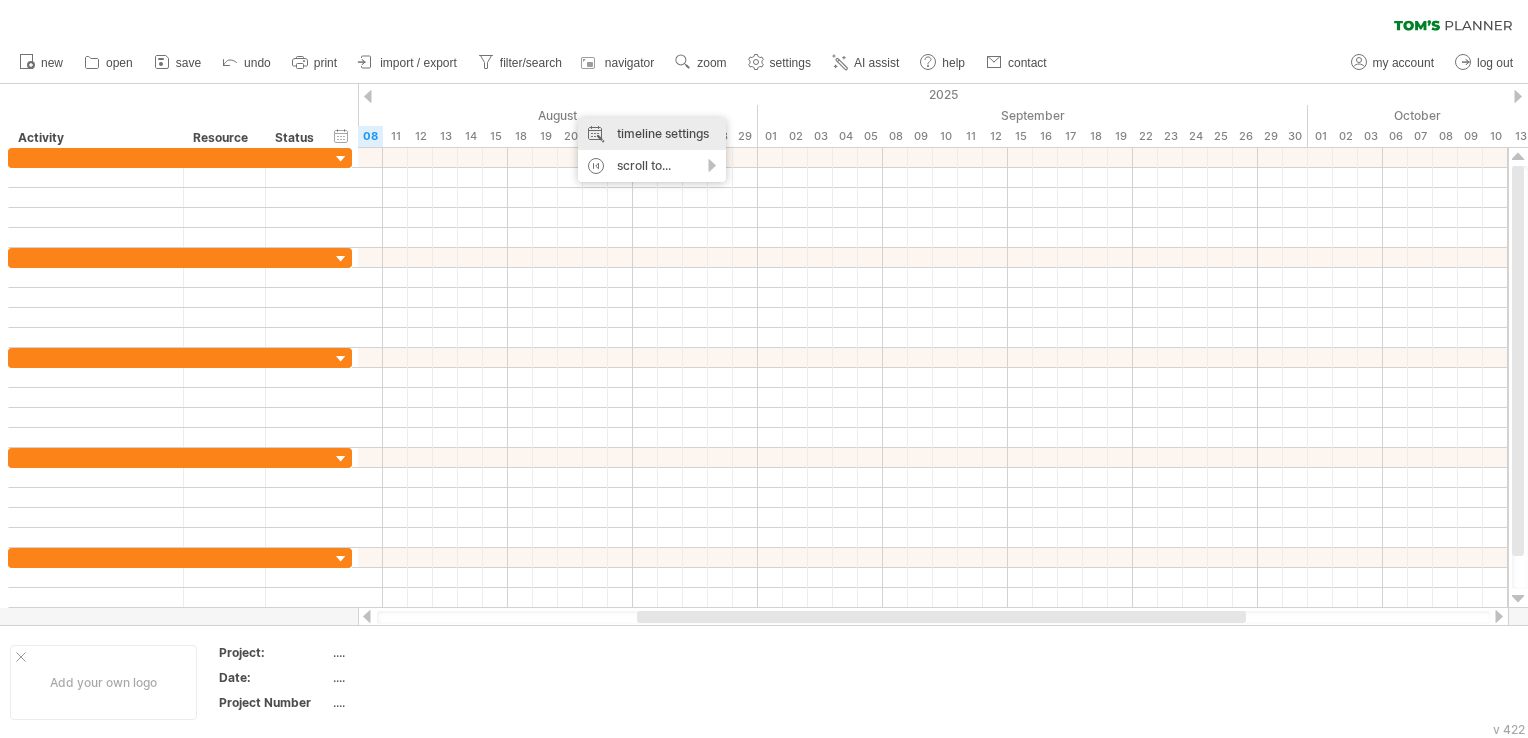 click on "timeline settings" at bounding box center (652, 134) 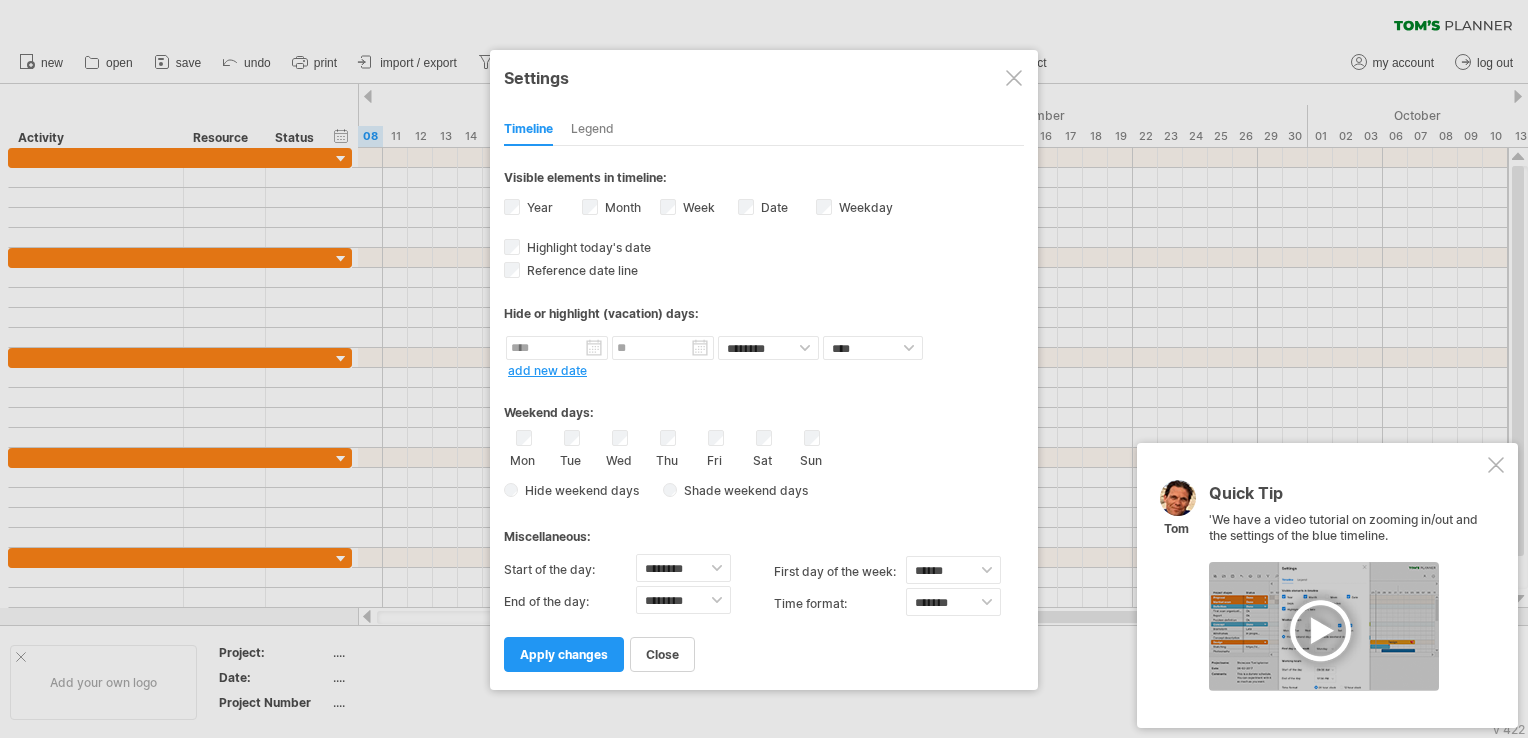 click on "add new date" at bounding box center (547, 370) 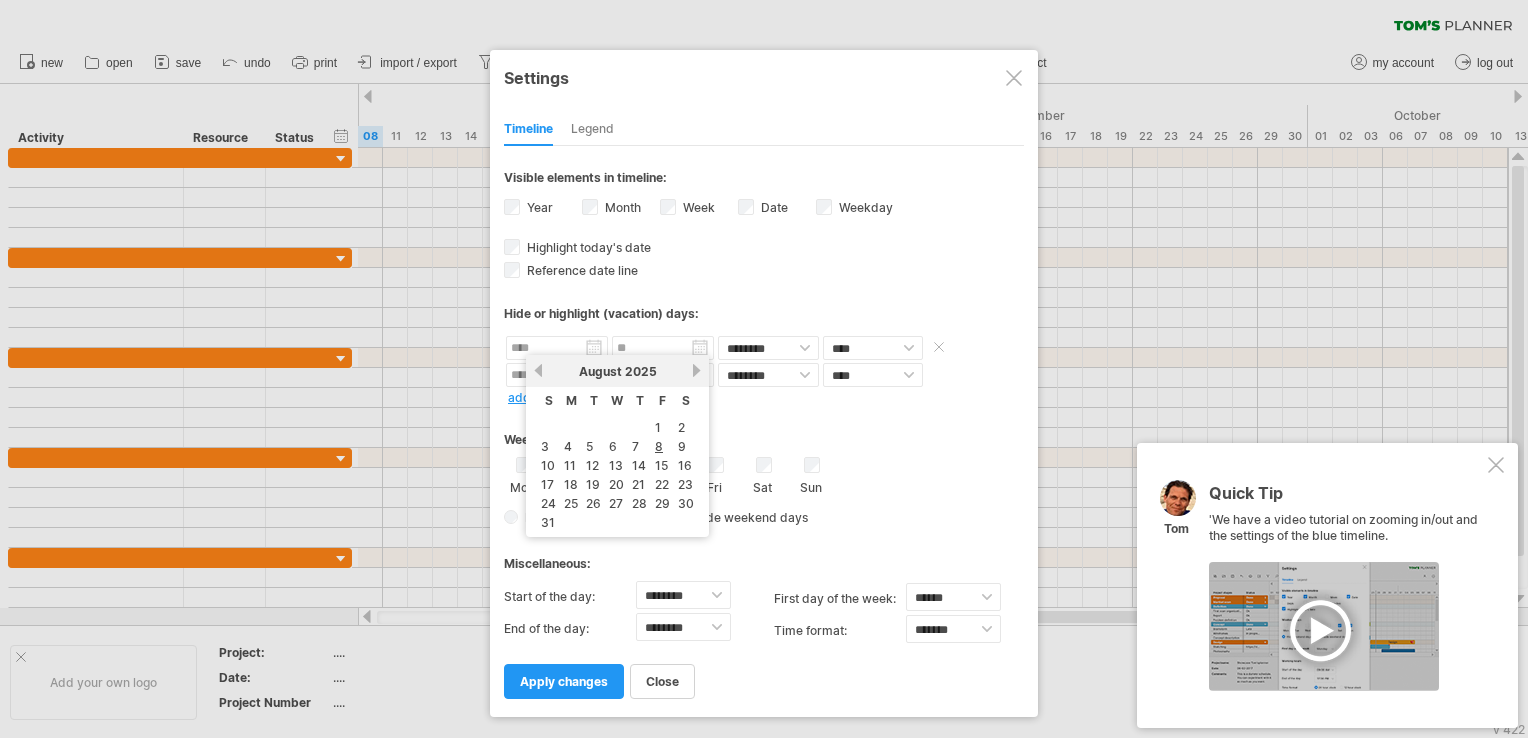 click at bounding box center (557, 348) 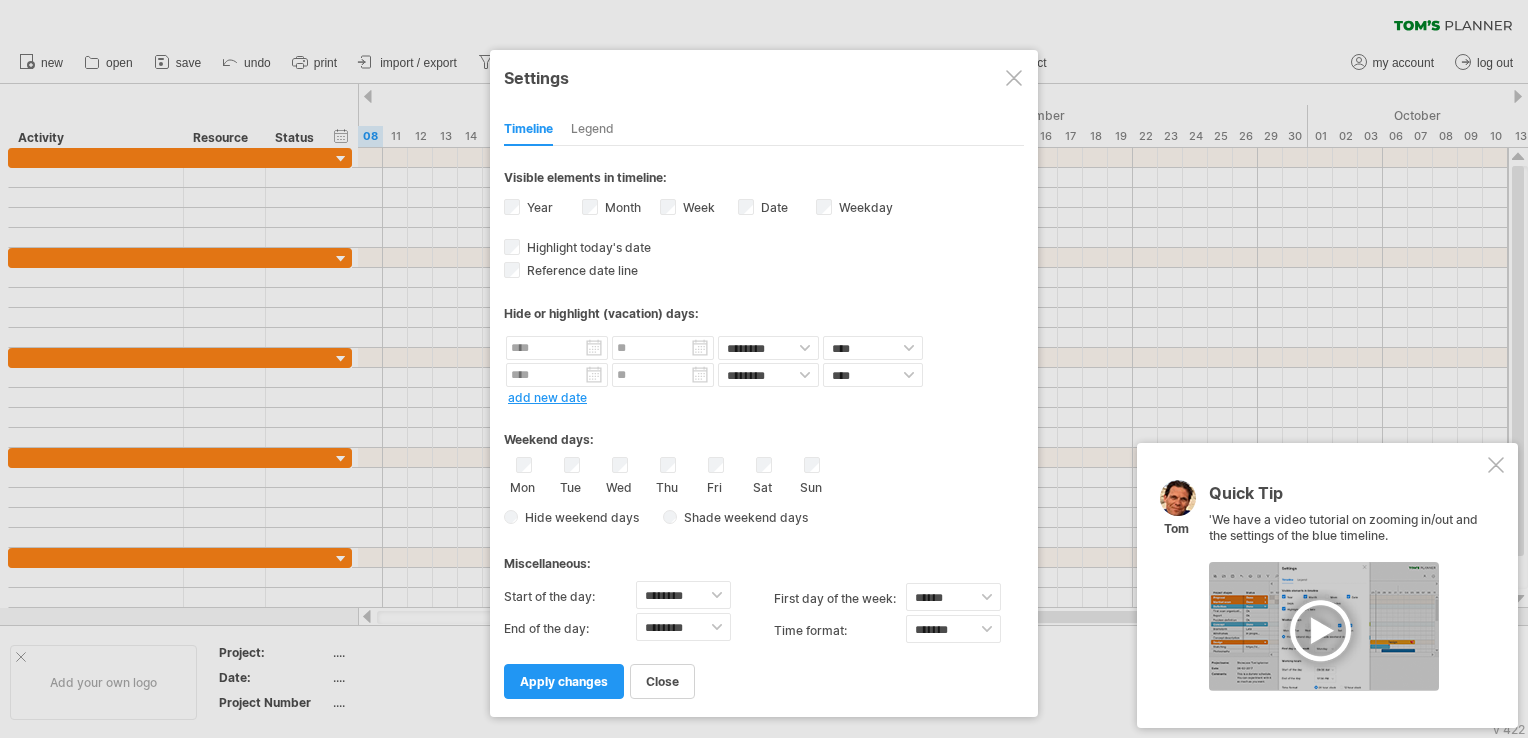 click on "Weekend days:" at bounding box center [764, 432] 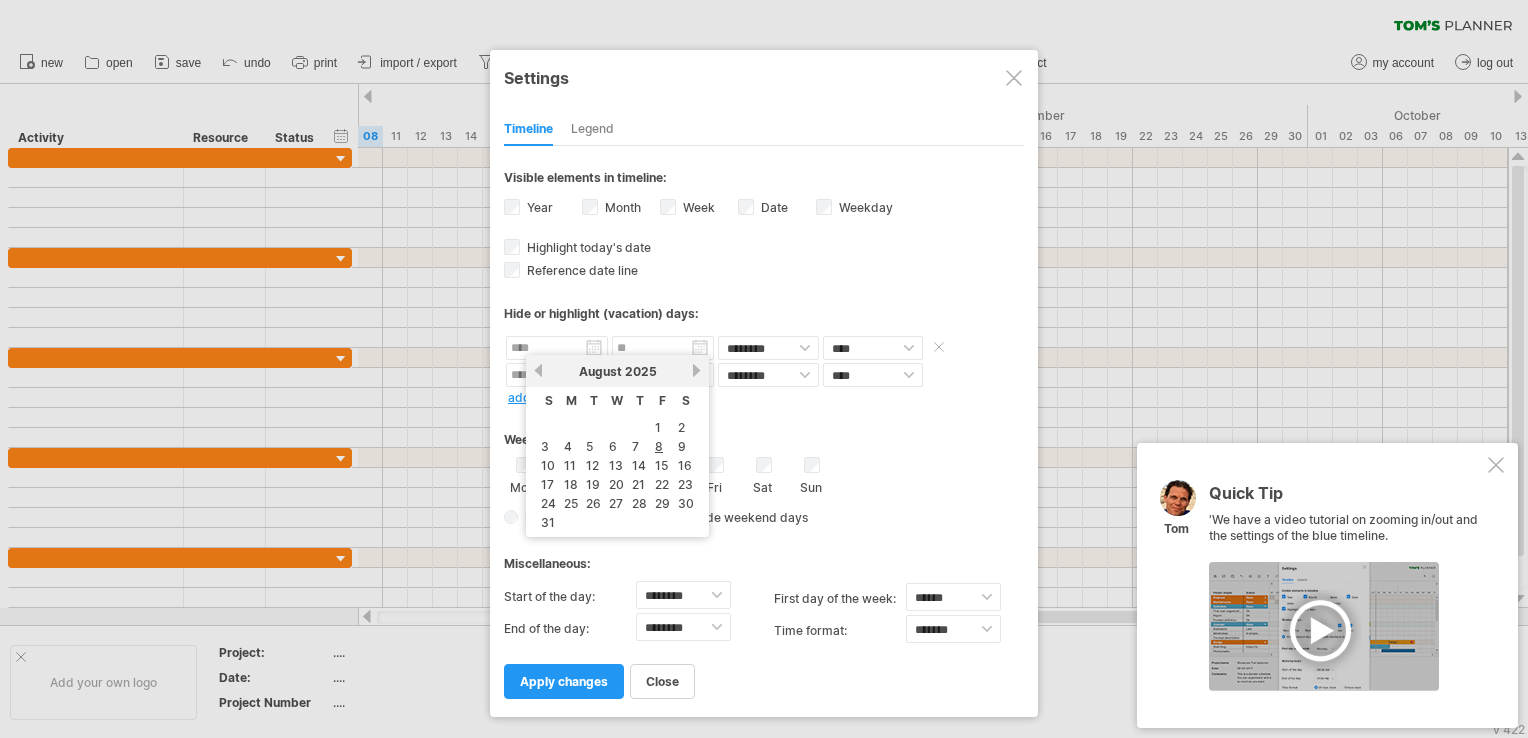 click at bounding box center (557, 348) 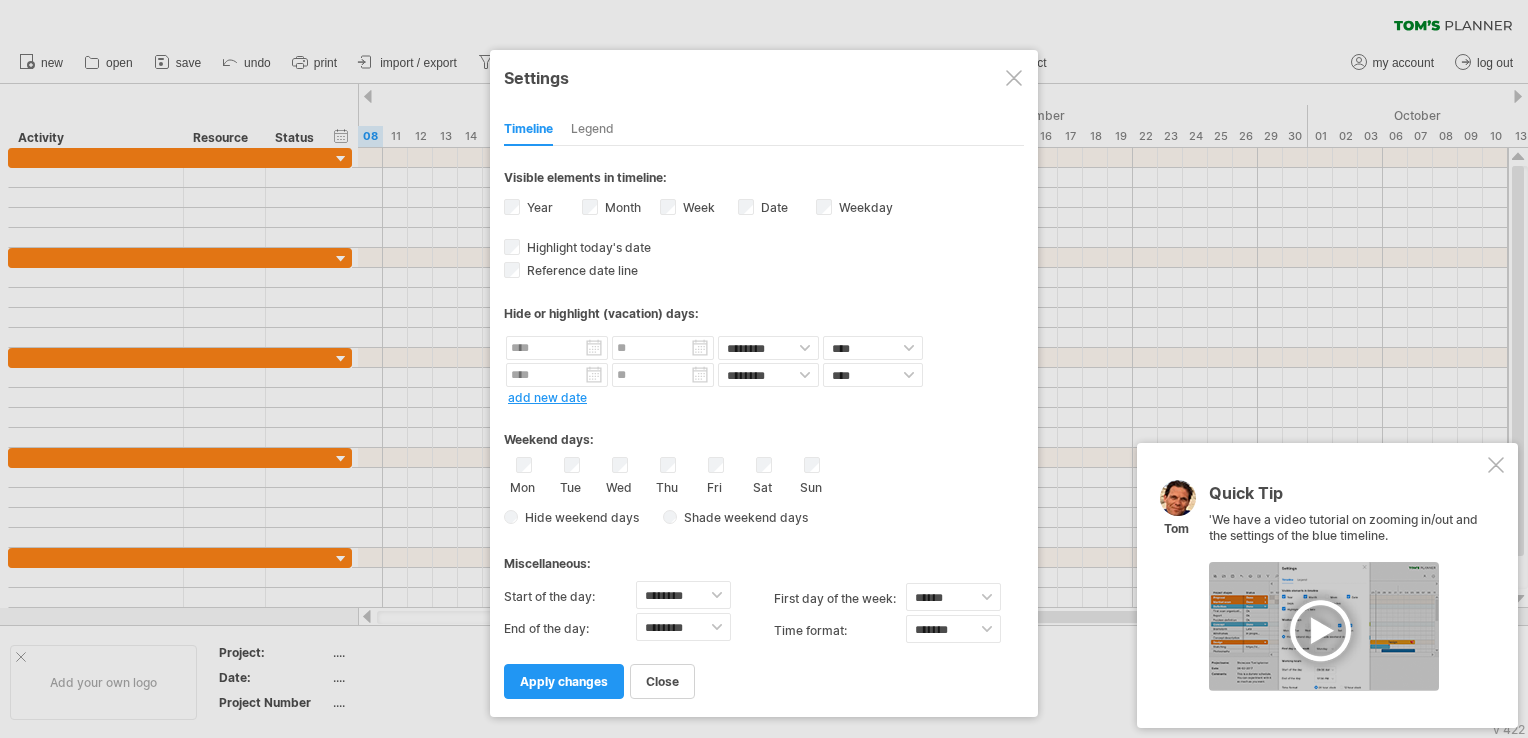 click on "Weekend days:" at bounding box center [764, 432] 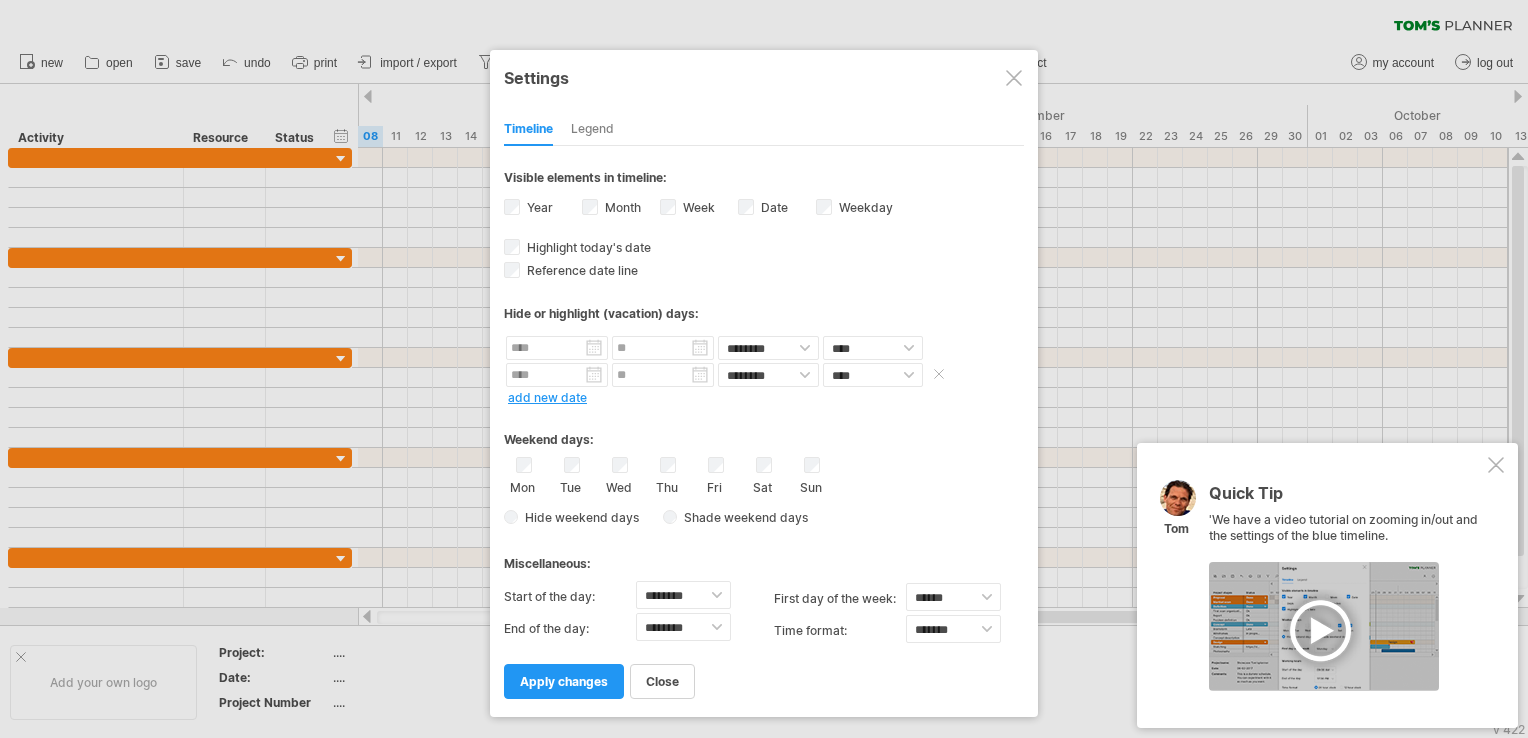 click at bounding box center (939, 374) 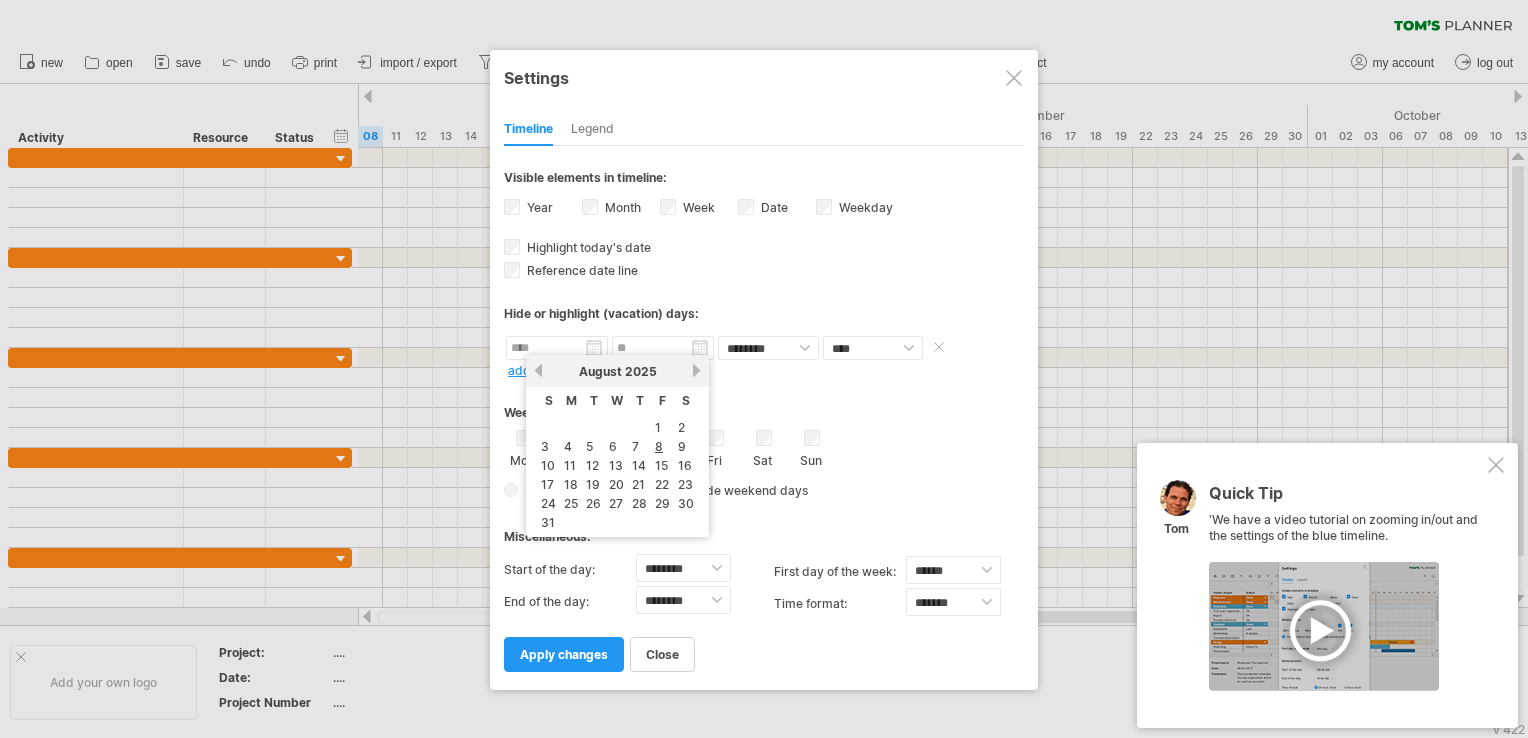 click at bounding box center (557, 348) 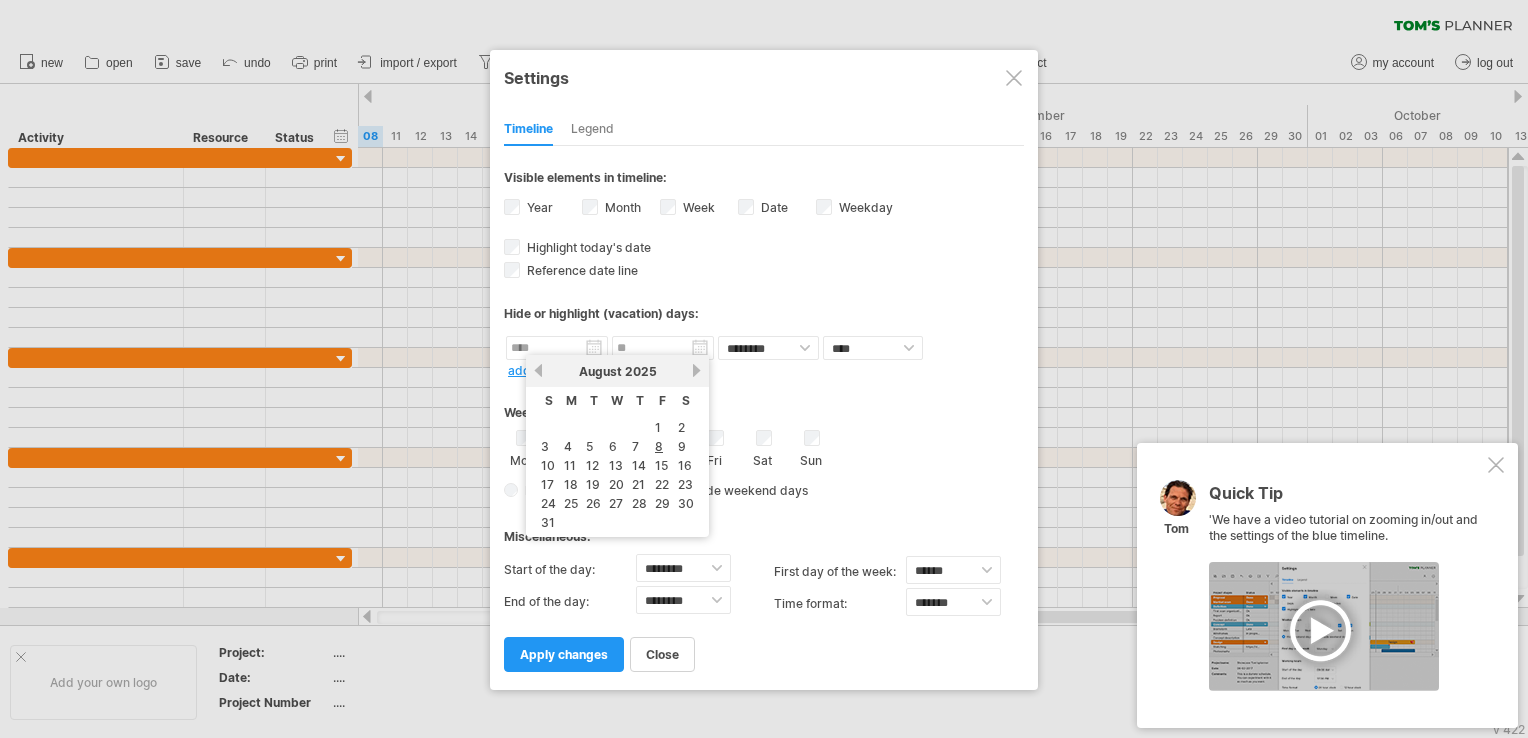 click on "previous" at bounding box center (538, 370) 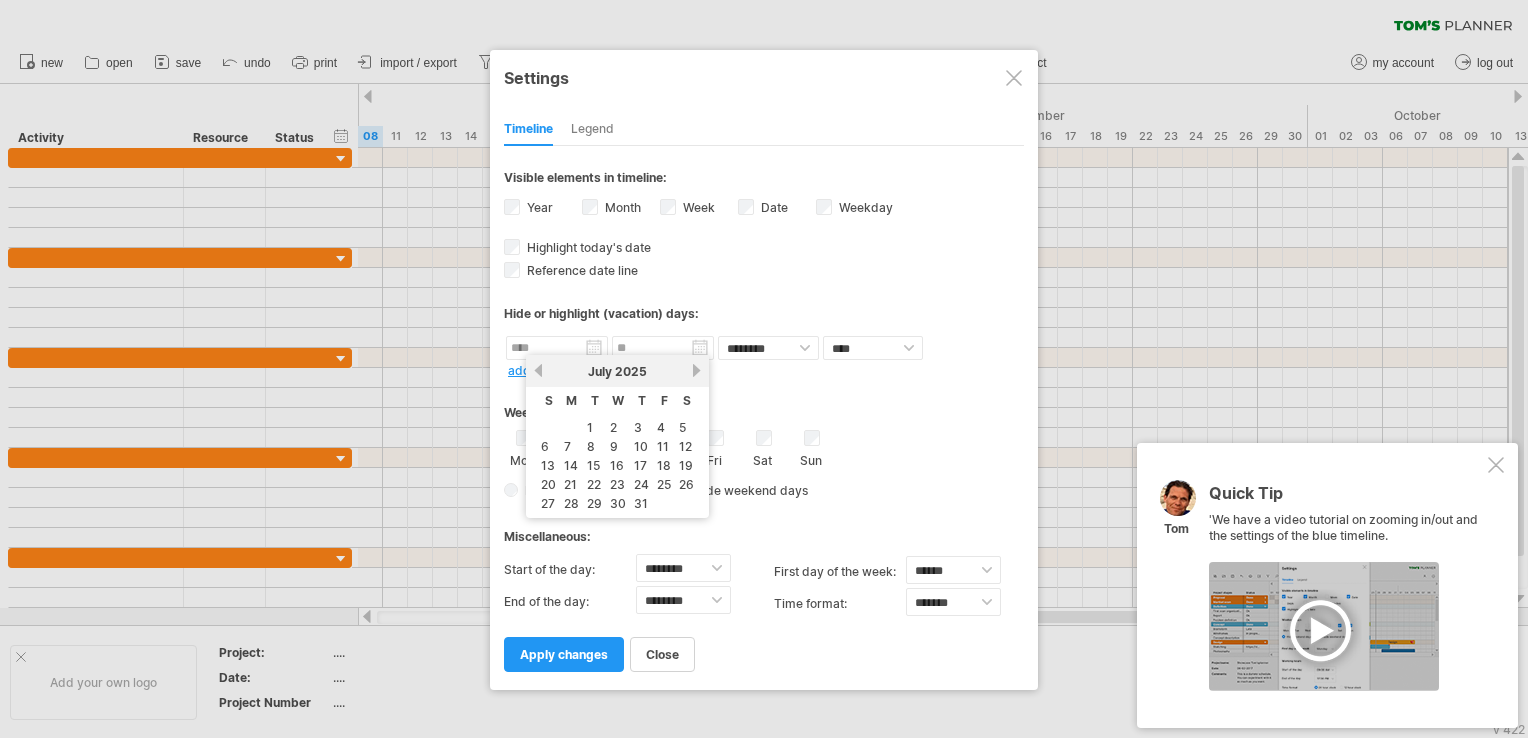 click on "[MONTH] 2025" at bounding box center [617, 371] 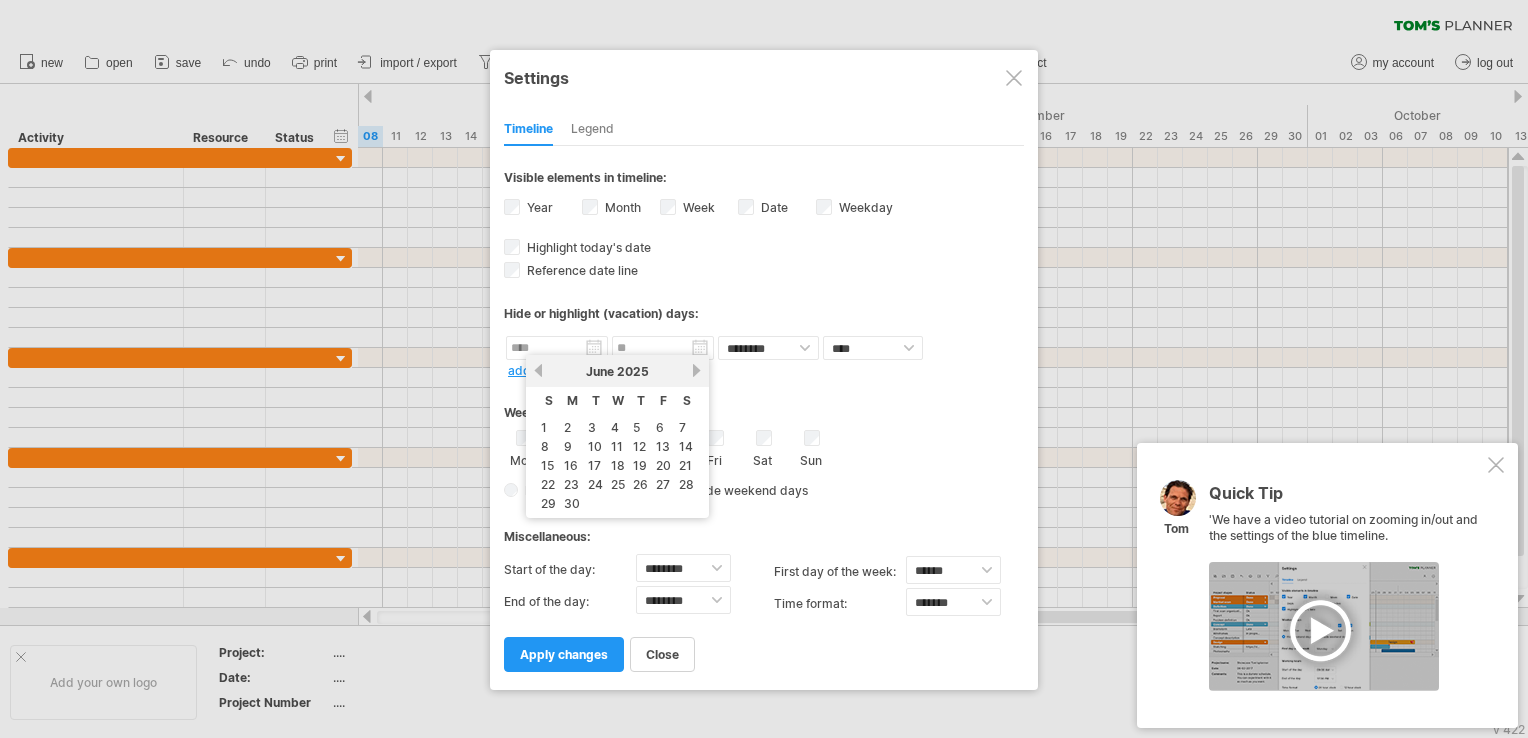 click on "previous" at bounding box center (538, 370) 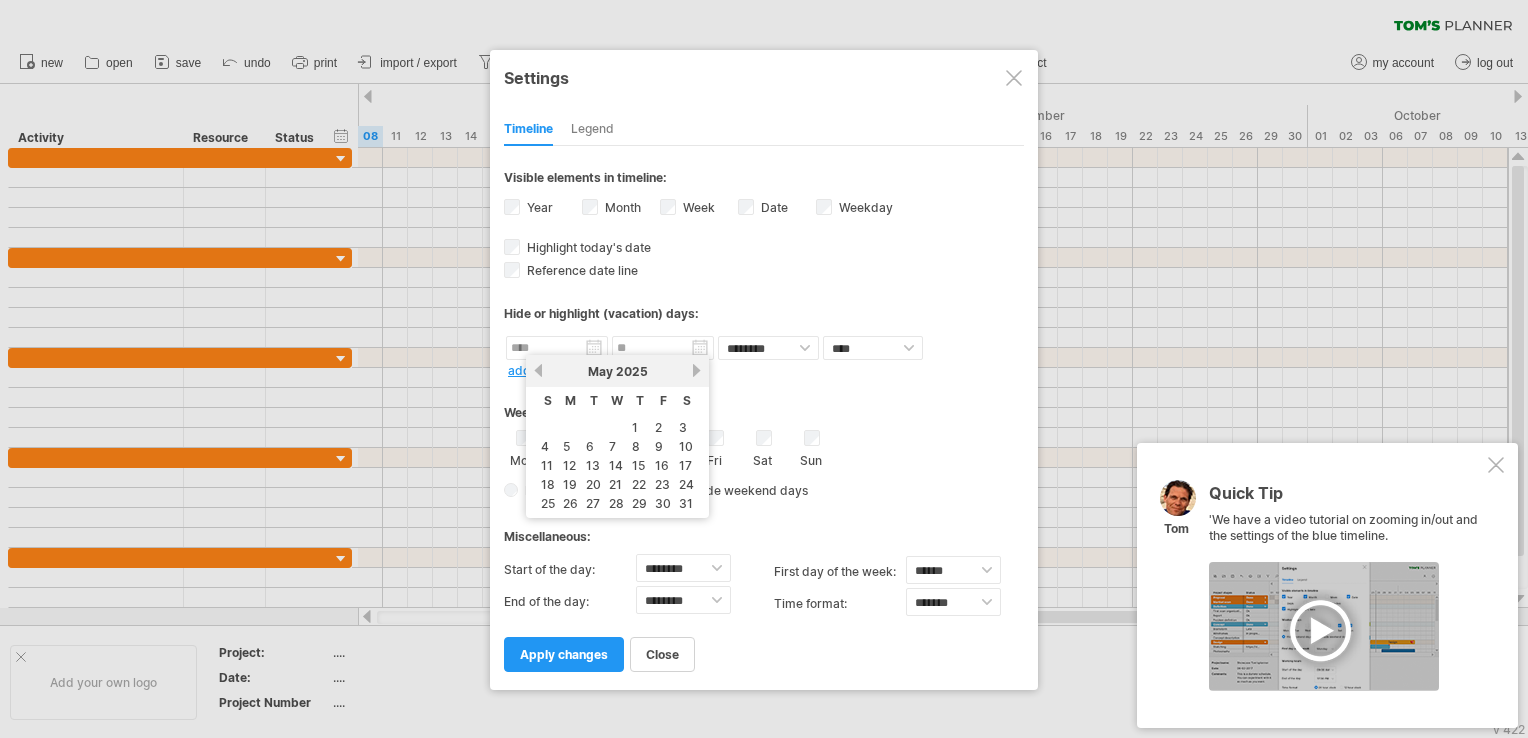 click on "previous" at bounding box center [538, 370] 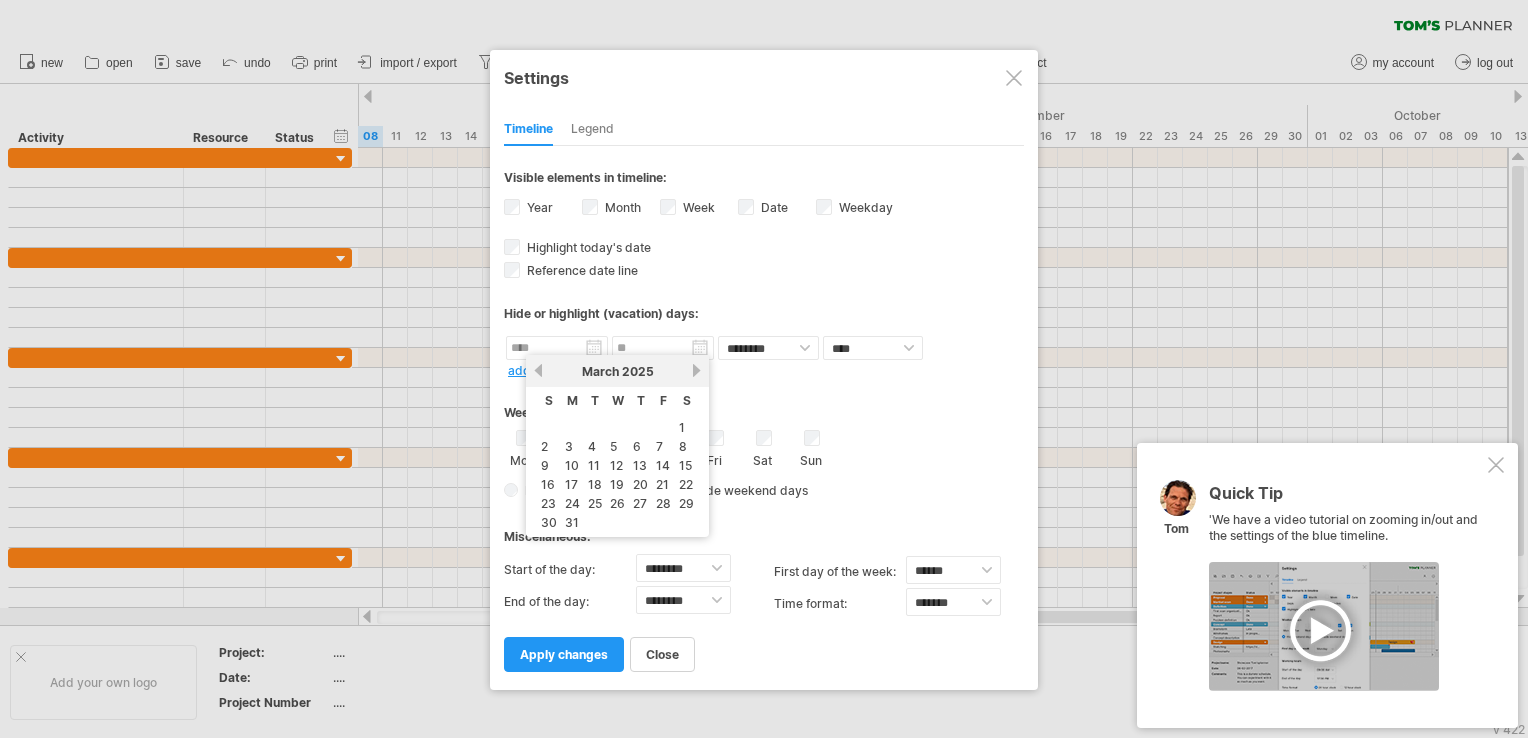 click on "previous" at bounding box center (538, 370) 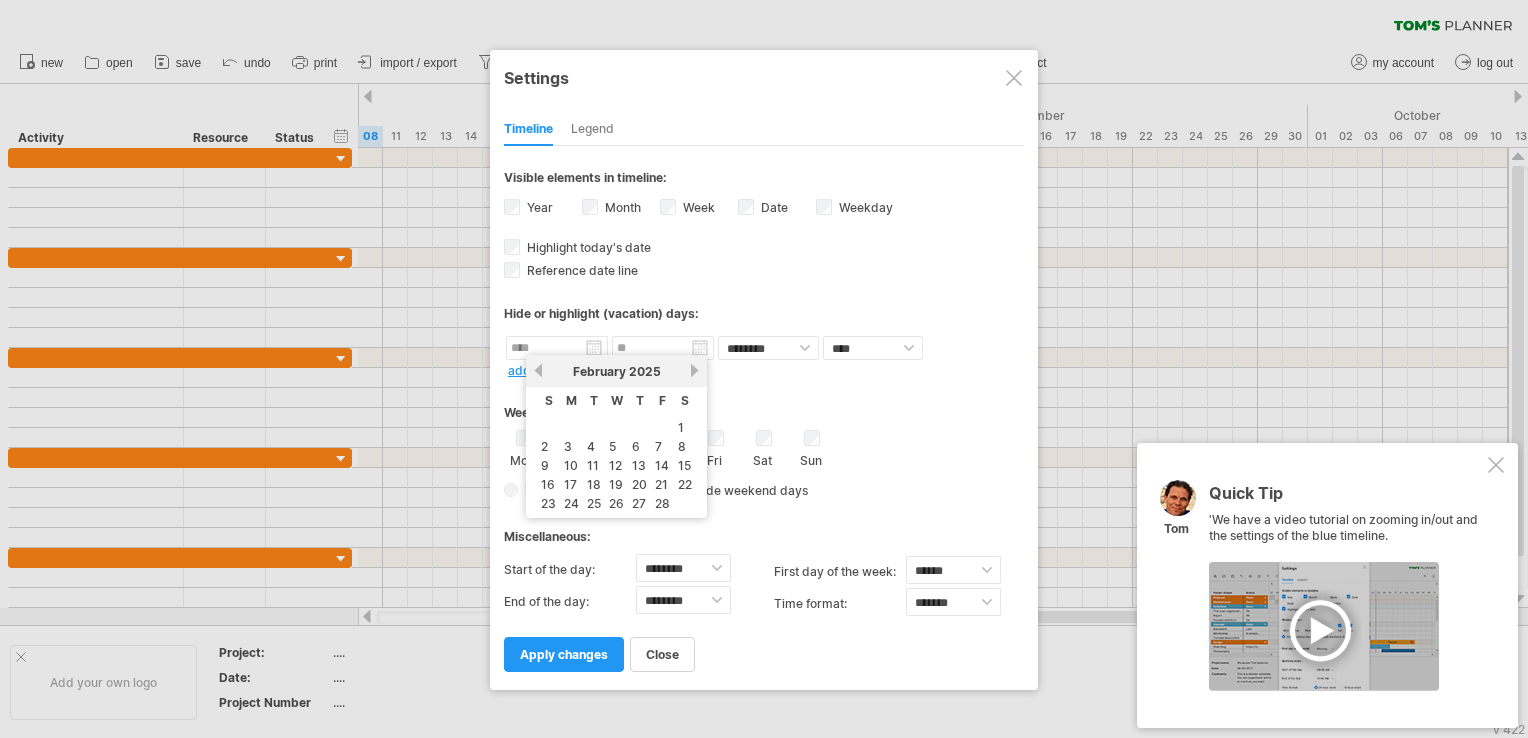 click on "previous" at bounding box center (538, 370) 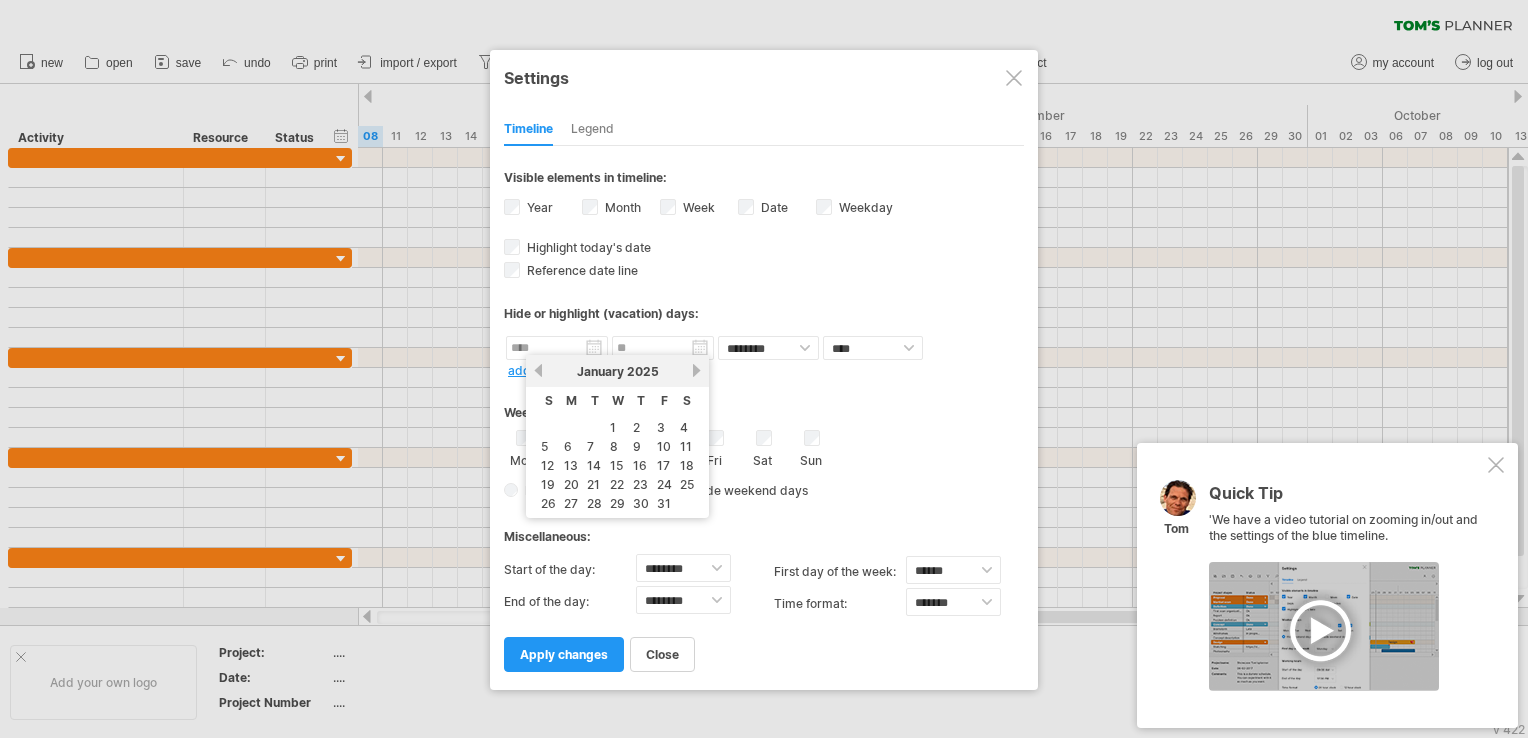 click on "previous" at bounding box center [538, 370] 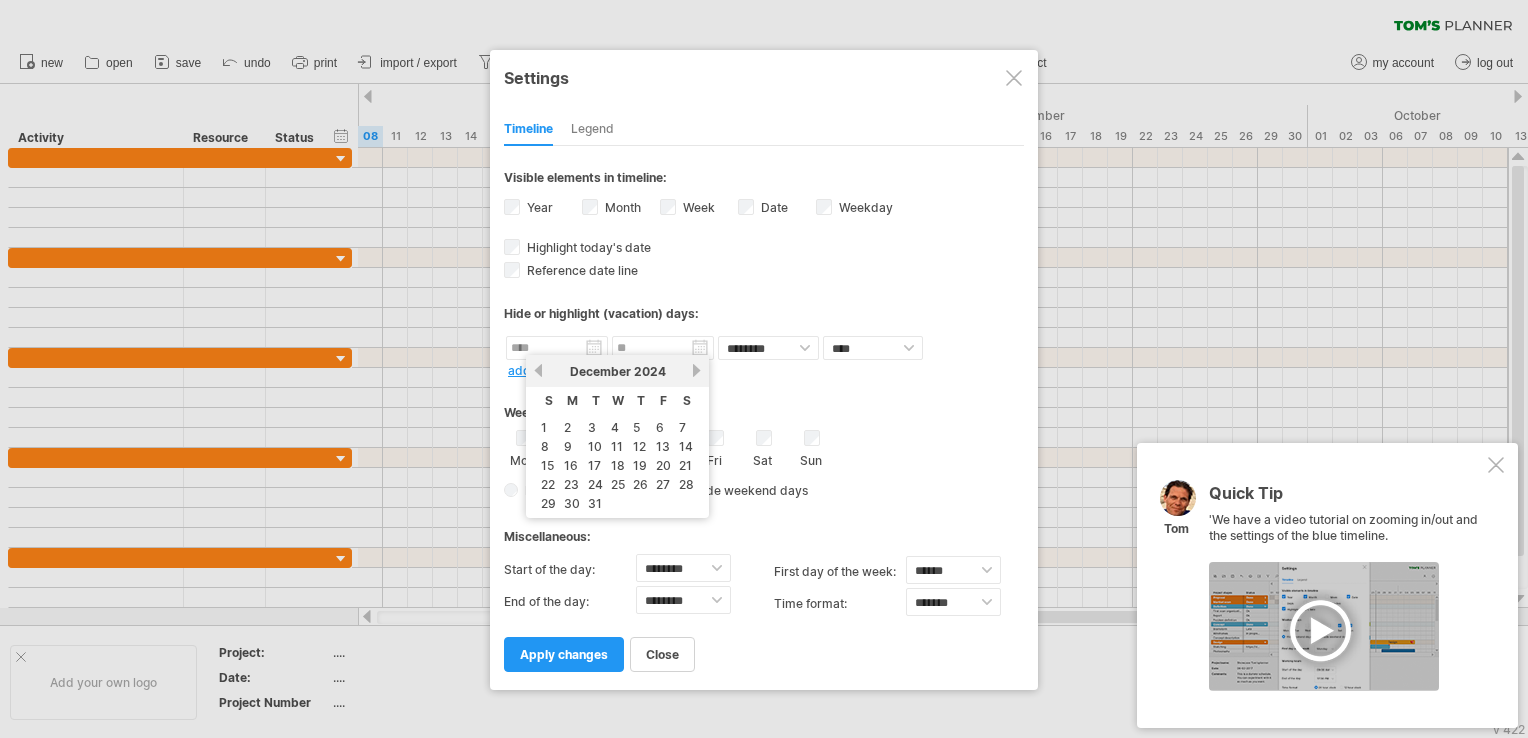 click on "previous" at bounding box center (538, 370) 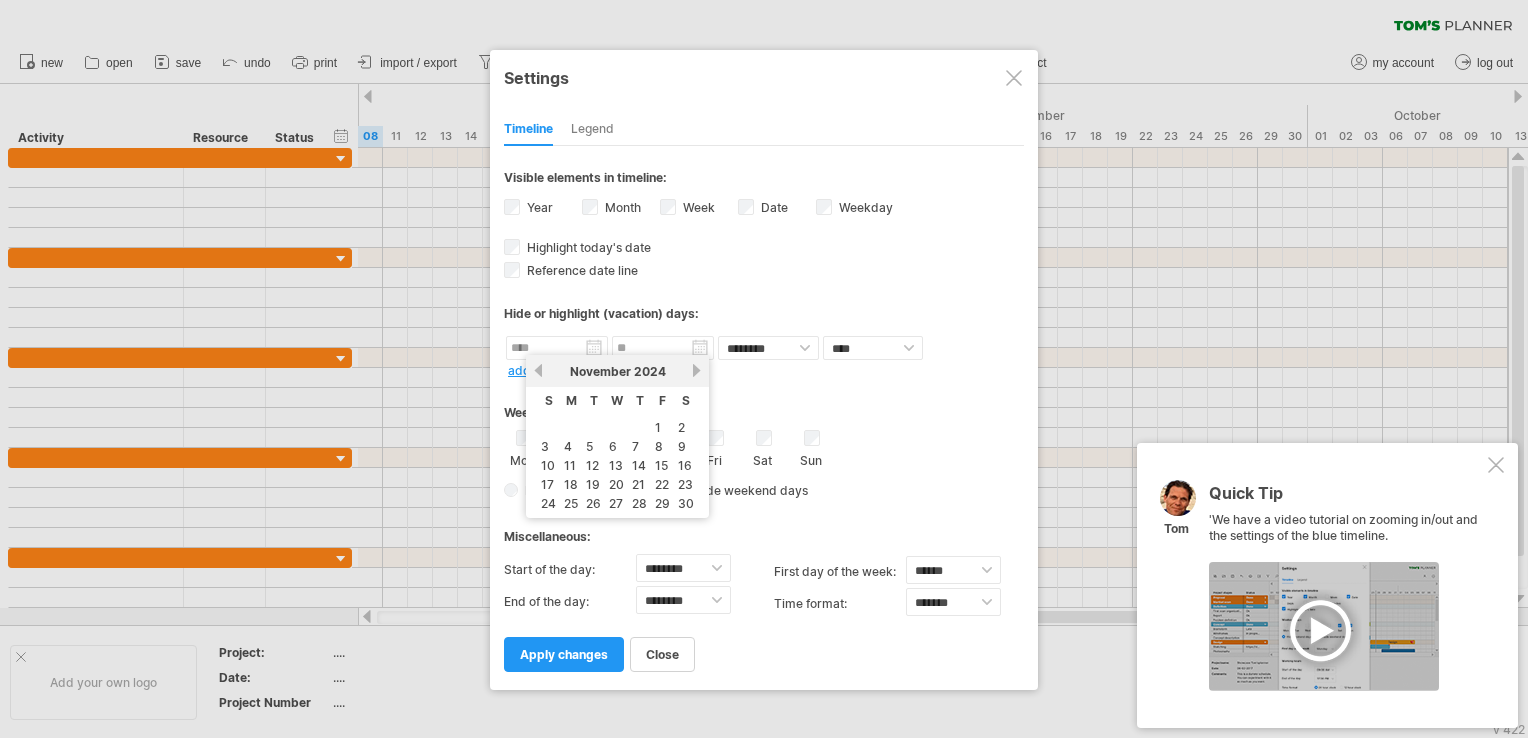 click on "previous" at bounding box center [538, 370] 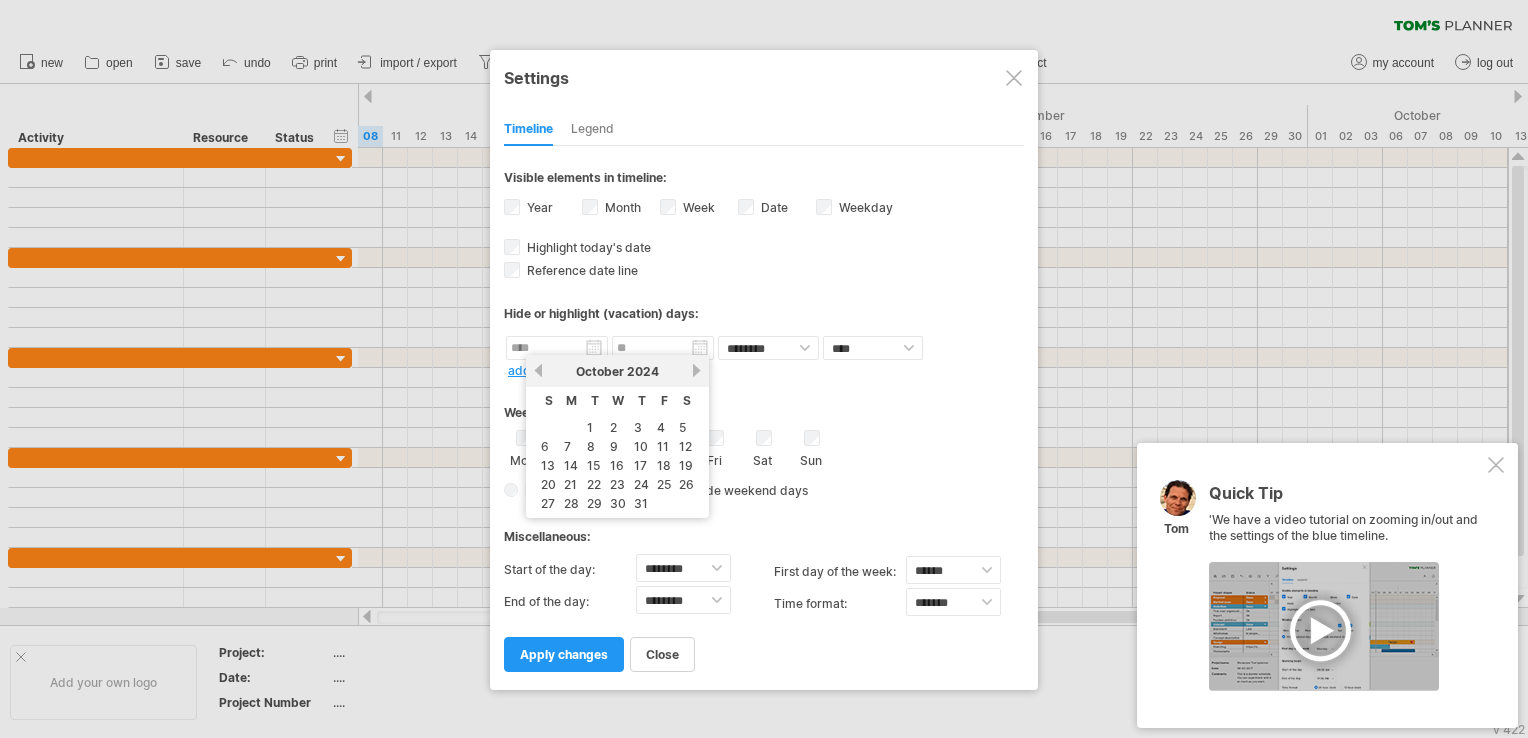 click on "previous" at bounding box center [538, 370] 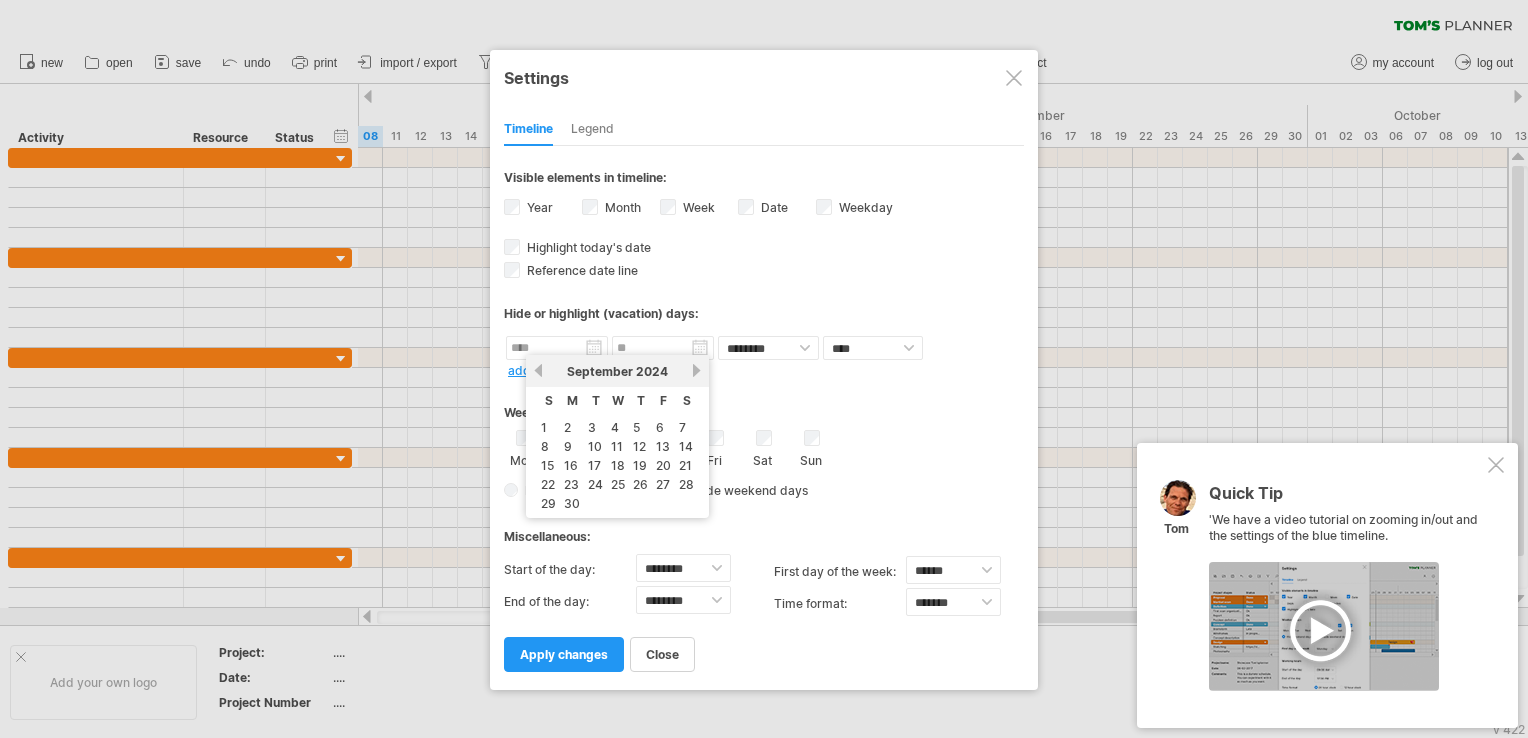 click on "previous" at bounding box center (538, 370) 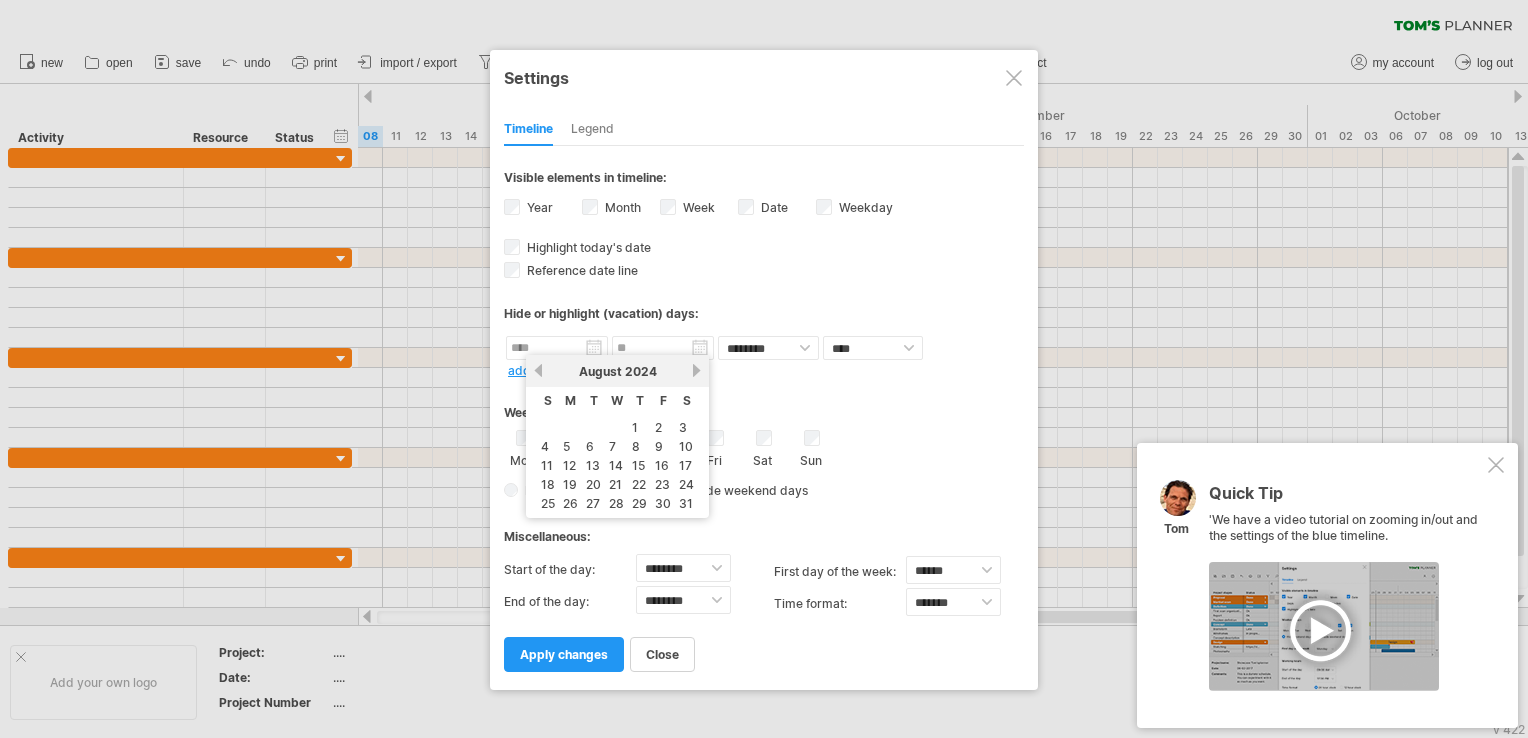 click on "previous" at bounding box center [538, 370] 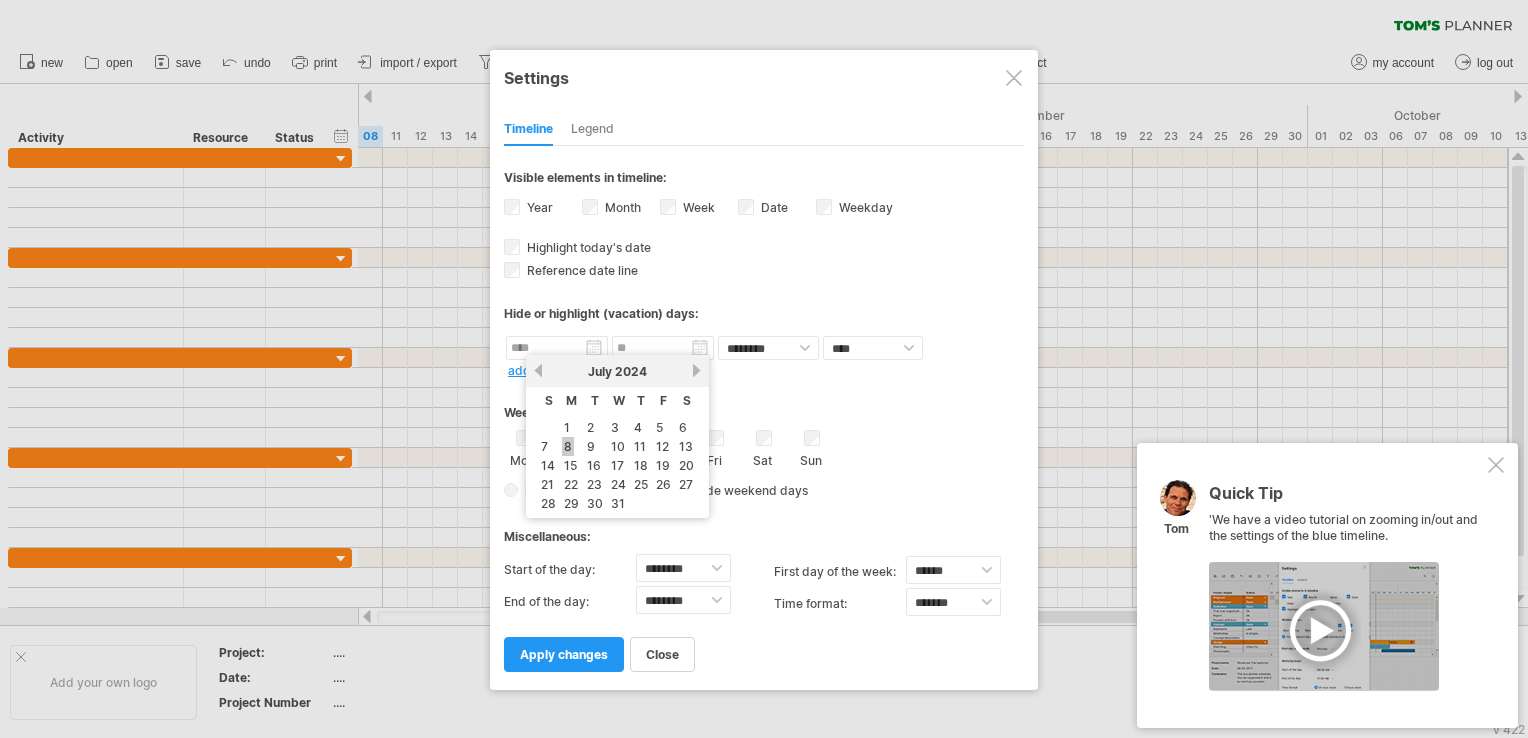 click on "8" at bounding box center [568, 446] 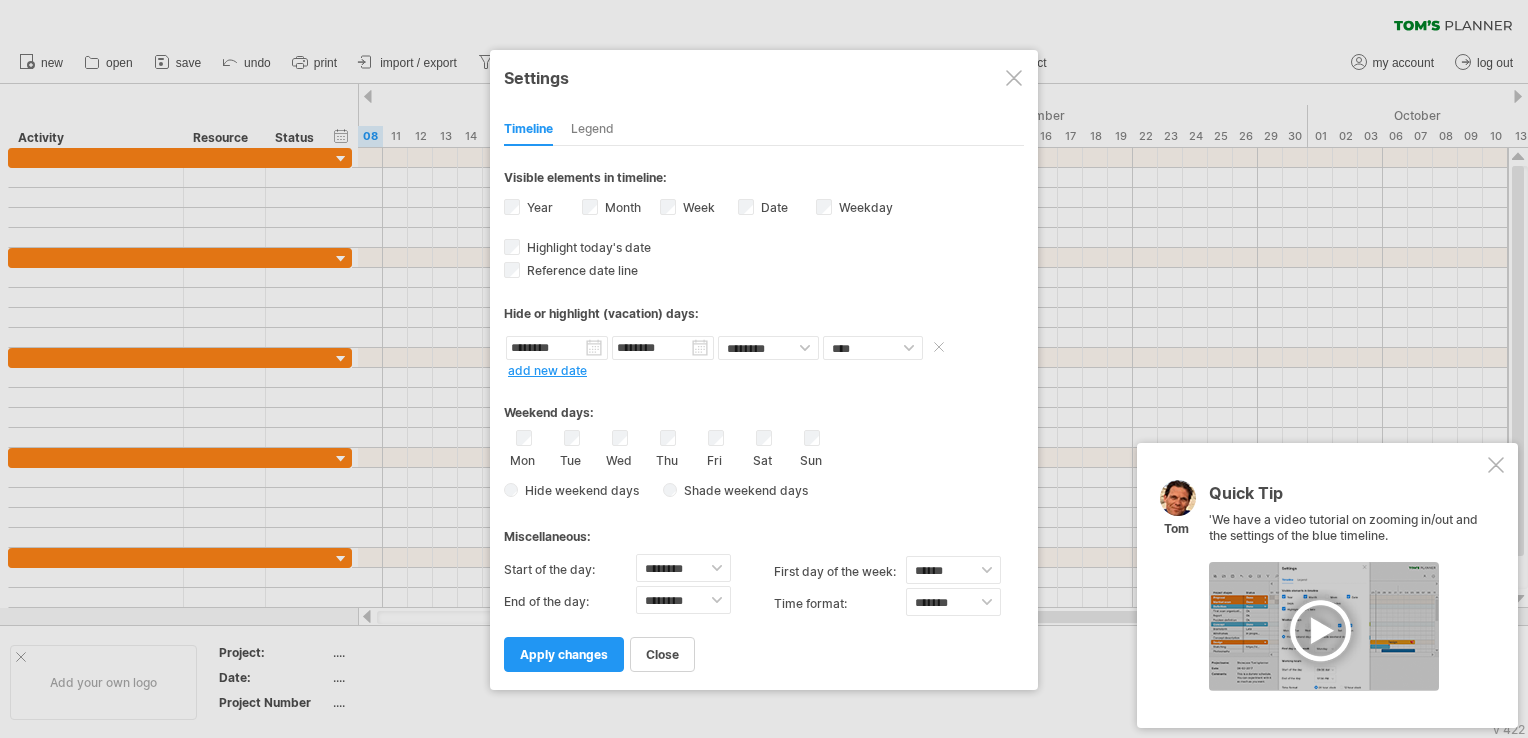 click on "********" at bounding box center [557, 348] 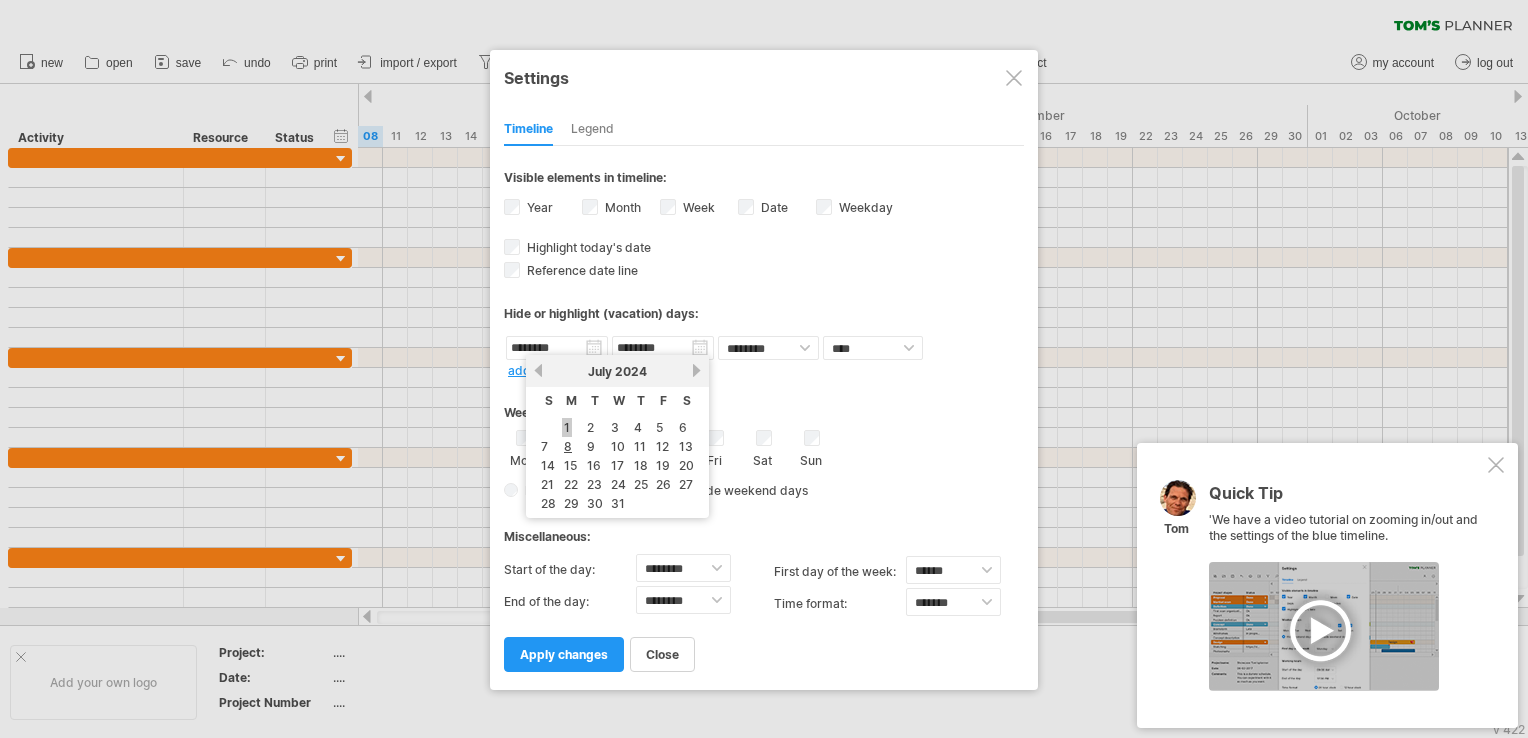 click on "1" at bounding box center (567, 427) 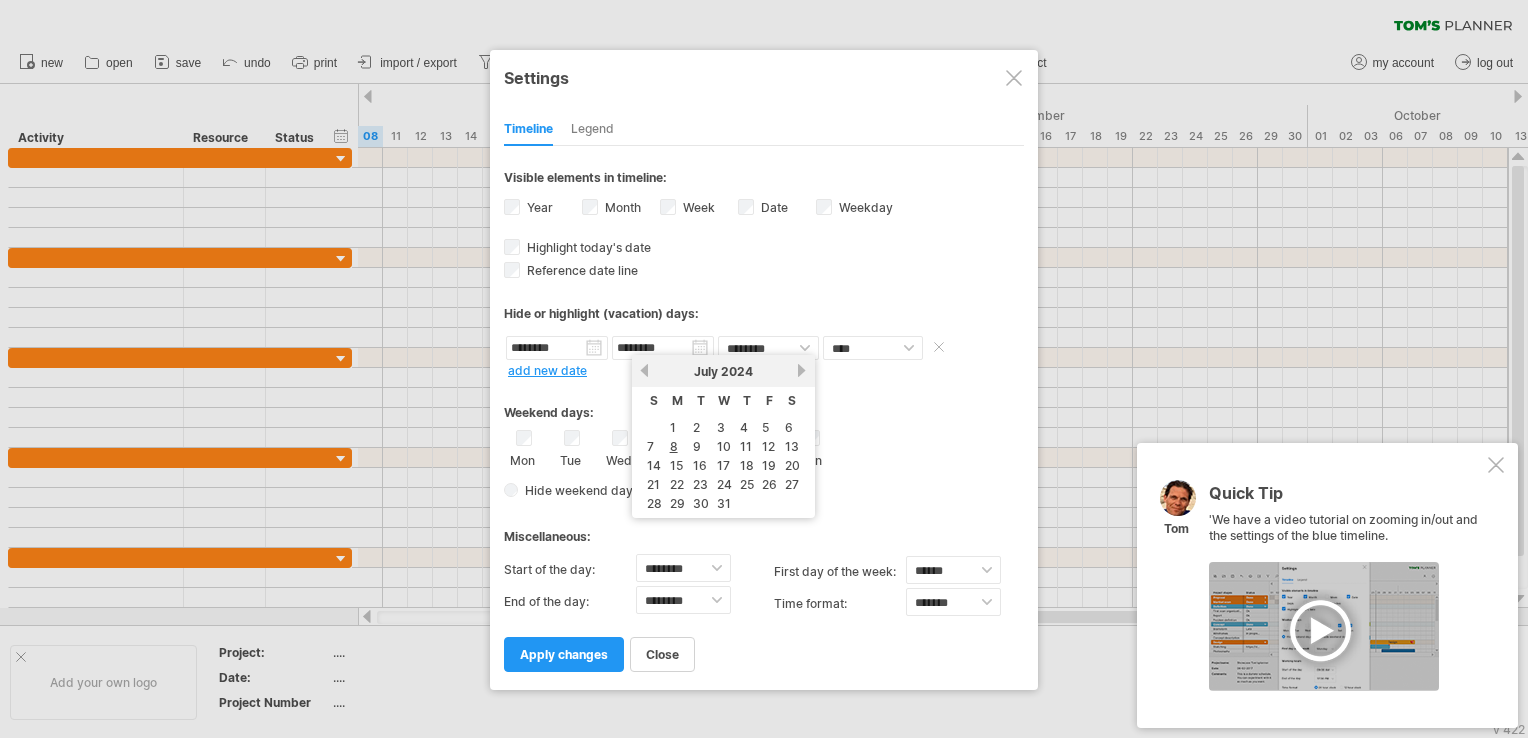 click on "********" at bounding box center [663, 348] 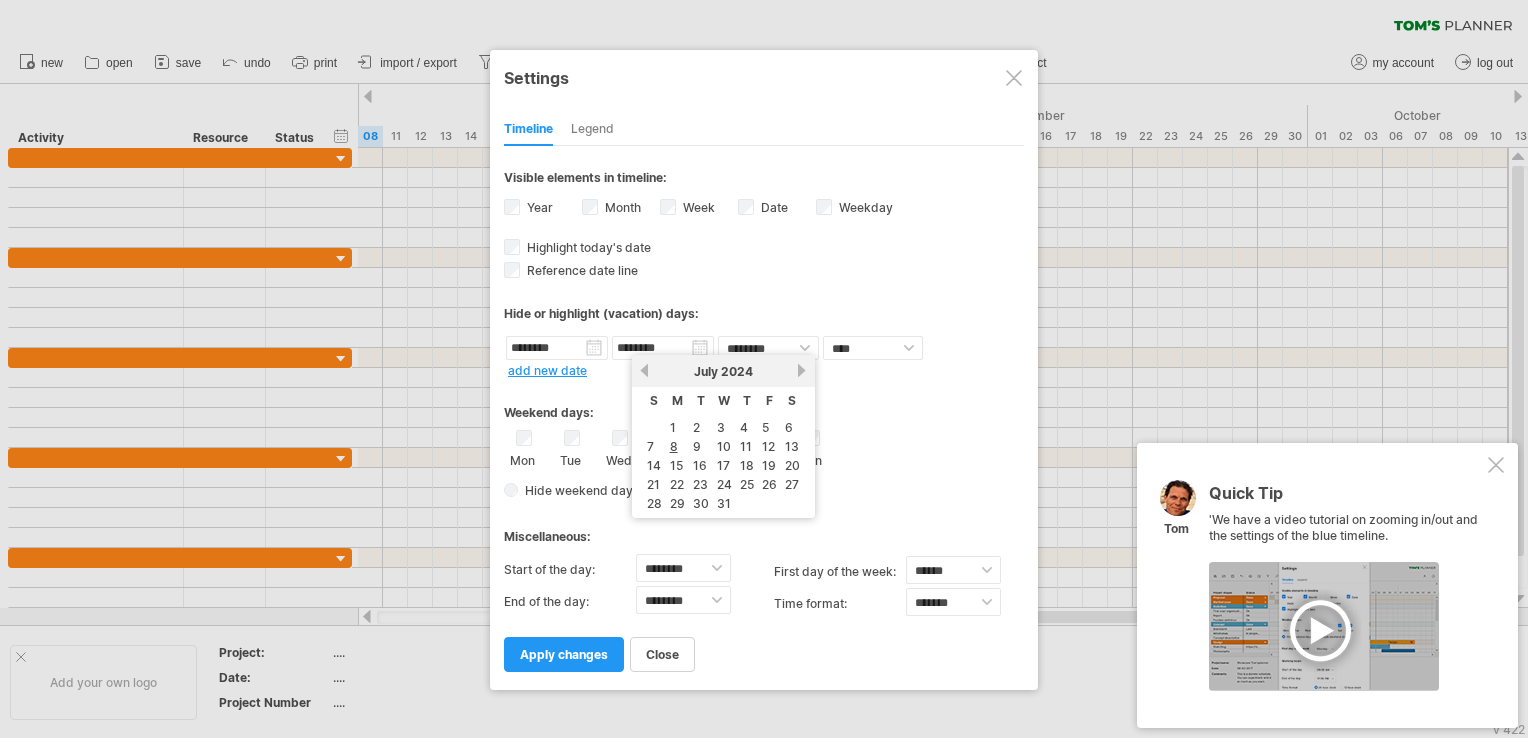click on "[MONTH] 2024" at bounding box center [723, 371] 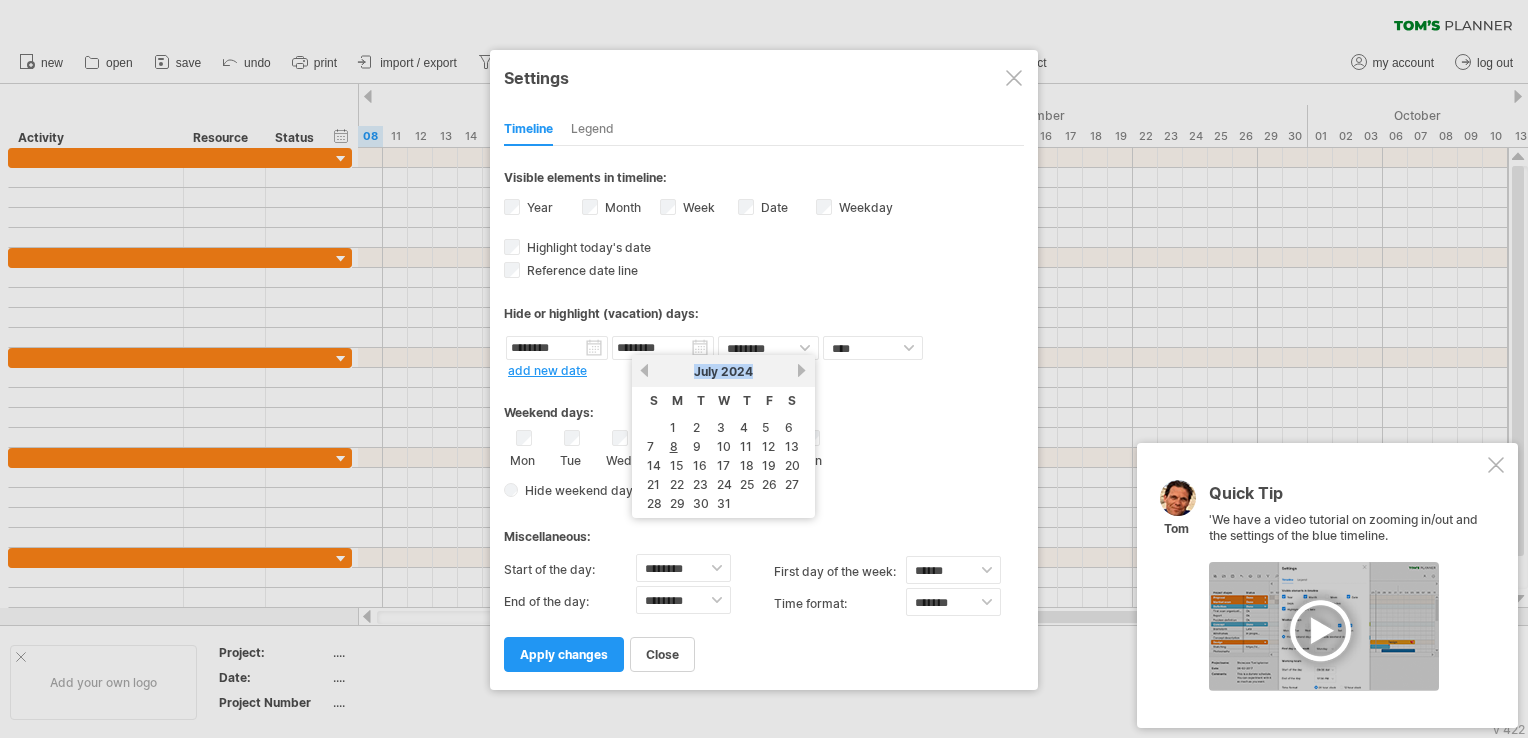 click on "[MONTH] 2024" at bounding box center [723, 371] 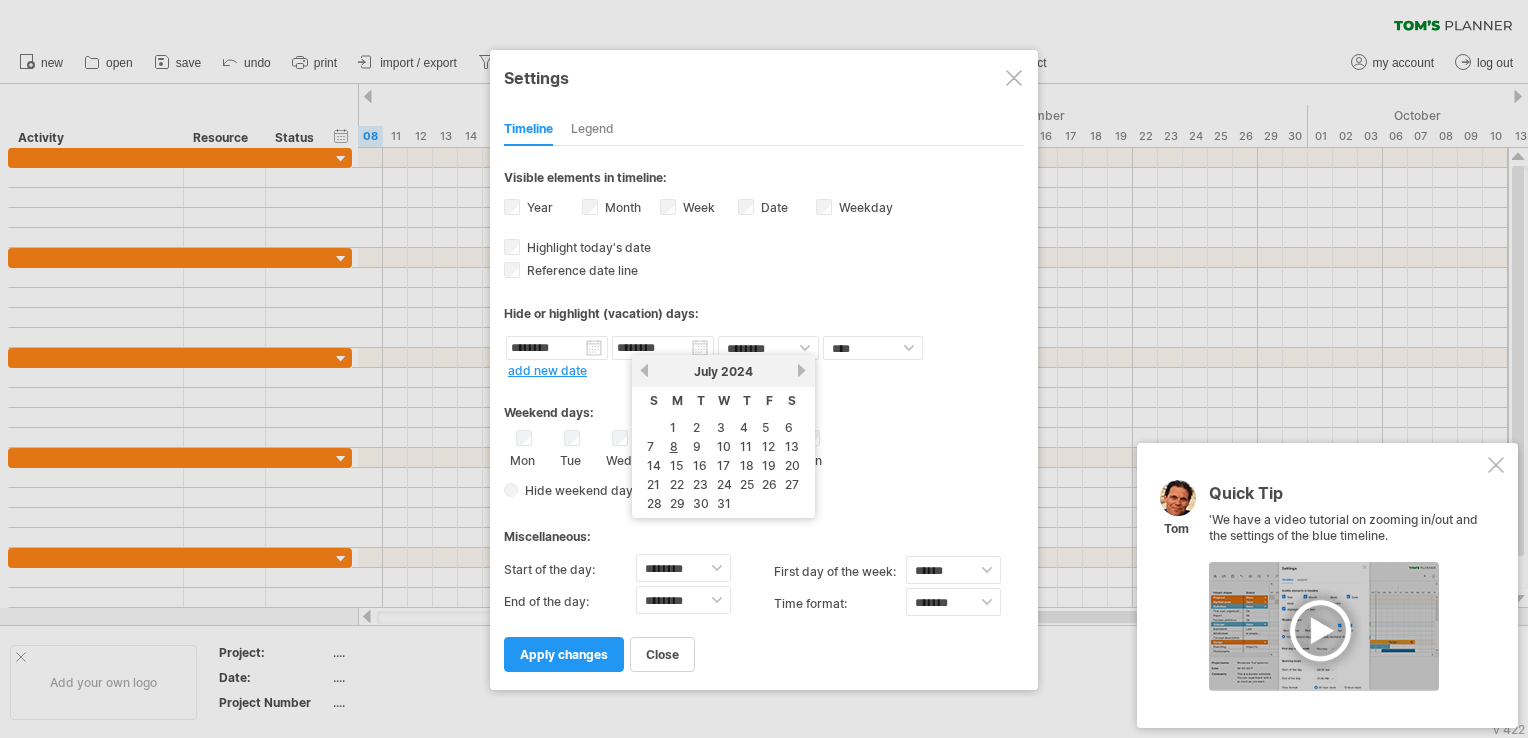 click on "[MONTH] 2024" at bounding box center (723, 371) 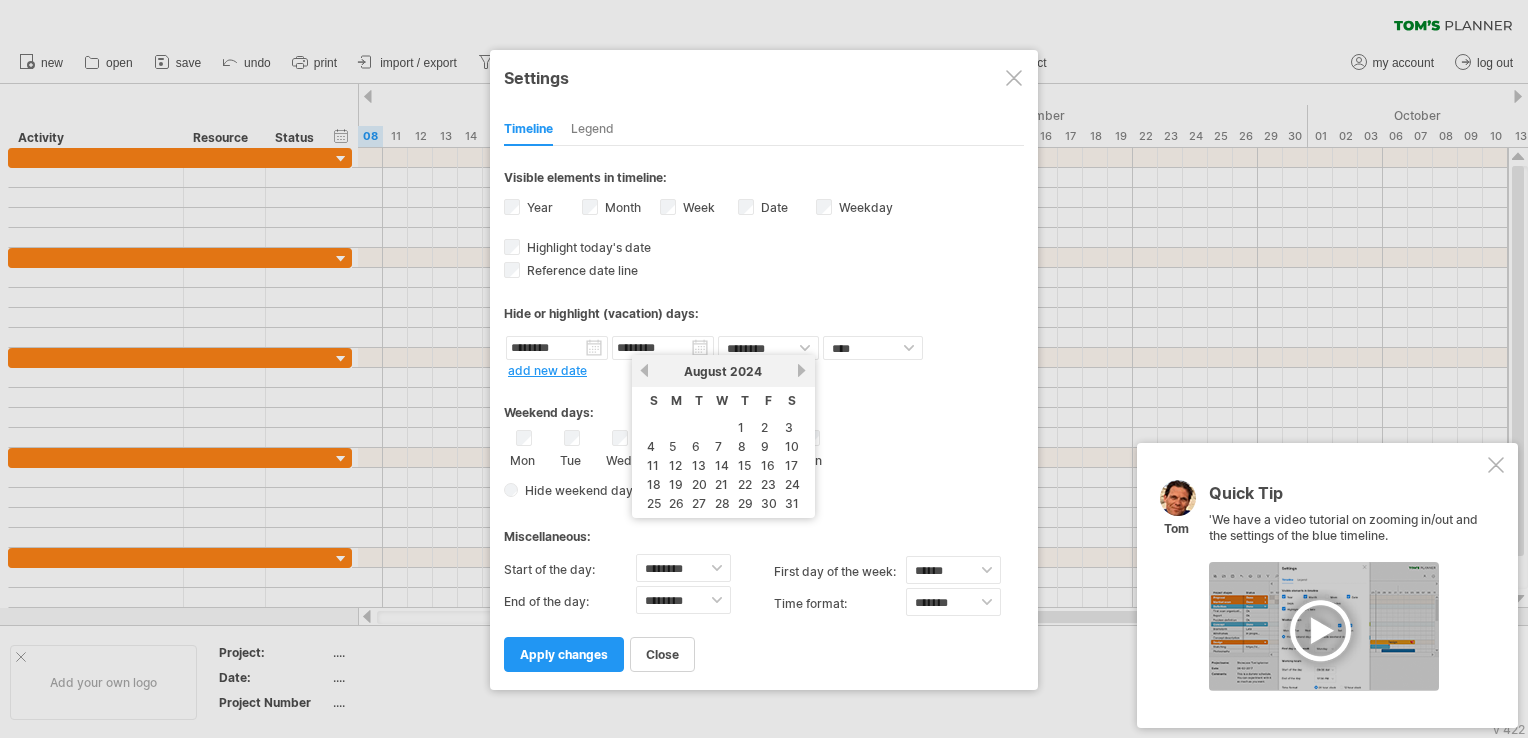 click on "next" at bounding box center (802, 370) 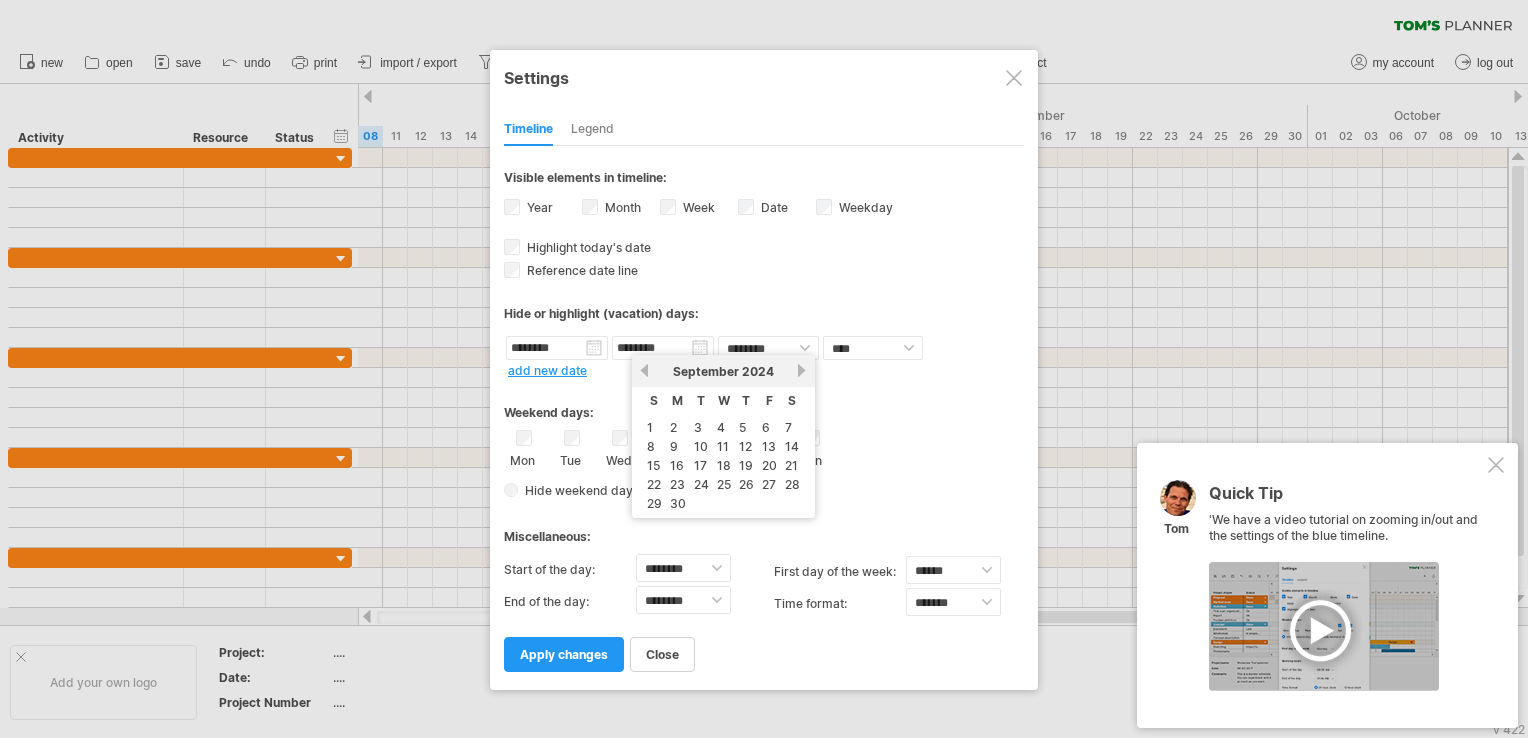 click on "next" at bounding box center (802, 370) 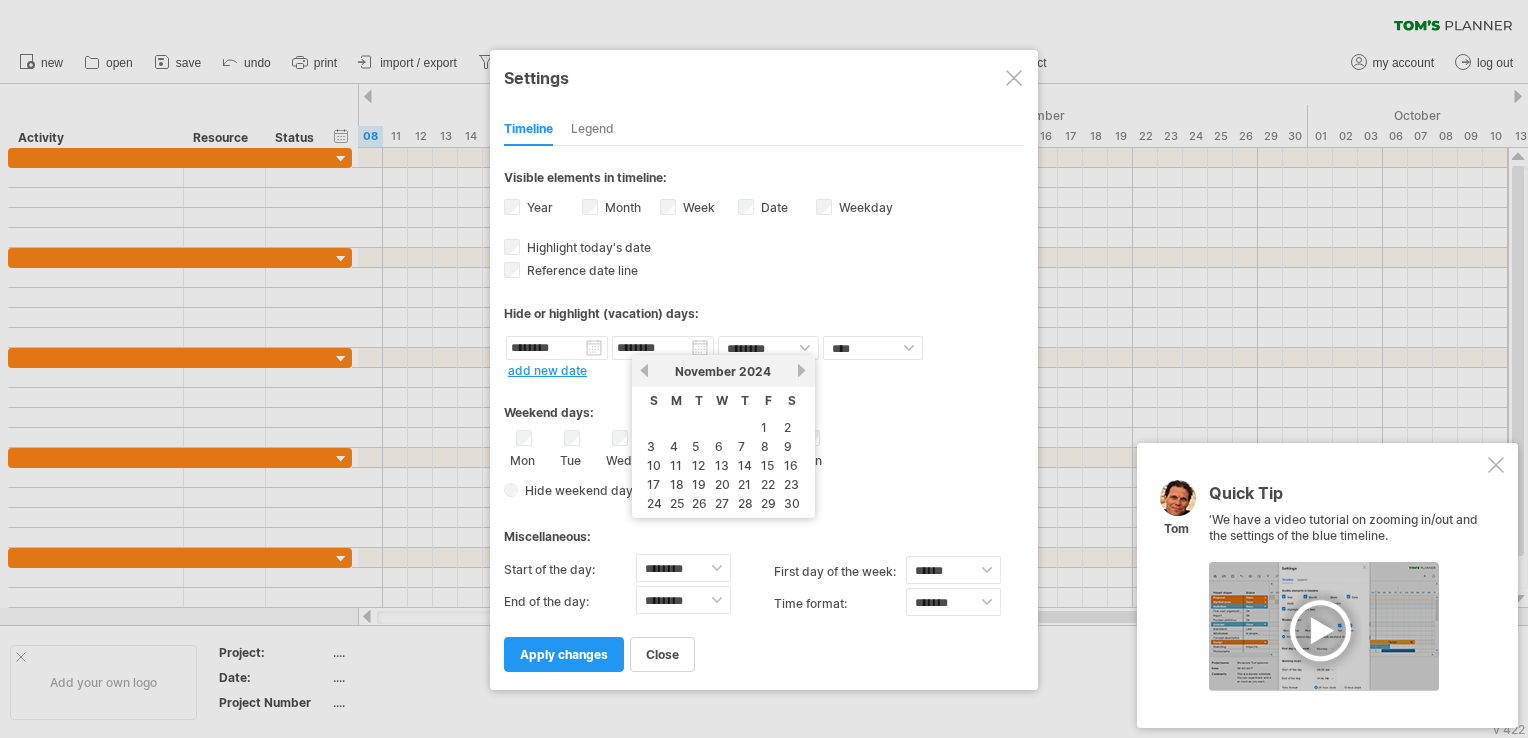 click on "next" at bounding box center (802, 370) 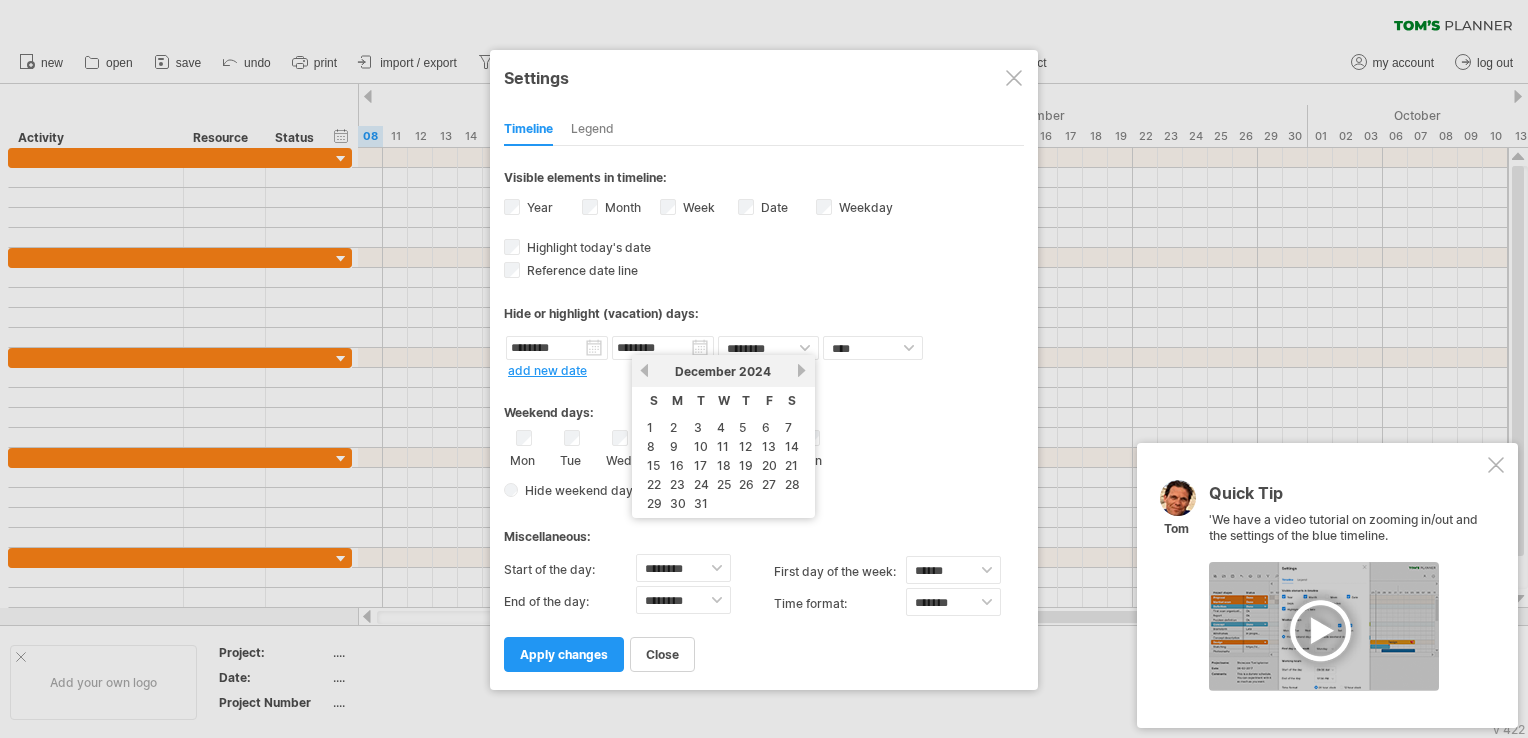 click on "next" at bounding box center [802, 370] 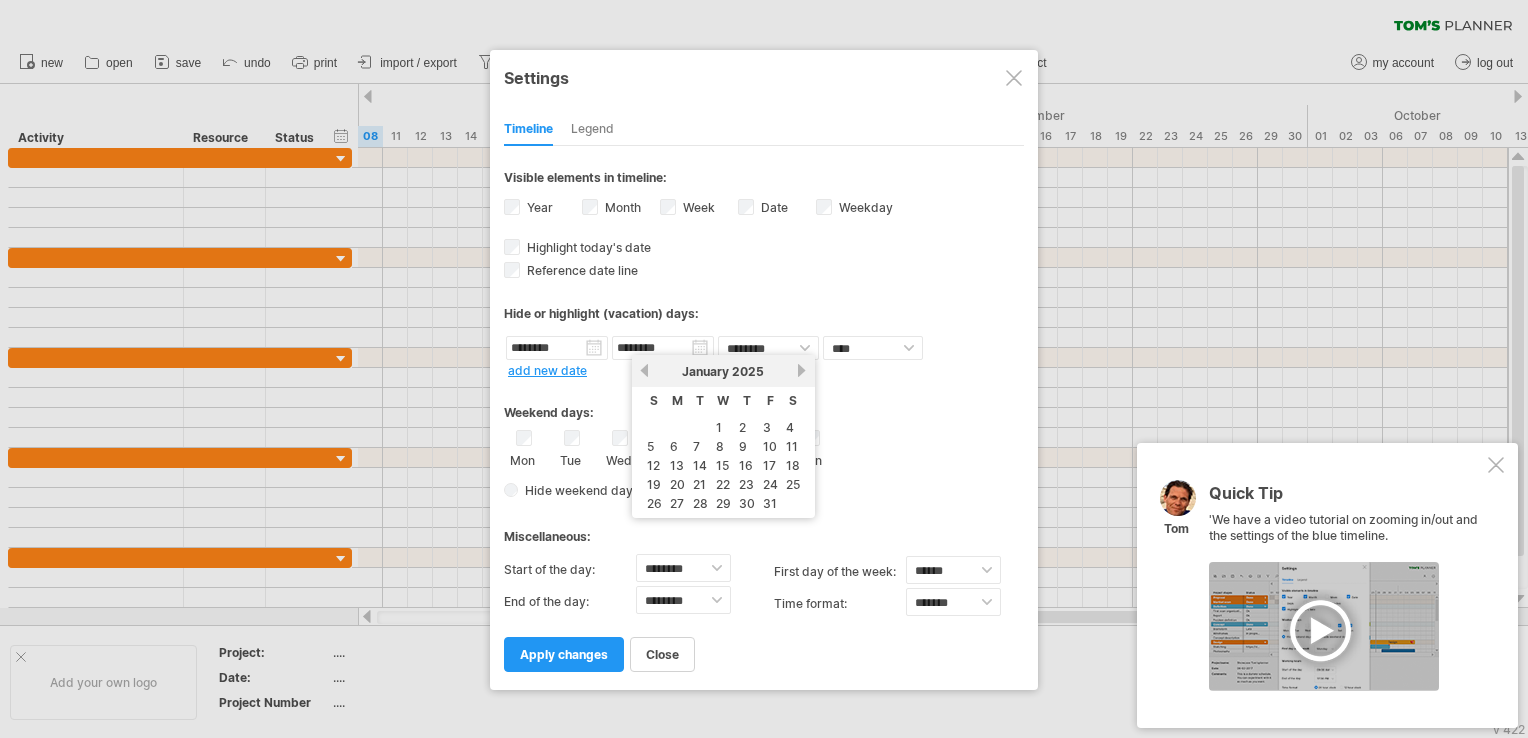 click on "next" at bounding box center (802, 370) 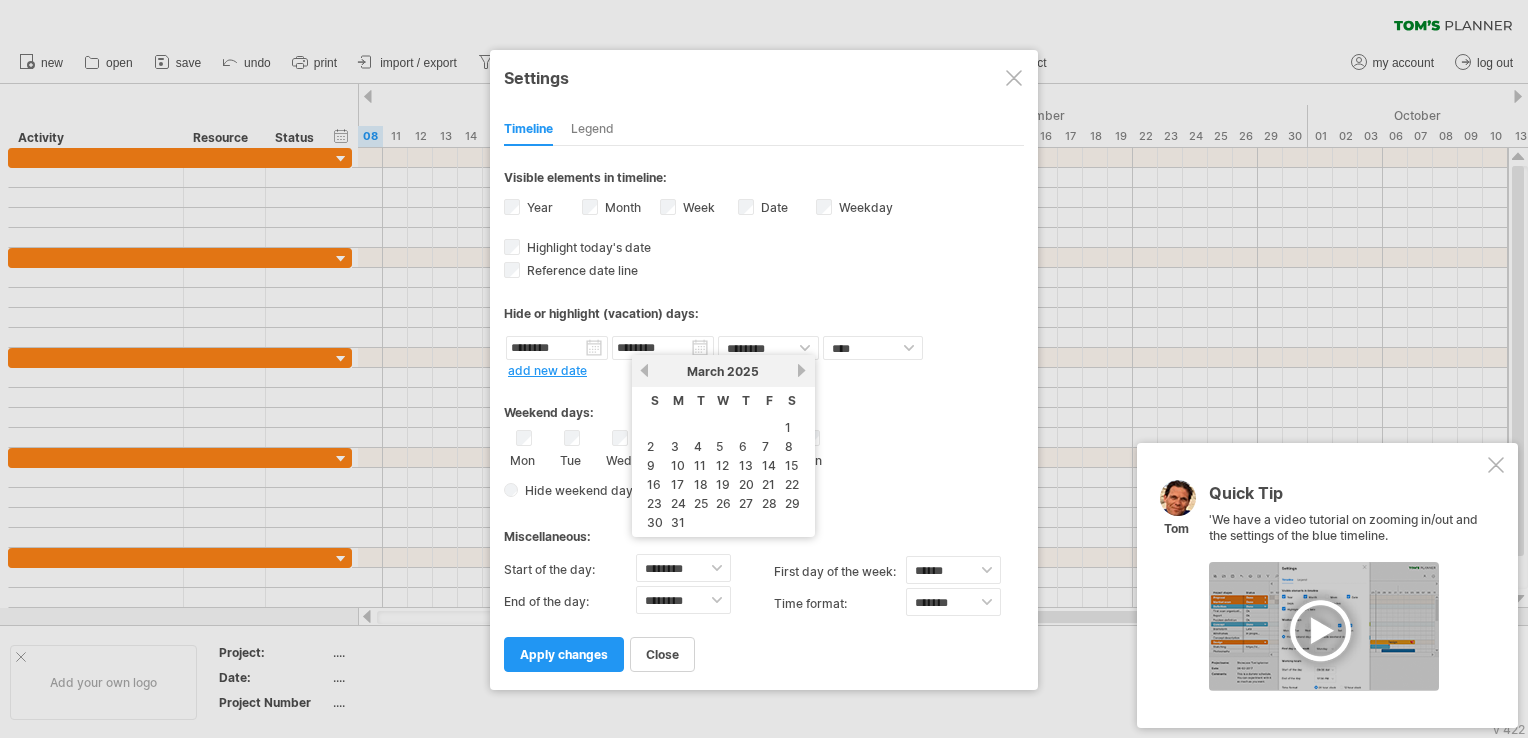 click on "next" at bounding box center (802, 370) 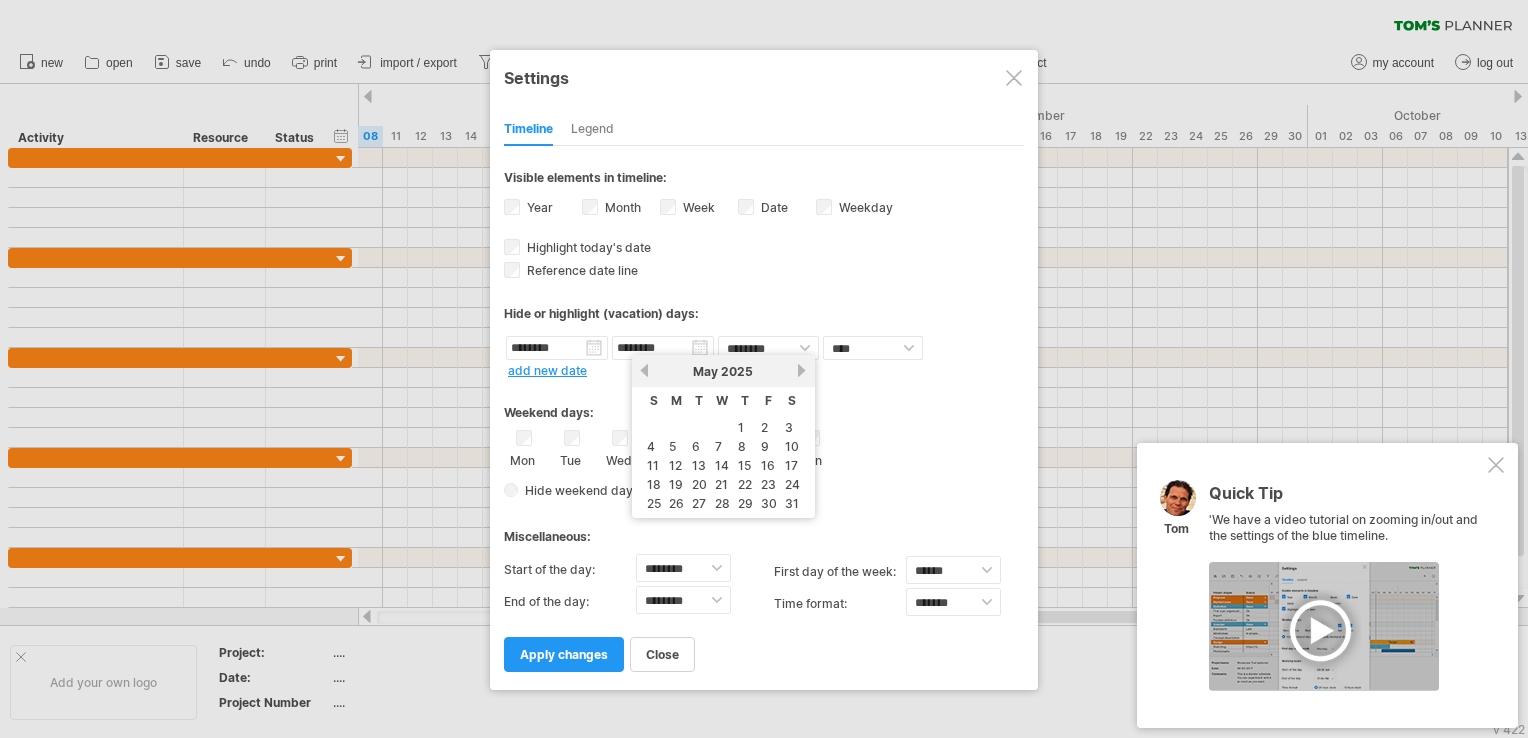 click on "next" at bounding box center [802, 370] 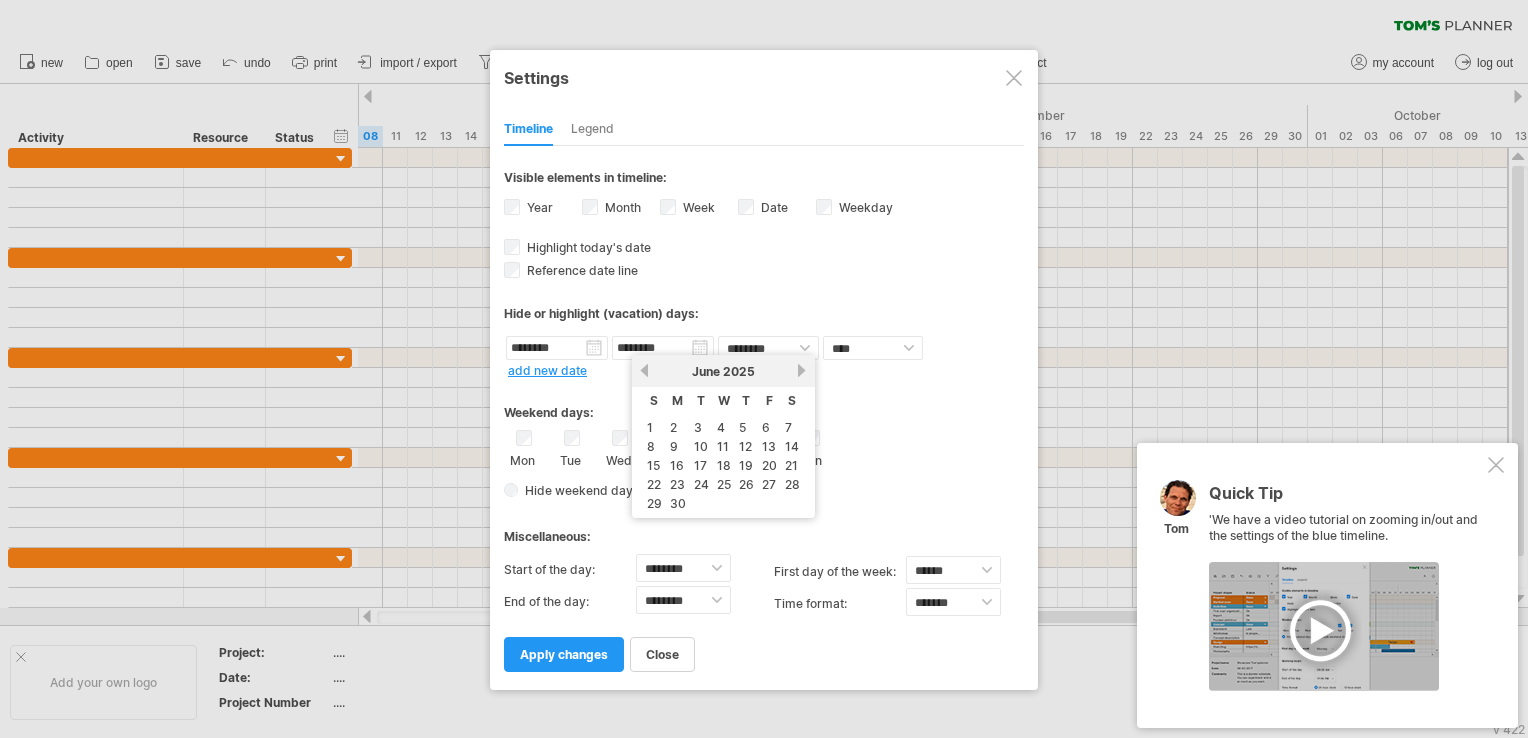 click on "next" at bounding box center (802, 370) 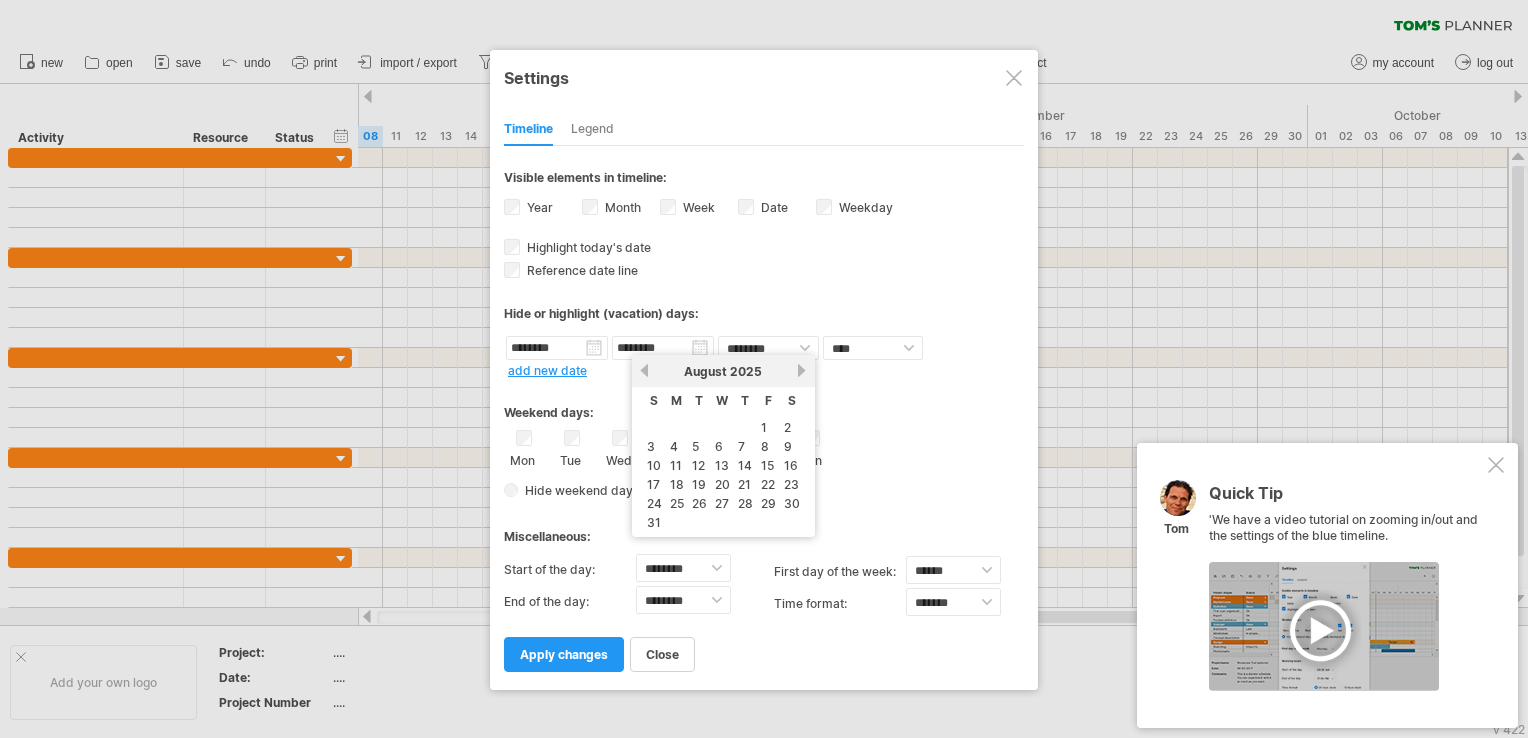 click on "next" at bounding box center (802, 370) 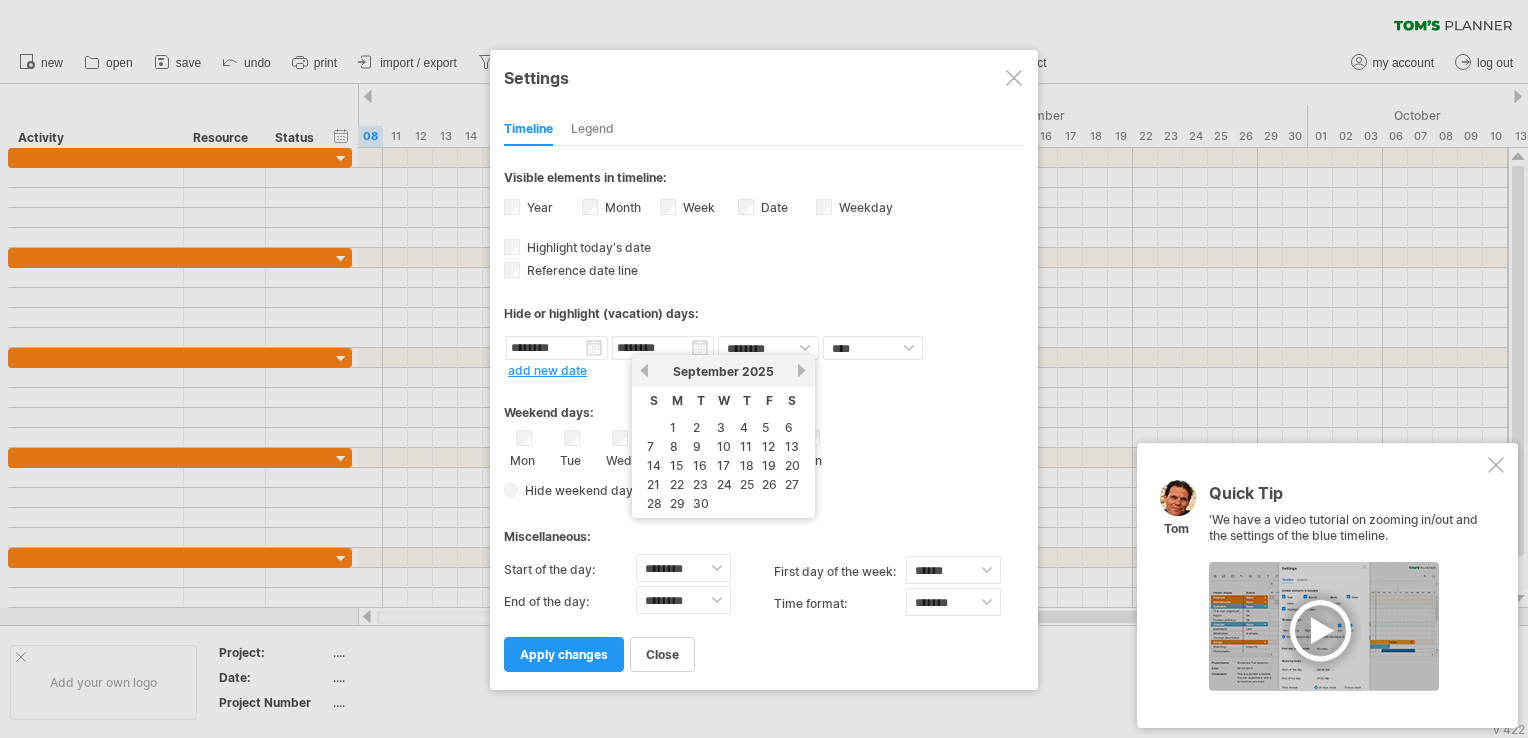 click on "next" at bounding box center (802, 370) 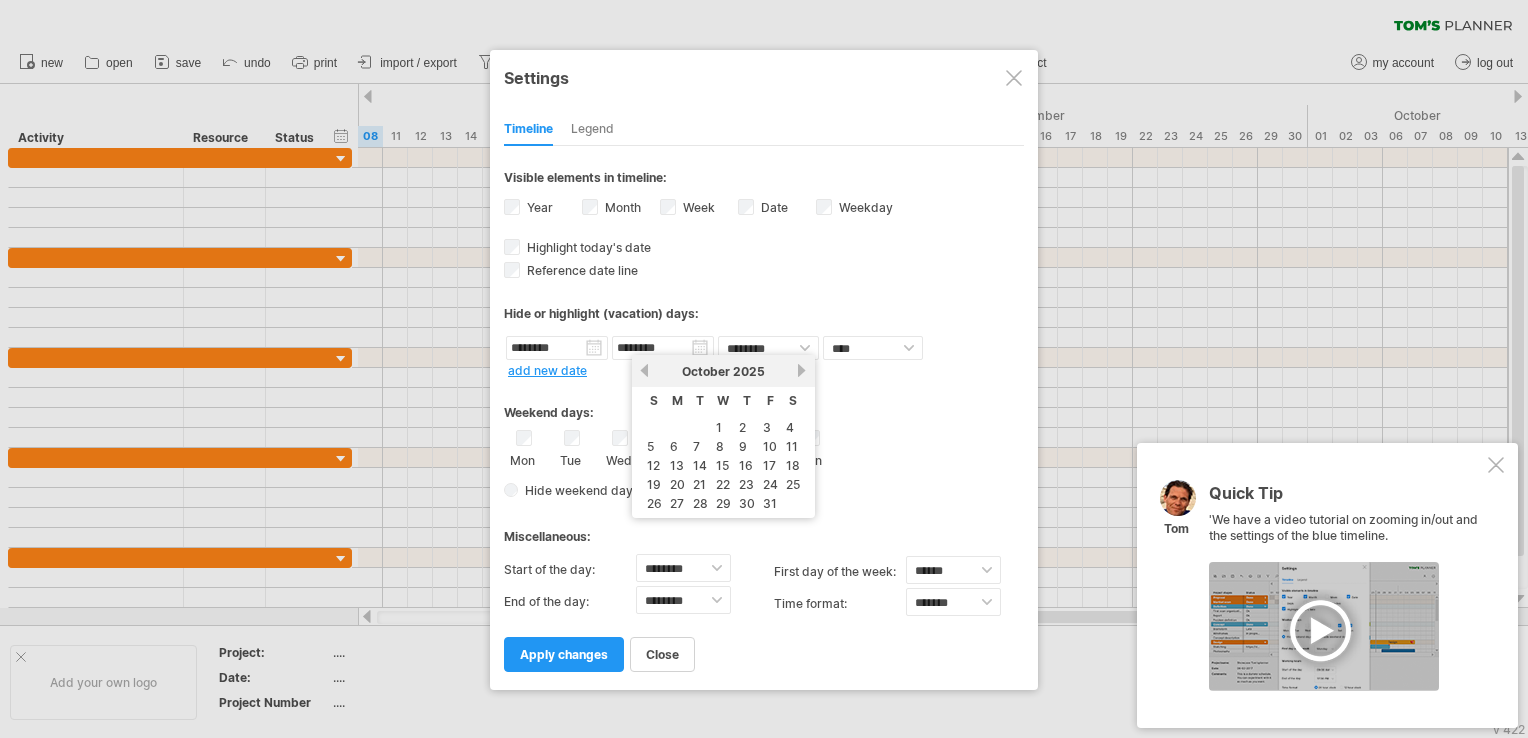 click on "next" at bounding box center (802, 370) 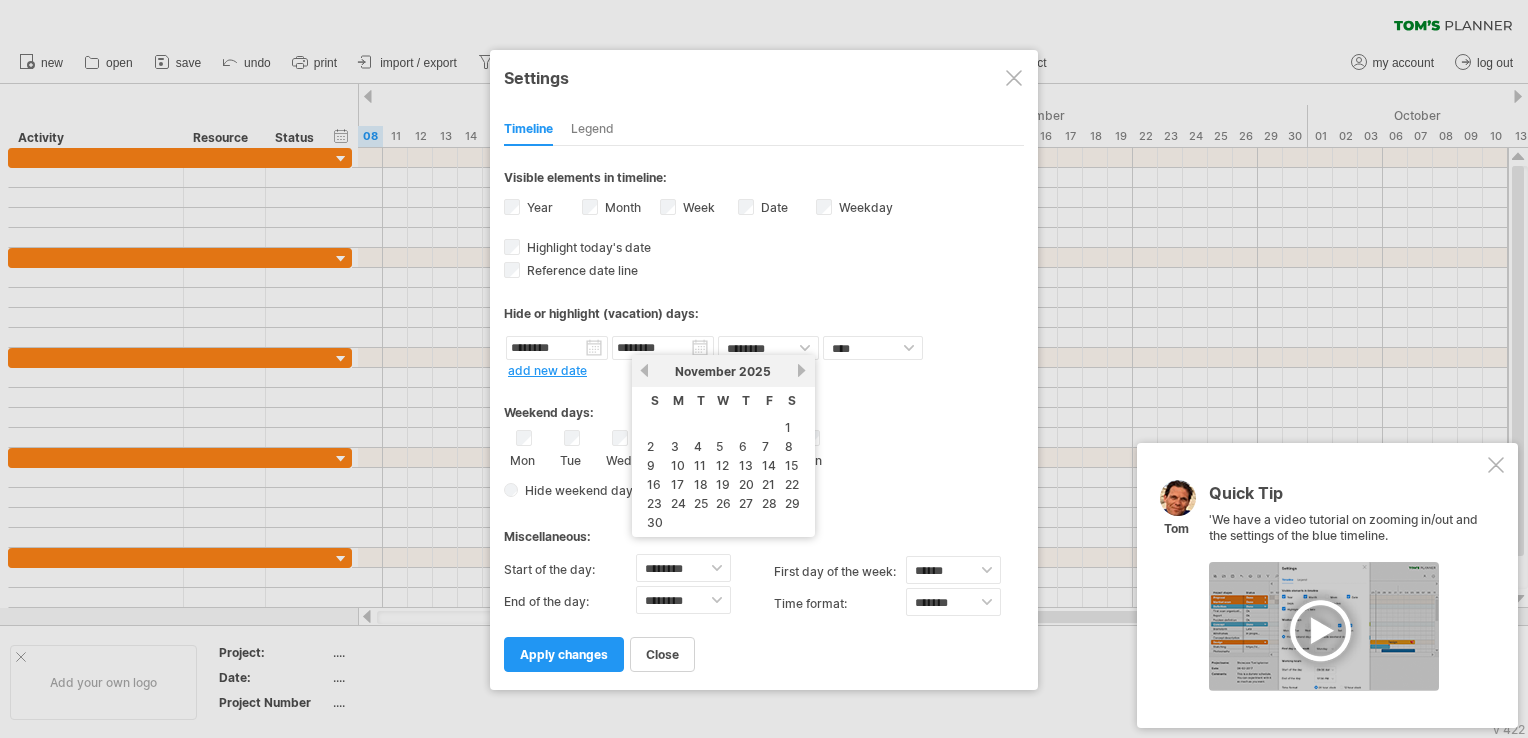 click on "next" at bounding box center [802, 370] 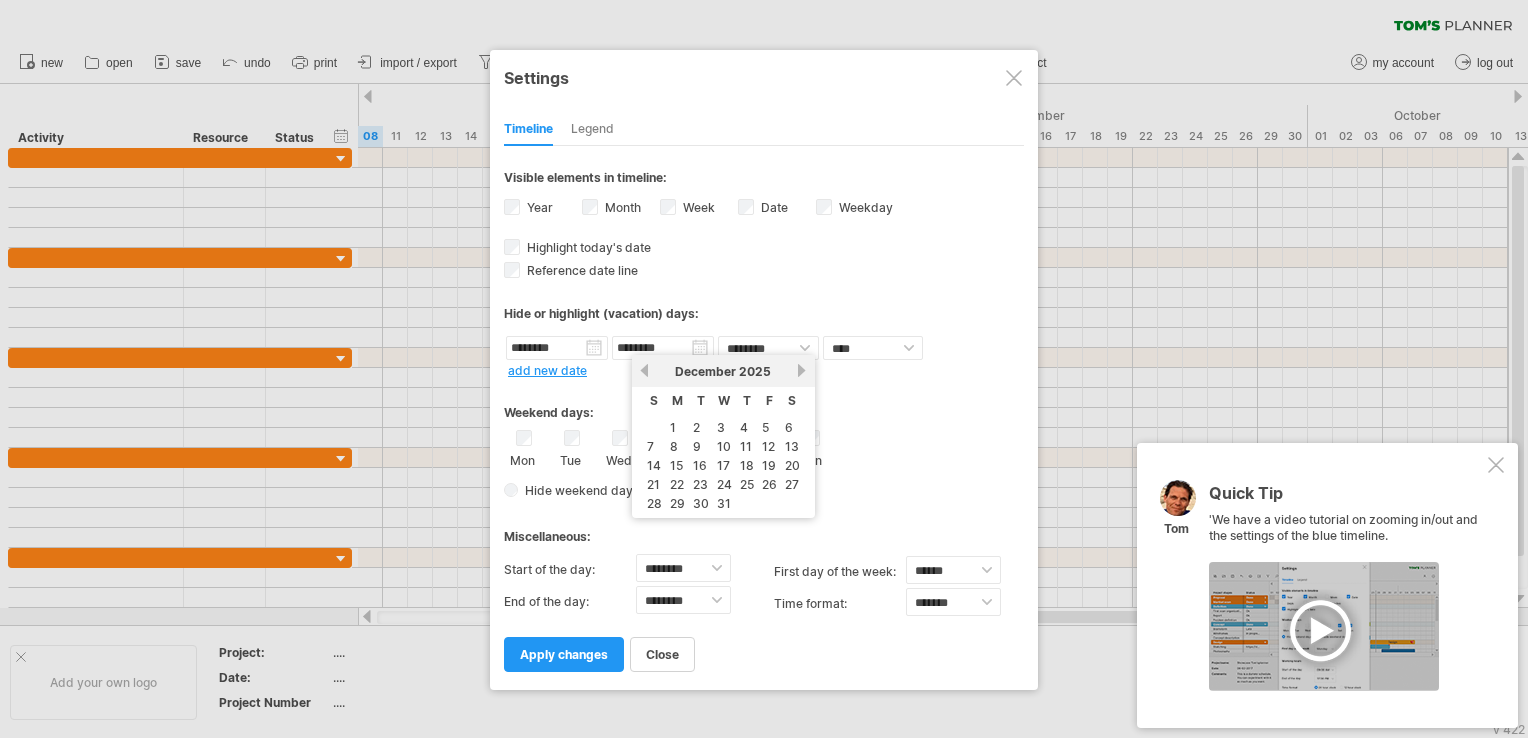 click on "next" at bounding box center [802, 370] 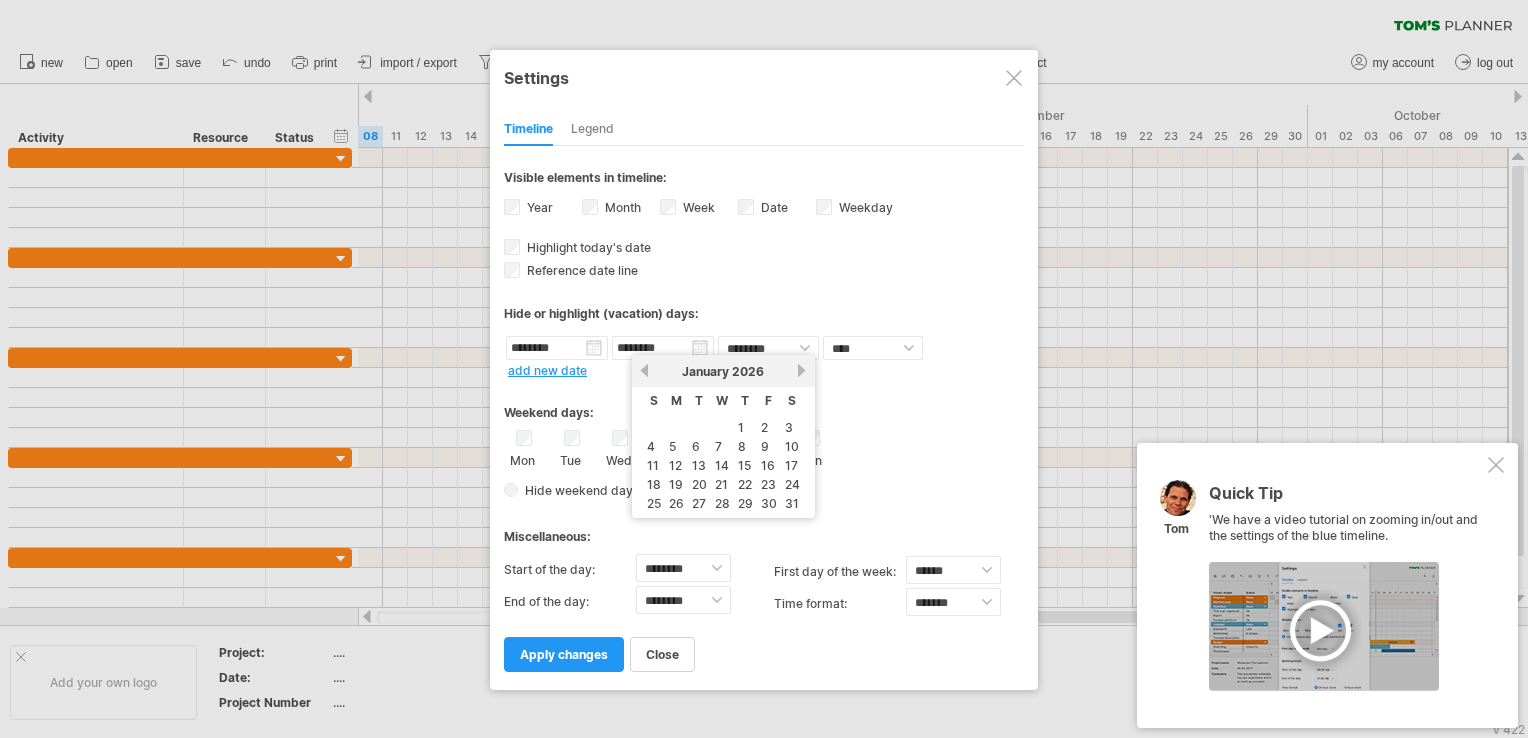 click on "next" at bounding box center (802, 370) 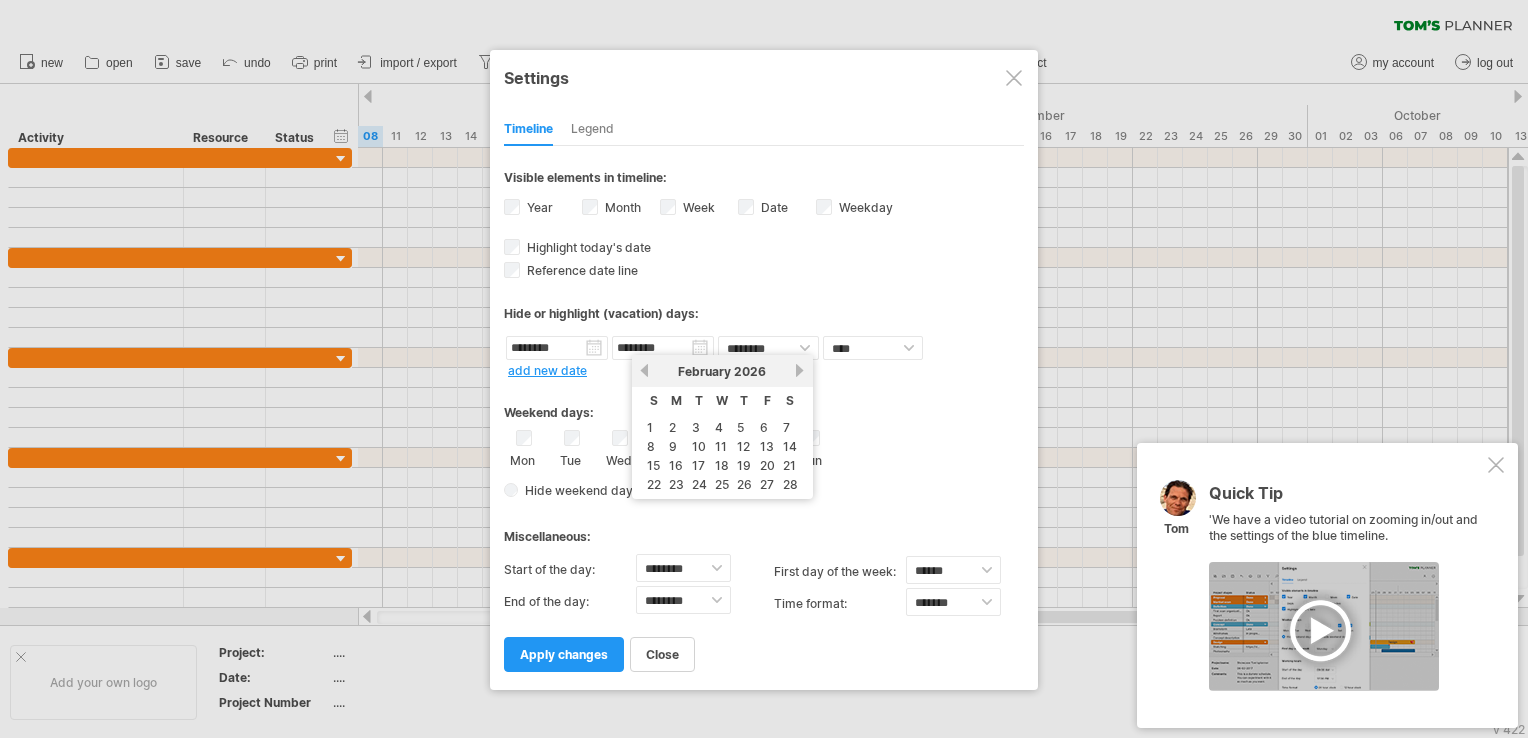 click on "next" at bounding box center [800, 370] 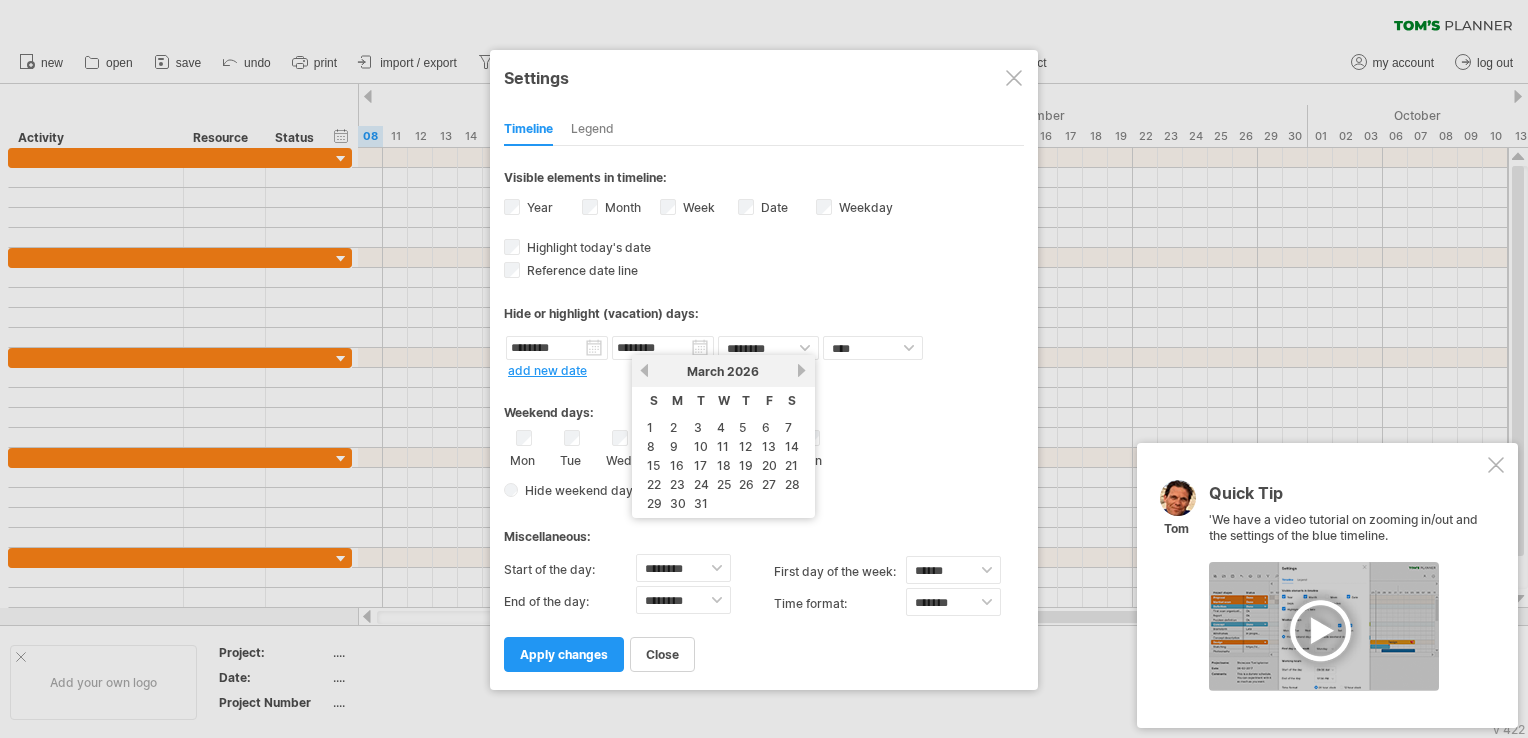 click on "previous" at bounding box center (644, 370) 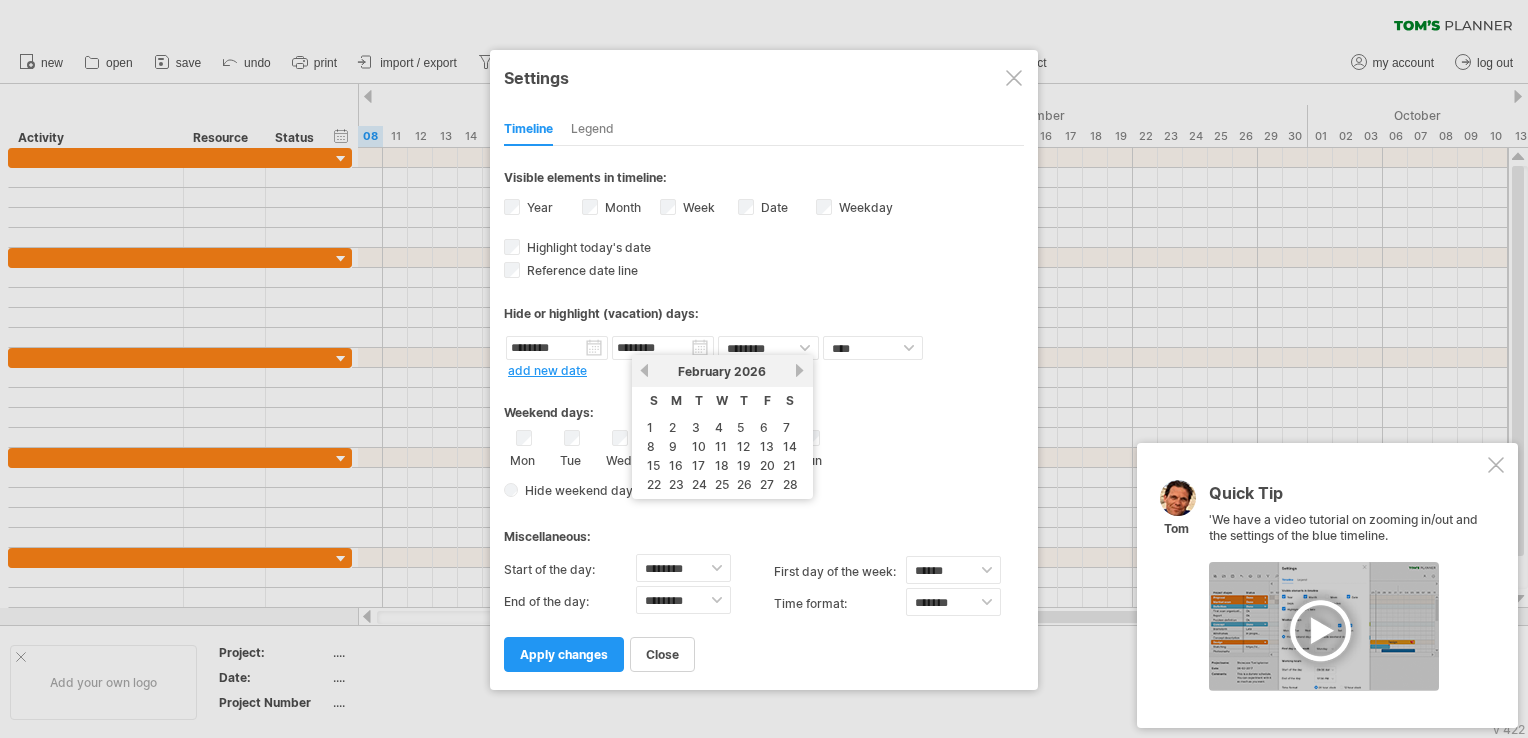 click on "previous" at bounding box center (644, 370) 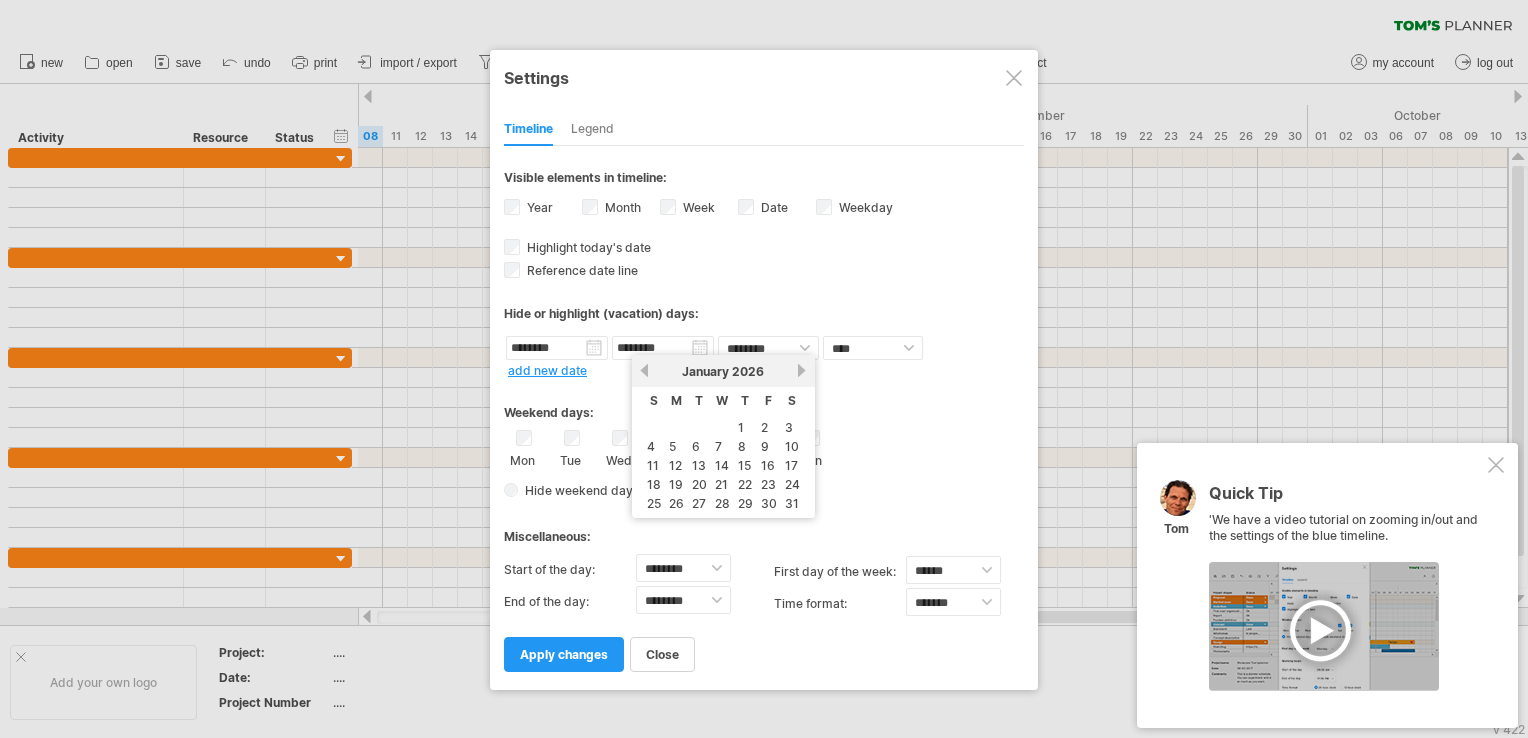 click on "previous" at bounding box center (644, 370) 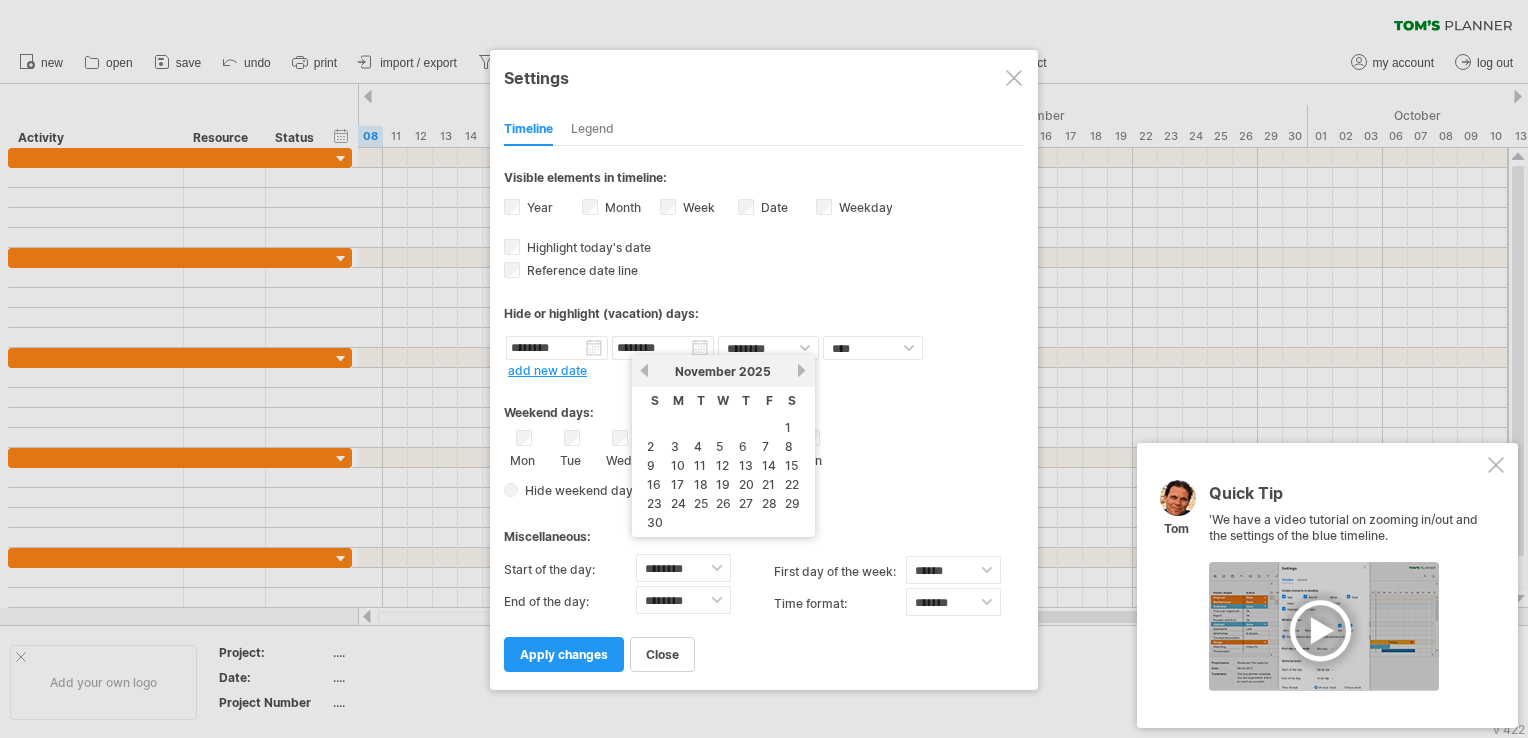 click on "previous" at bounding box center (644, 370) 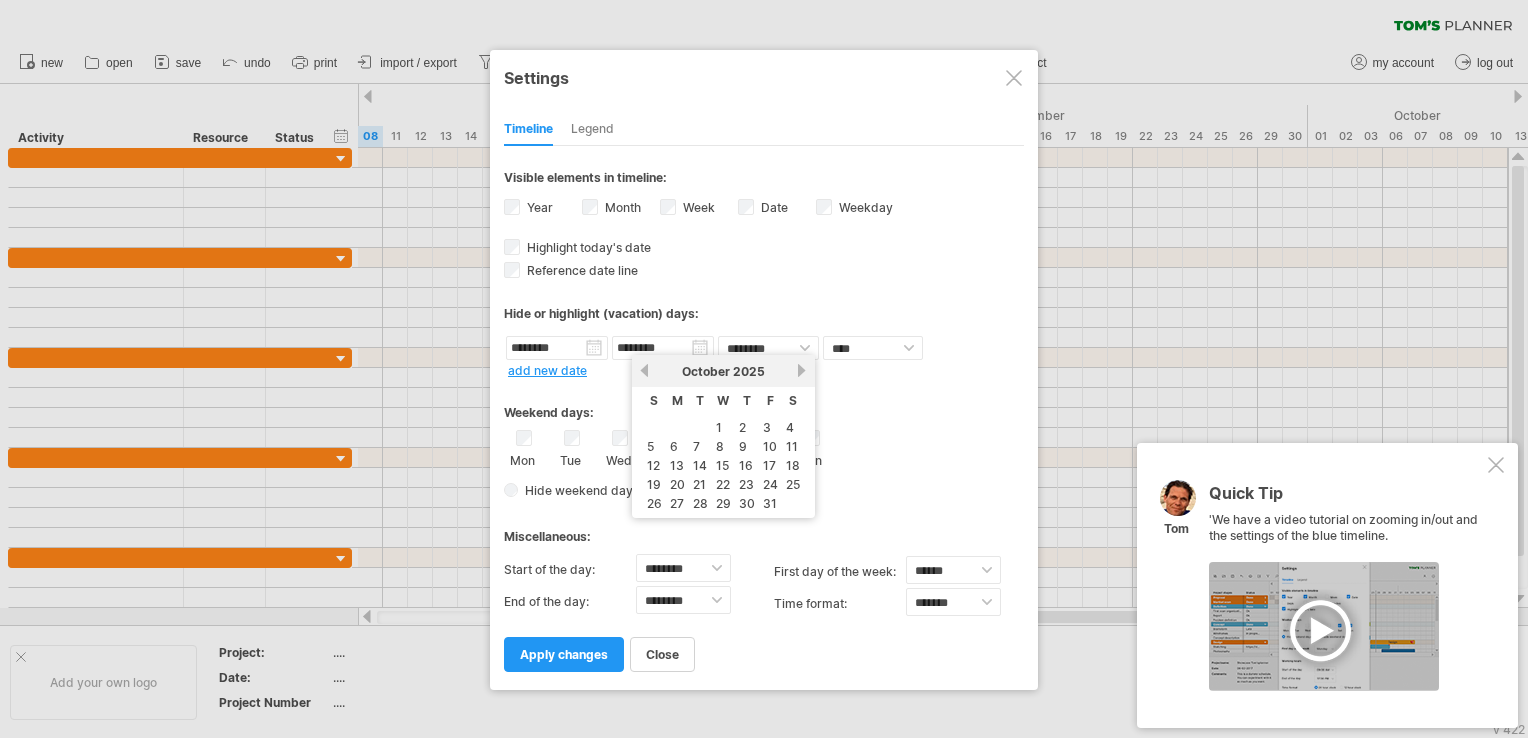 click on "previous" at bounding box center (644, 370) 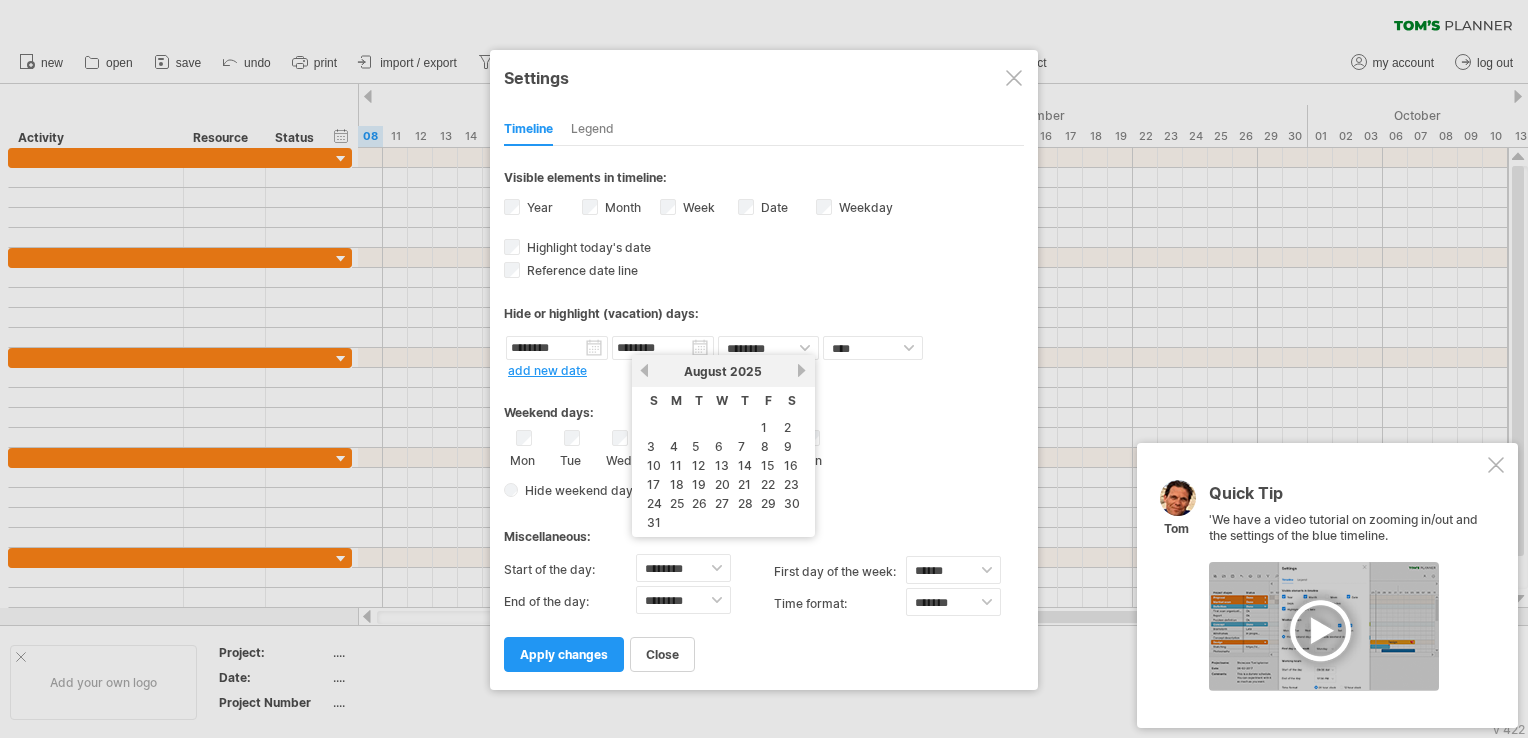 click on "previous" at bounding box center [644, 370] 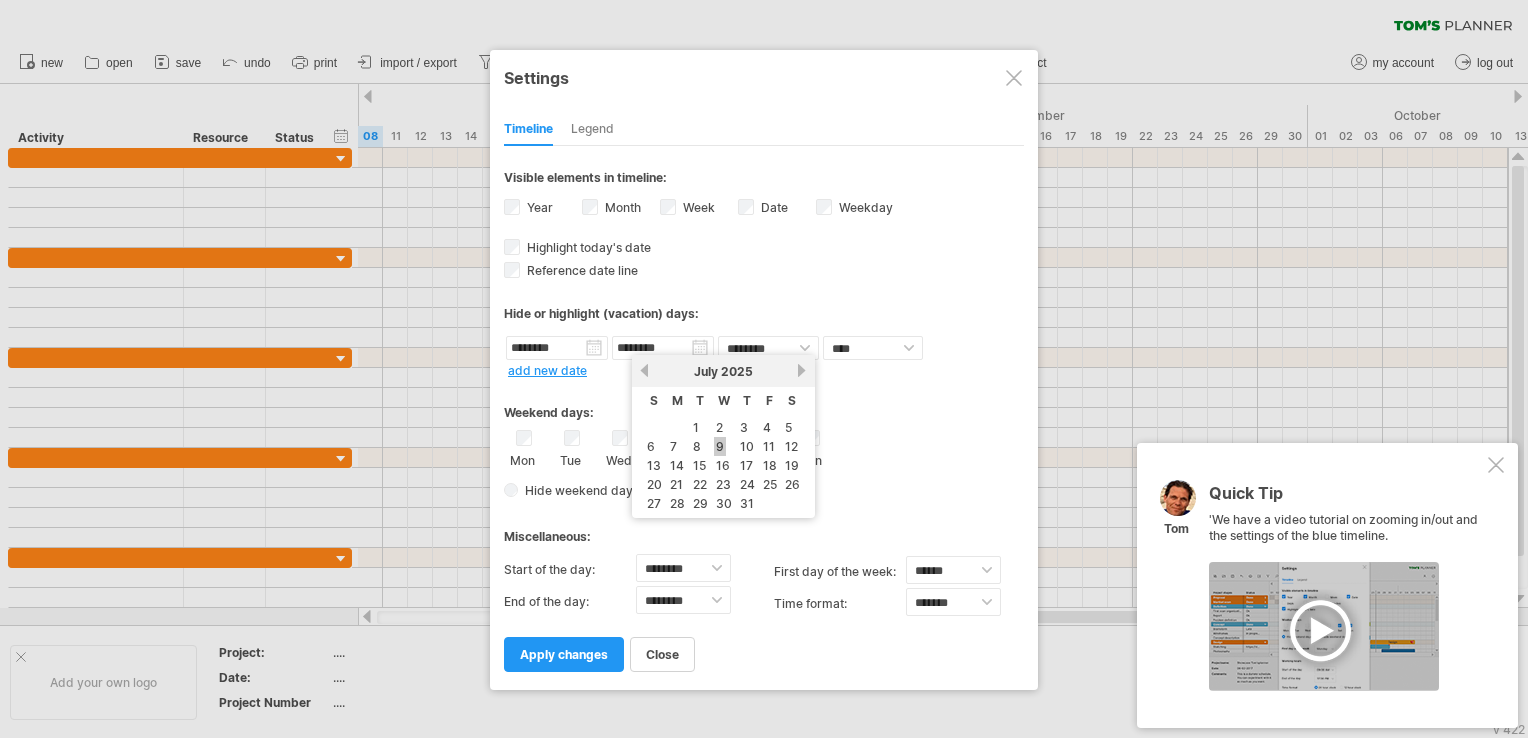 click on "9" at bounding box center (720, 446) 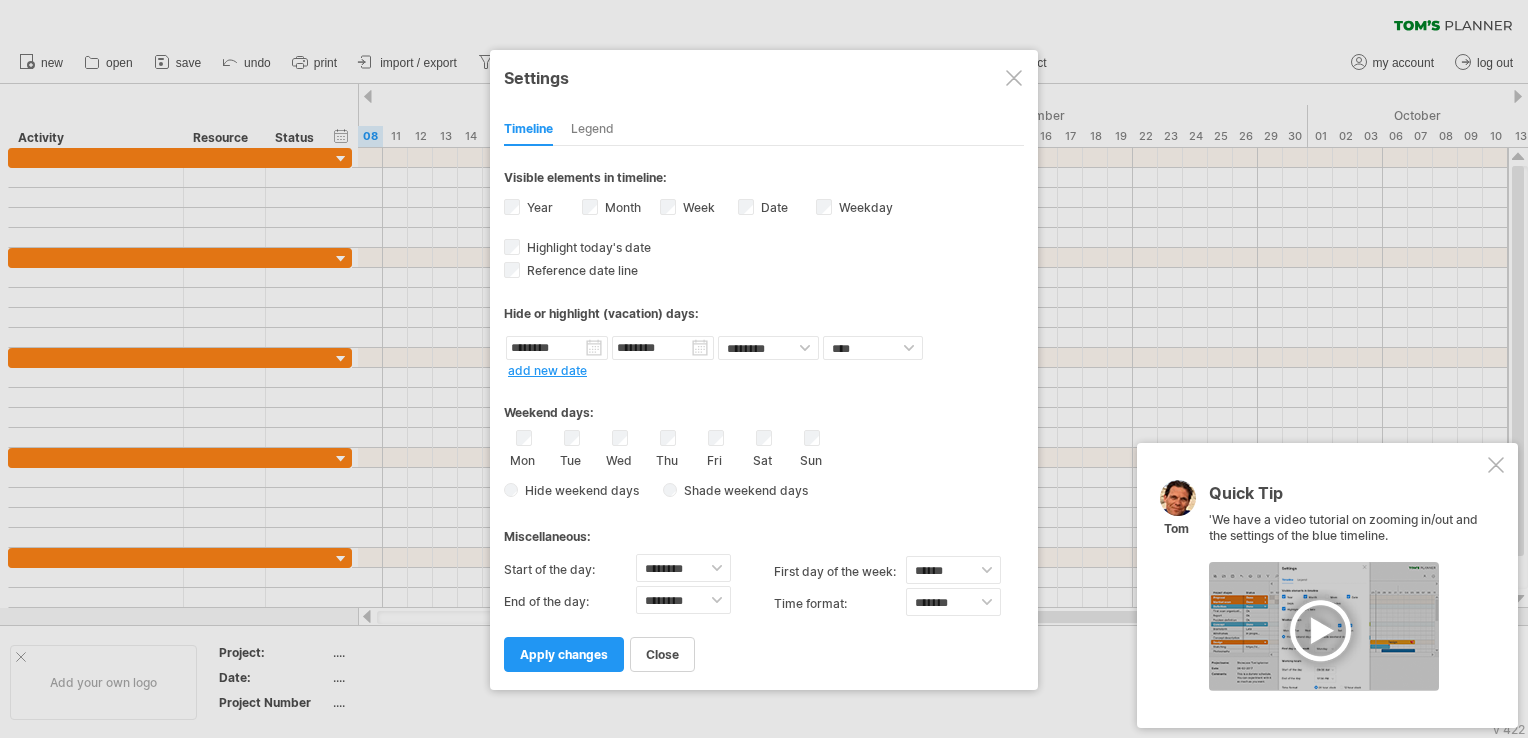 click on "Weekend days:" at bounding box center (764, 405) 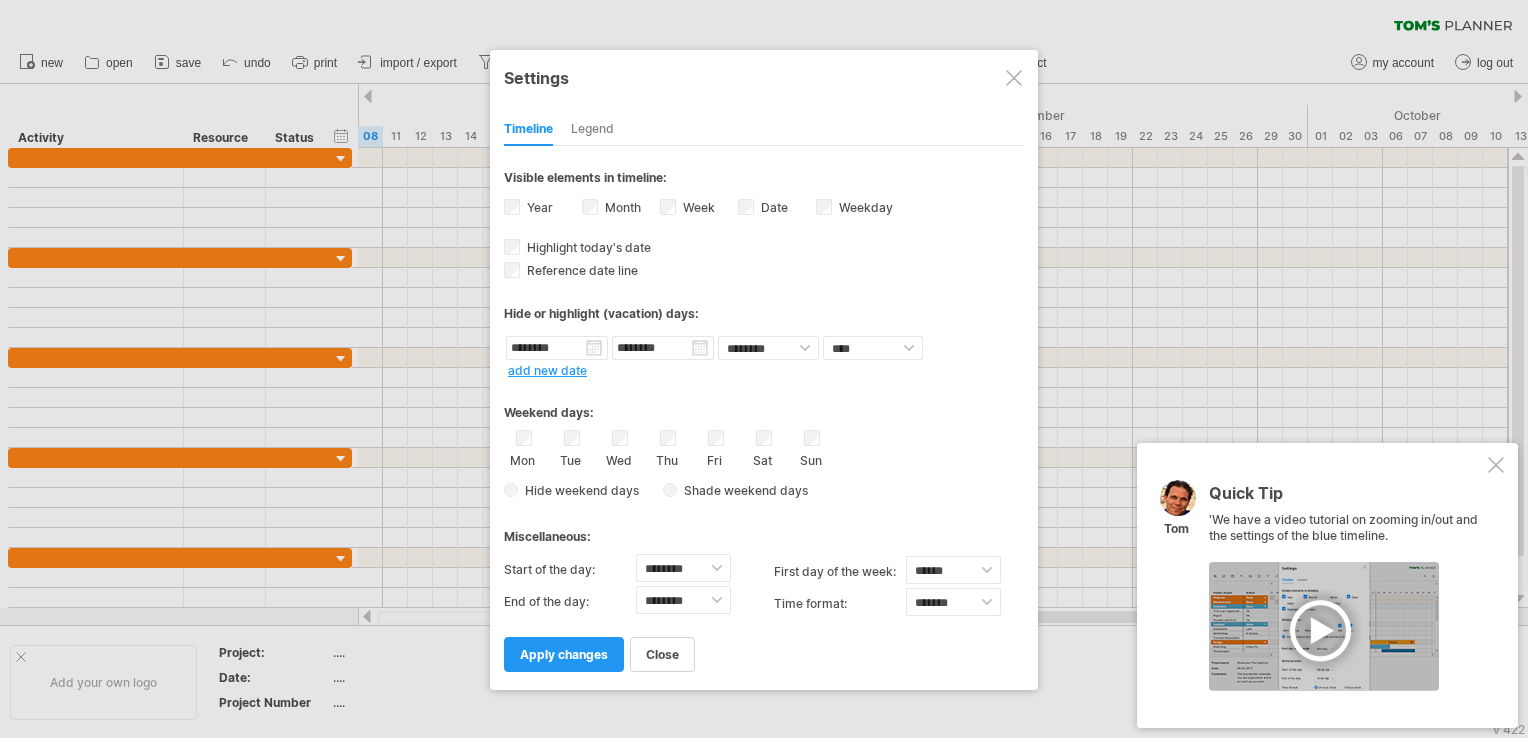 click on "Weekday
visibility of weekday
Currently there is not enough space horizontally to display the weekdays in the timeline. However if you zoom in on your schedule the weekdays will be displayed when possible." at bounding box center (855, 209) 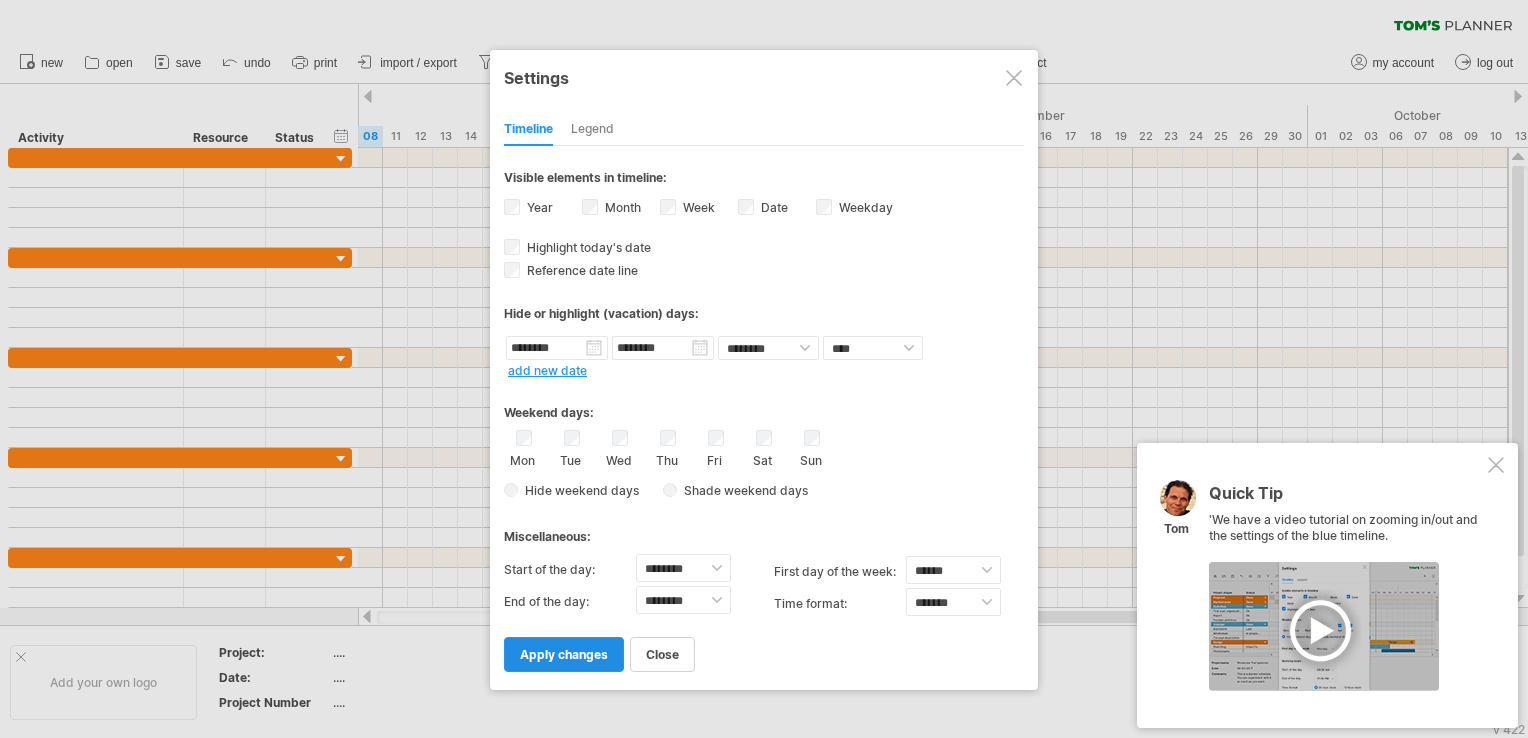 click on "apply changes" at bounding box center (564, 654) 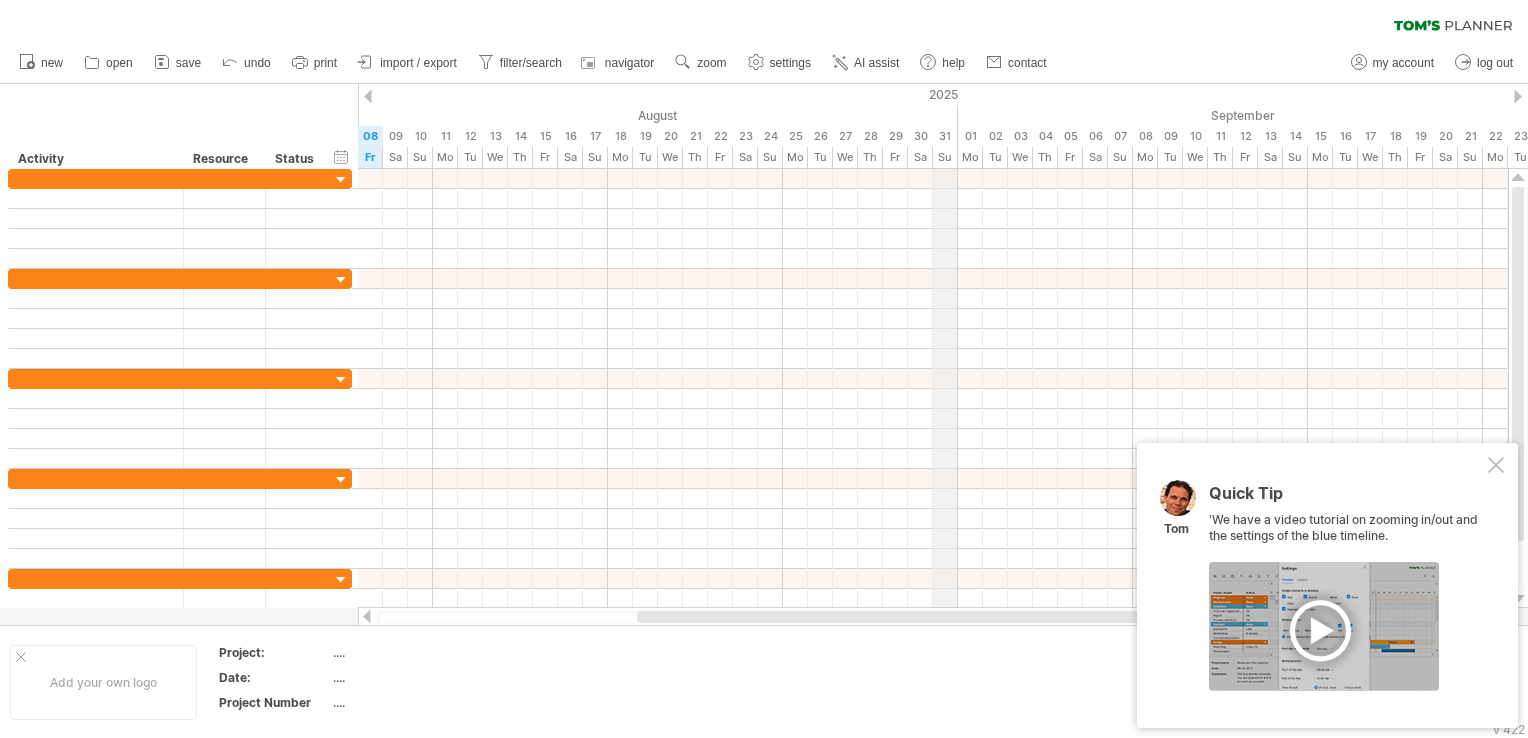 click on "2025" at bounding box center (1558, 94) 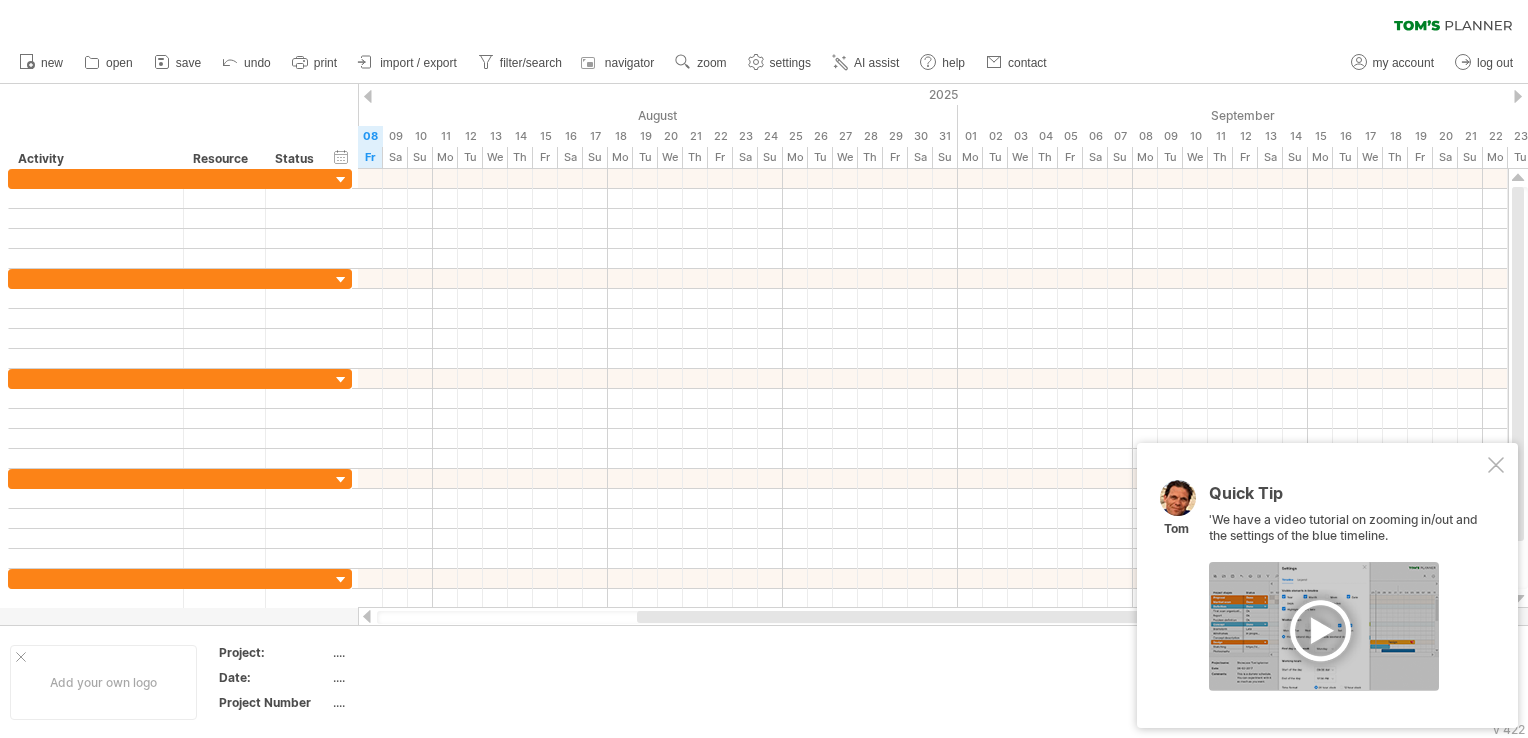 drag, startPoint x: 582, startPoint y: 615, endPoint x: 388, endPoint y: 616, distance: 194.00258 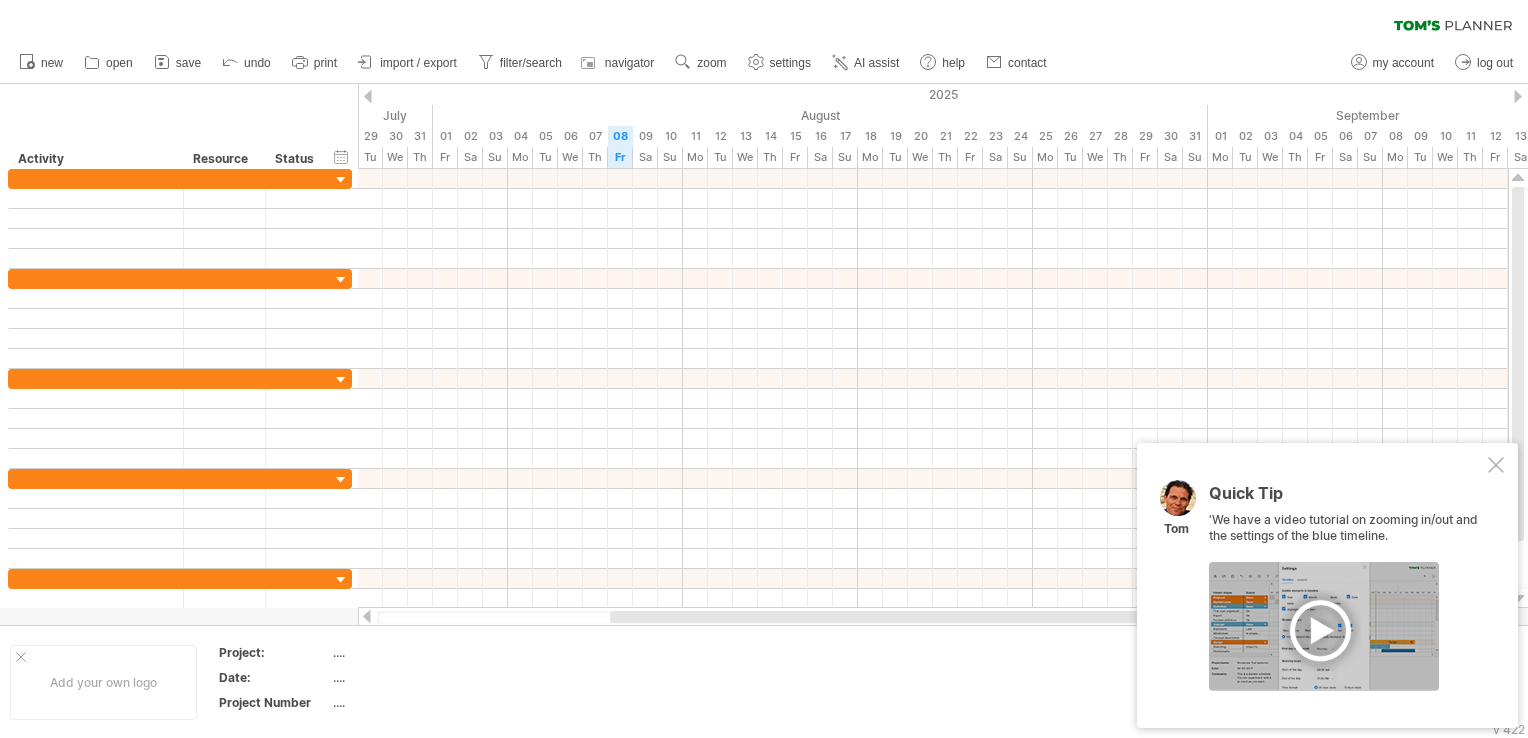 click at bounding box center [367, 616] 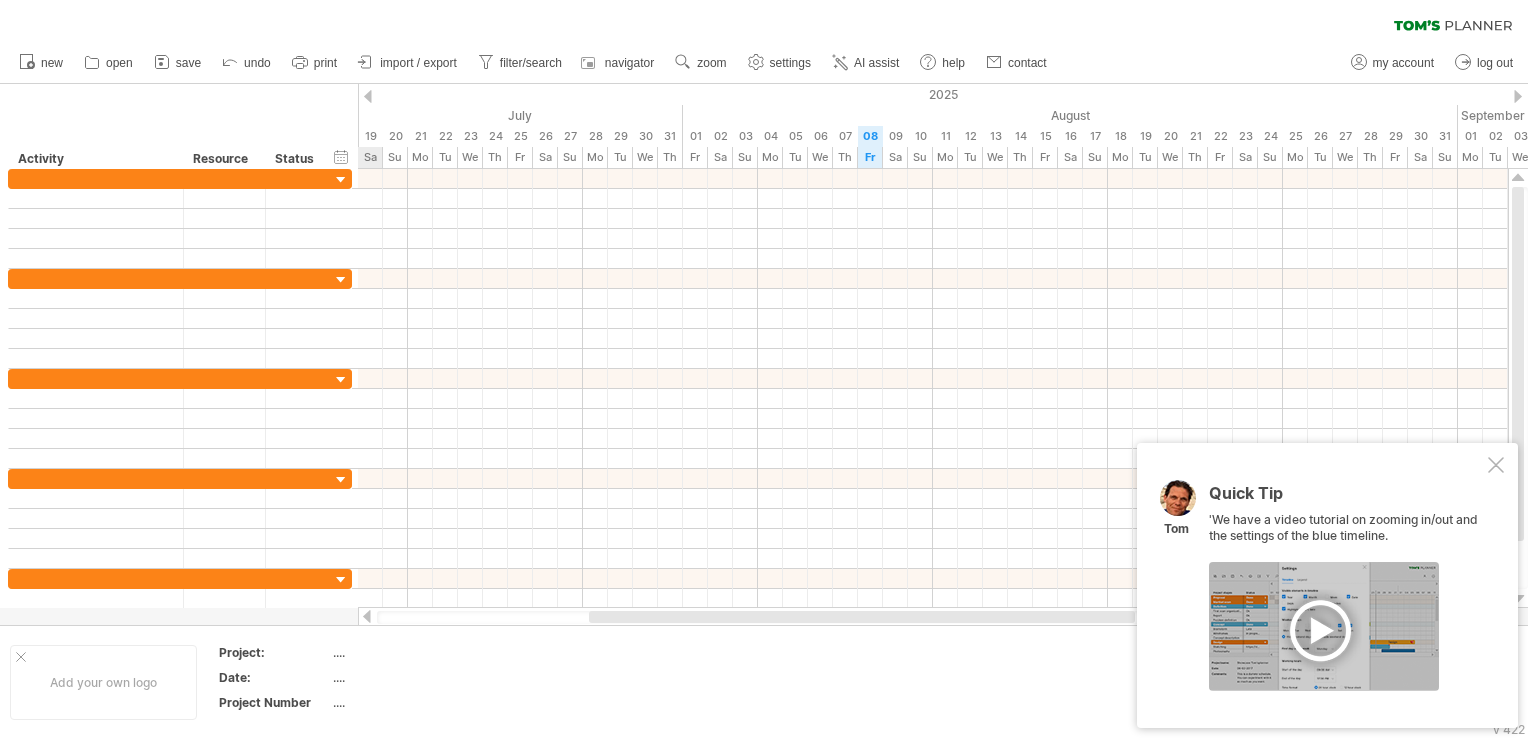 click at bounding box center (367, 616) 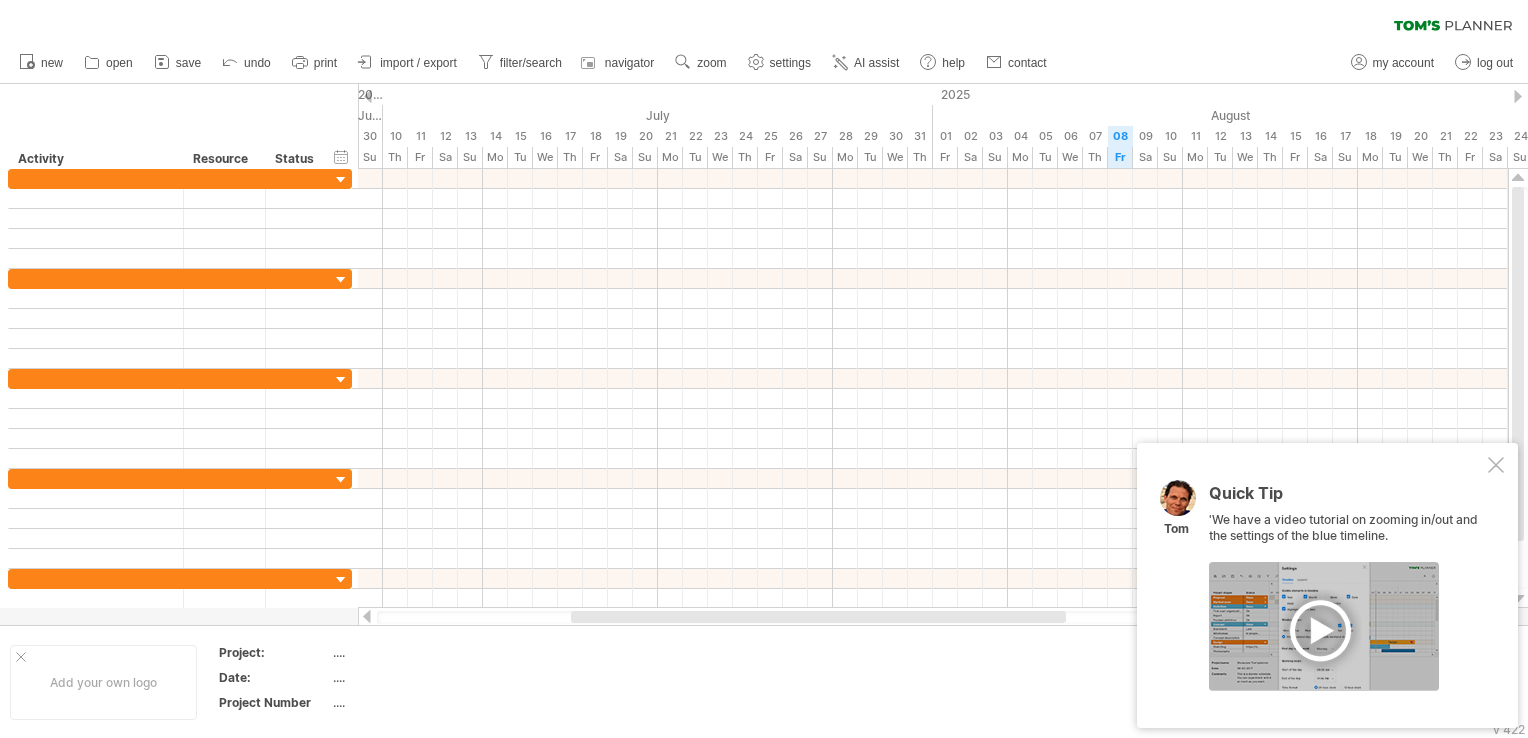 click at bounding box center [367, 616] 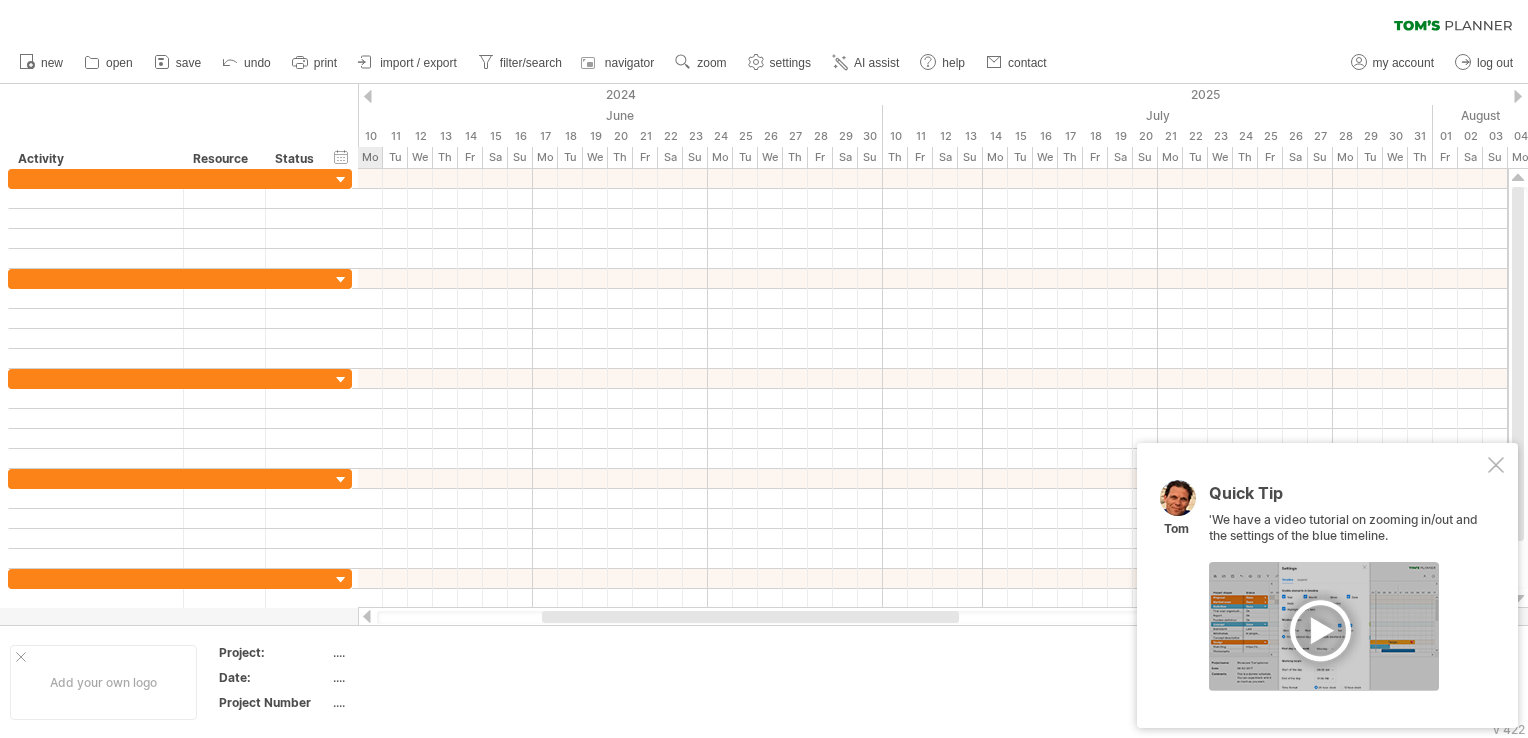 click at bounding box center [367, 616] 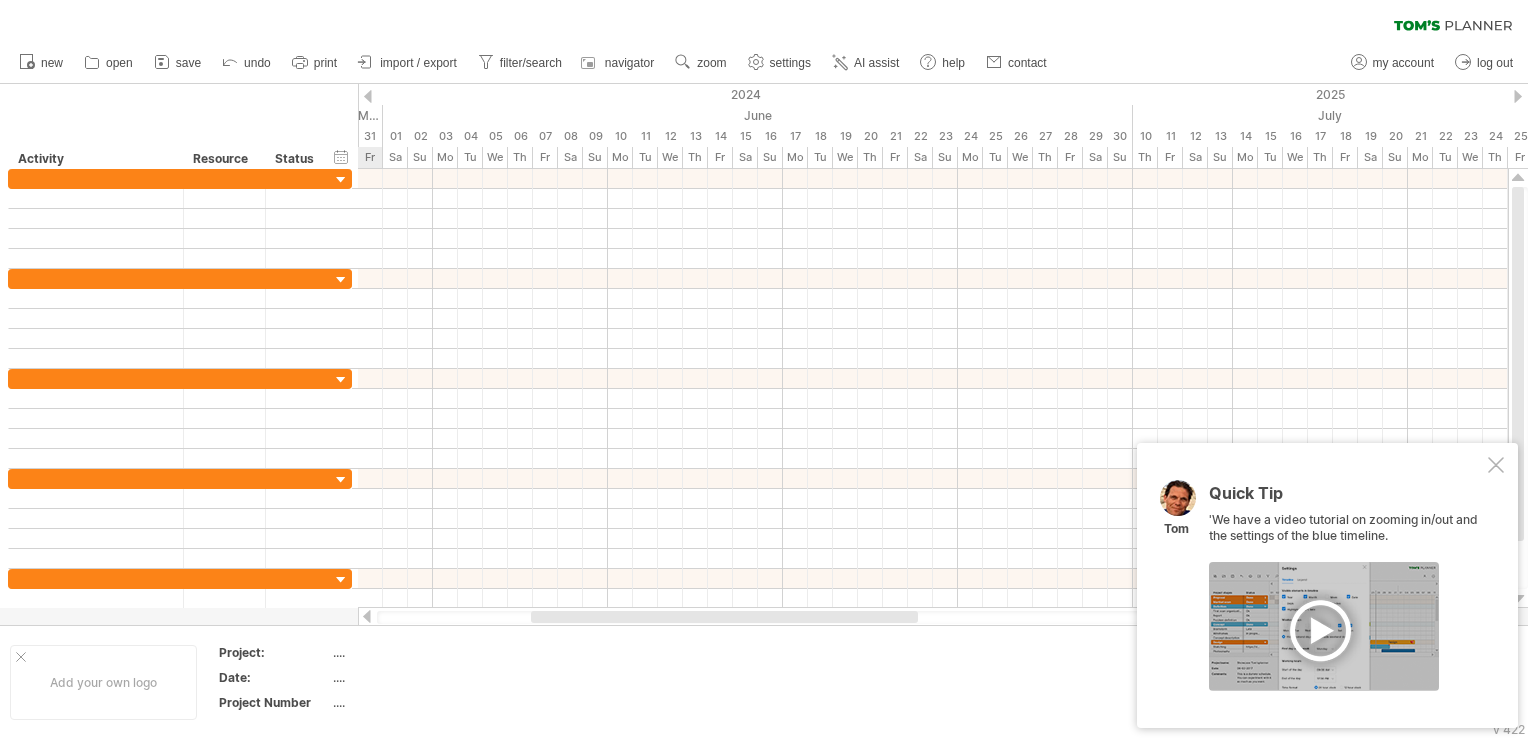 click at bounding box center (367, 616) 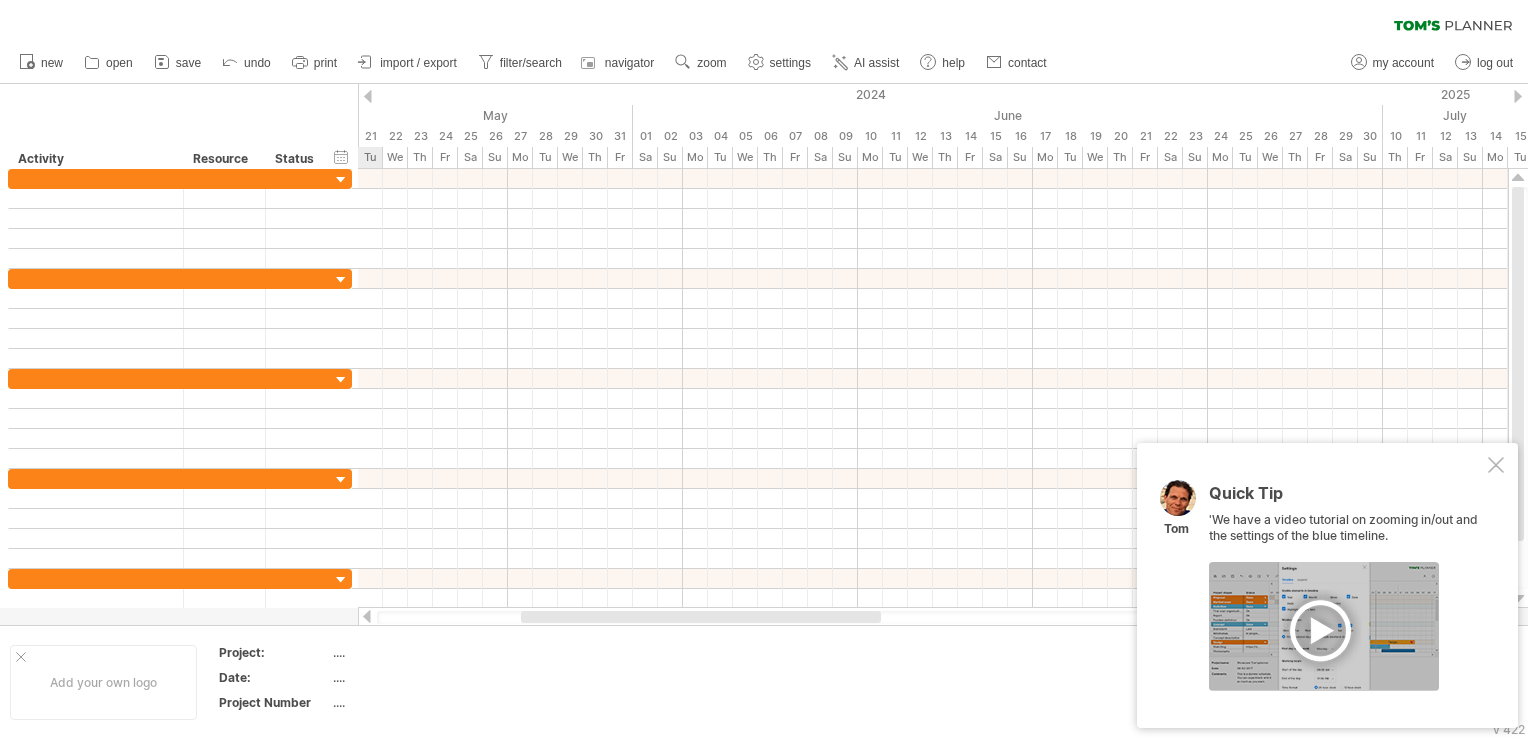 click at bounding box center (367, 616) 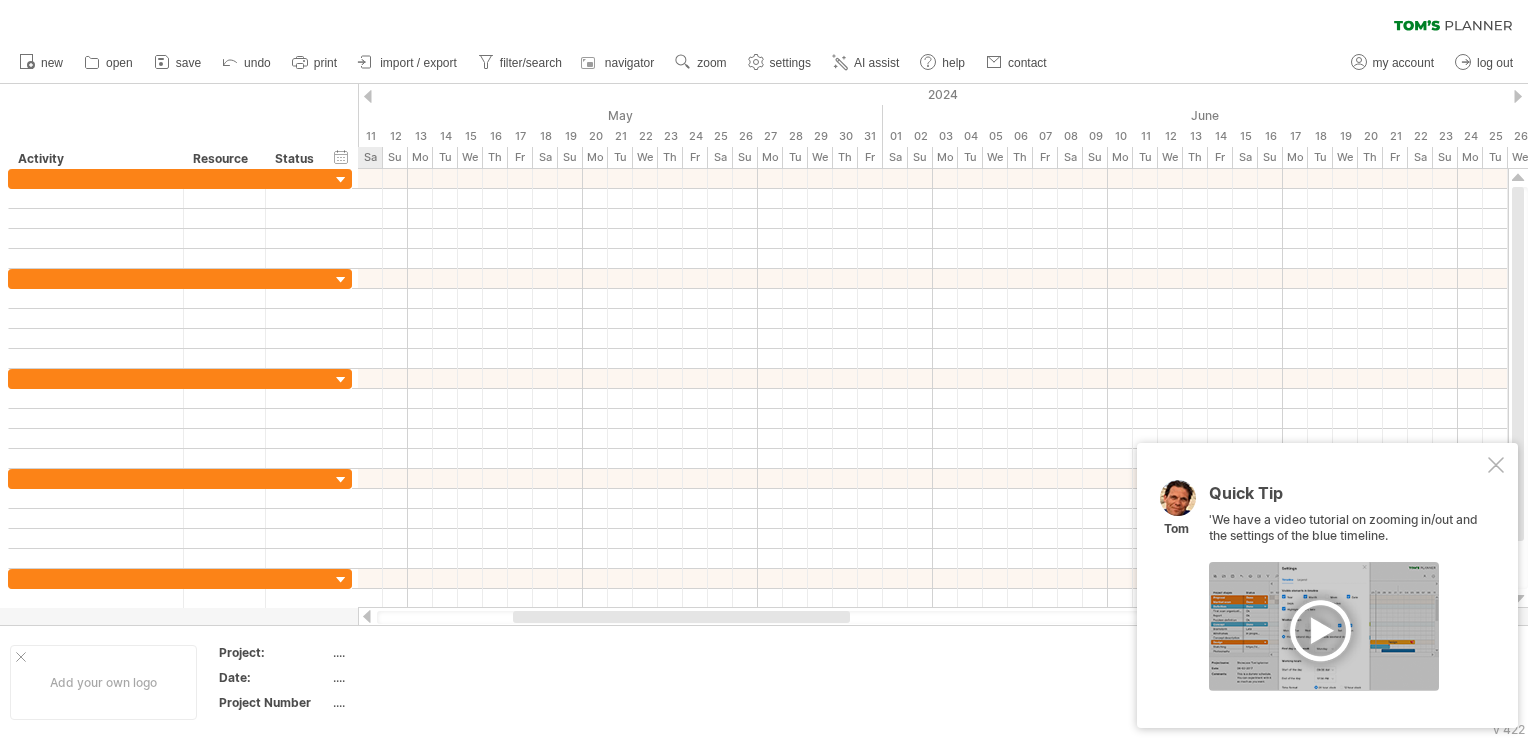 click at bounding box center (367, 616) 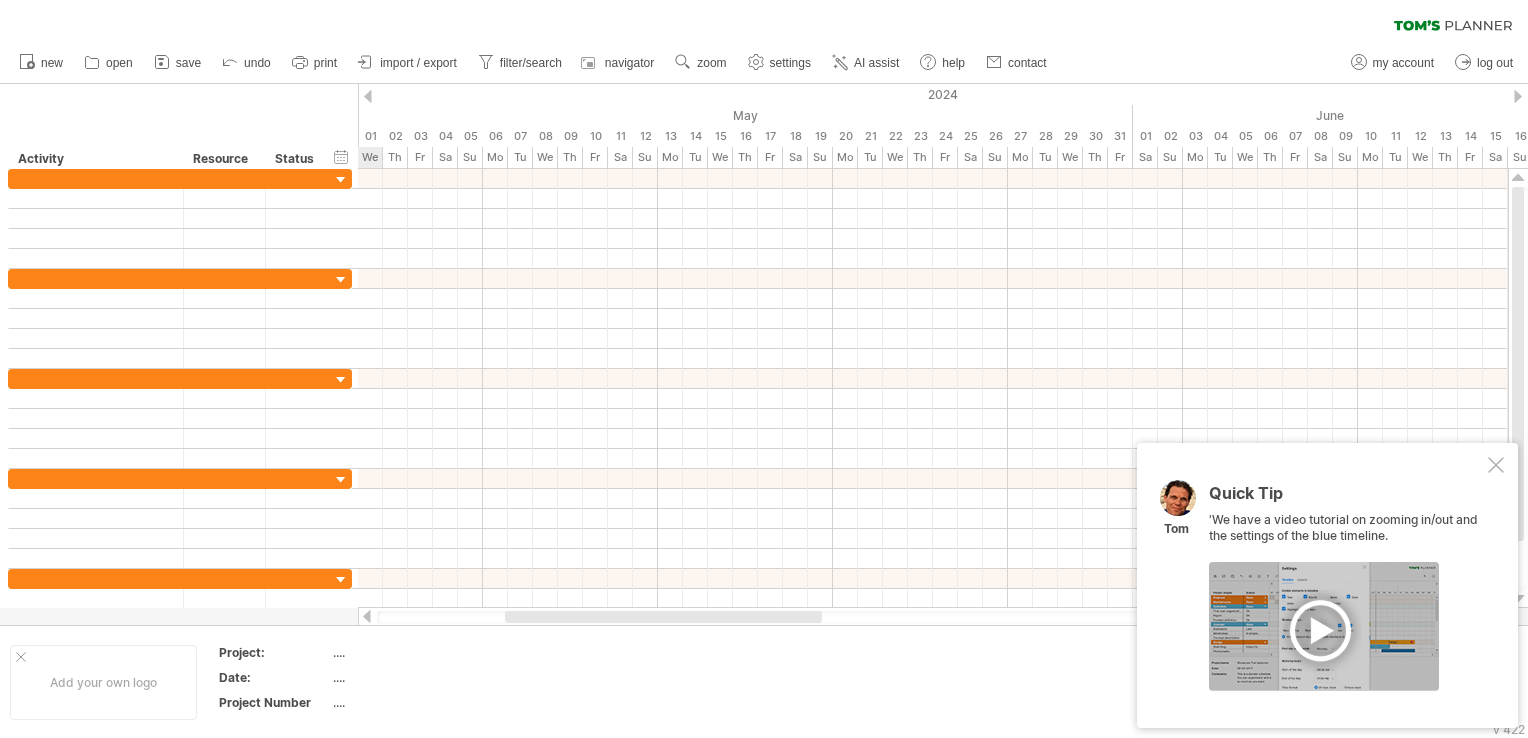 click at bounding box center (367, 616) 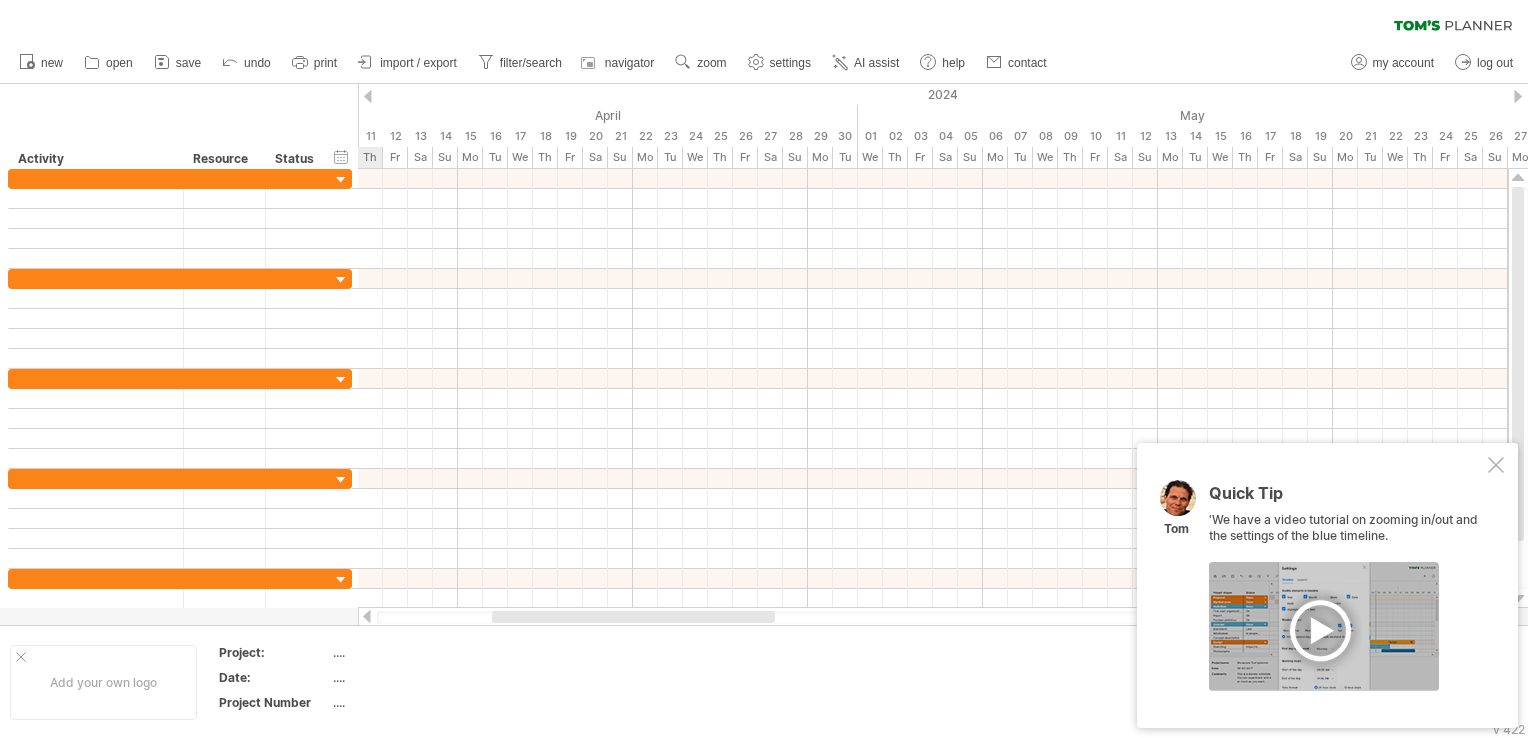 click at bounding box center (367, 616) 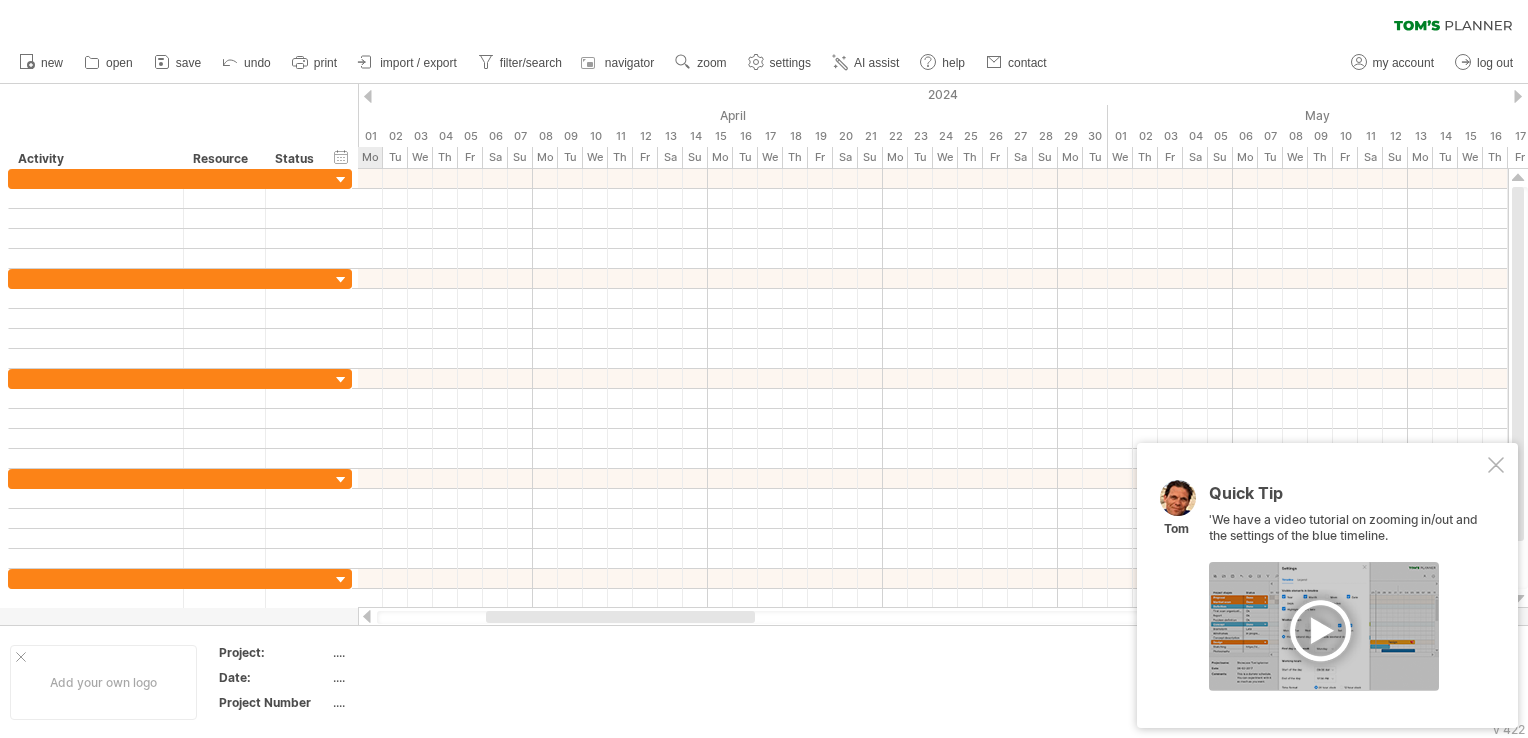 click at bounding box center (367, 616) 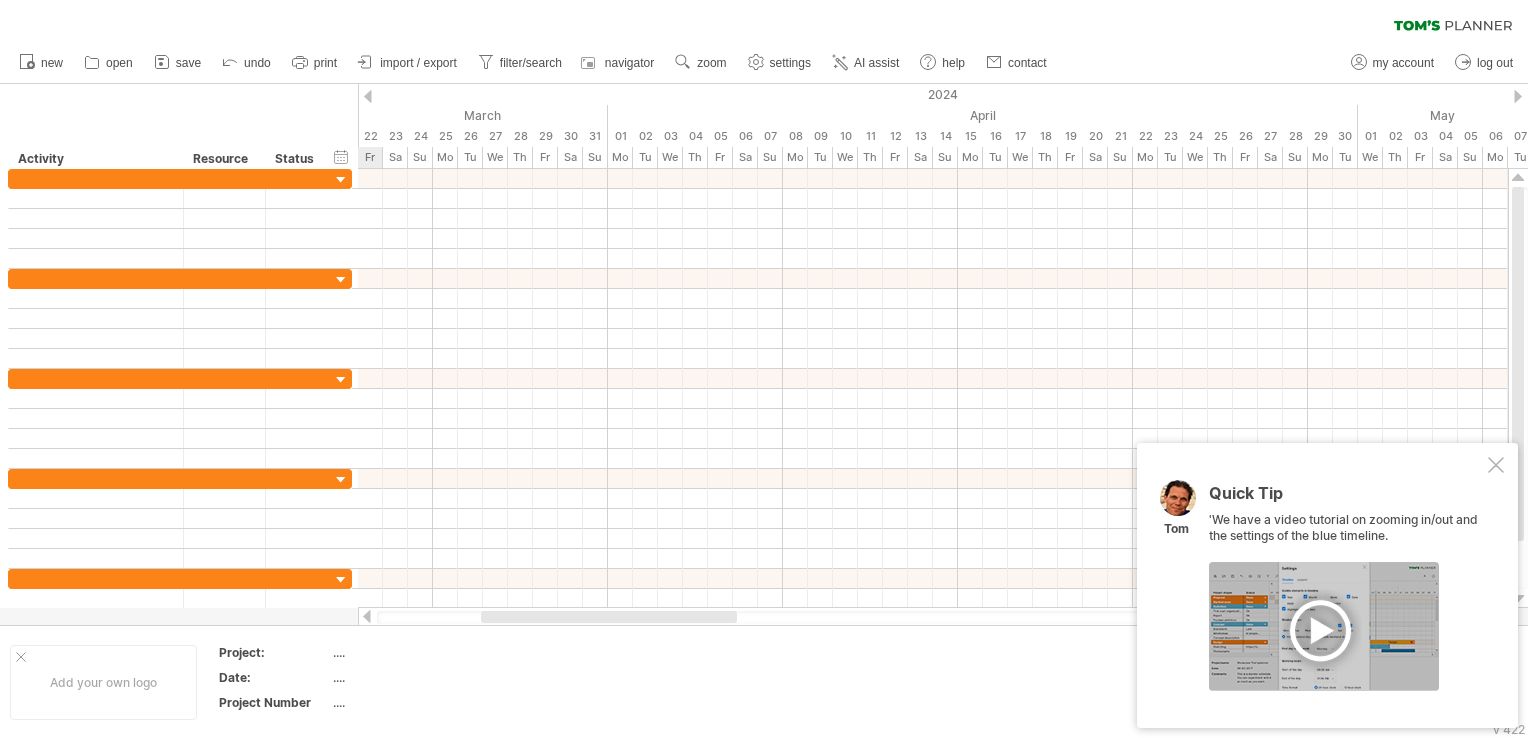 click at bounding box center [367, 616] 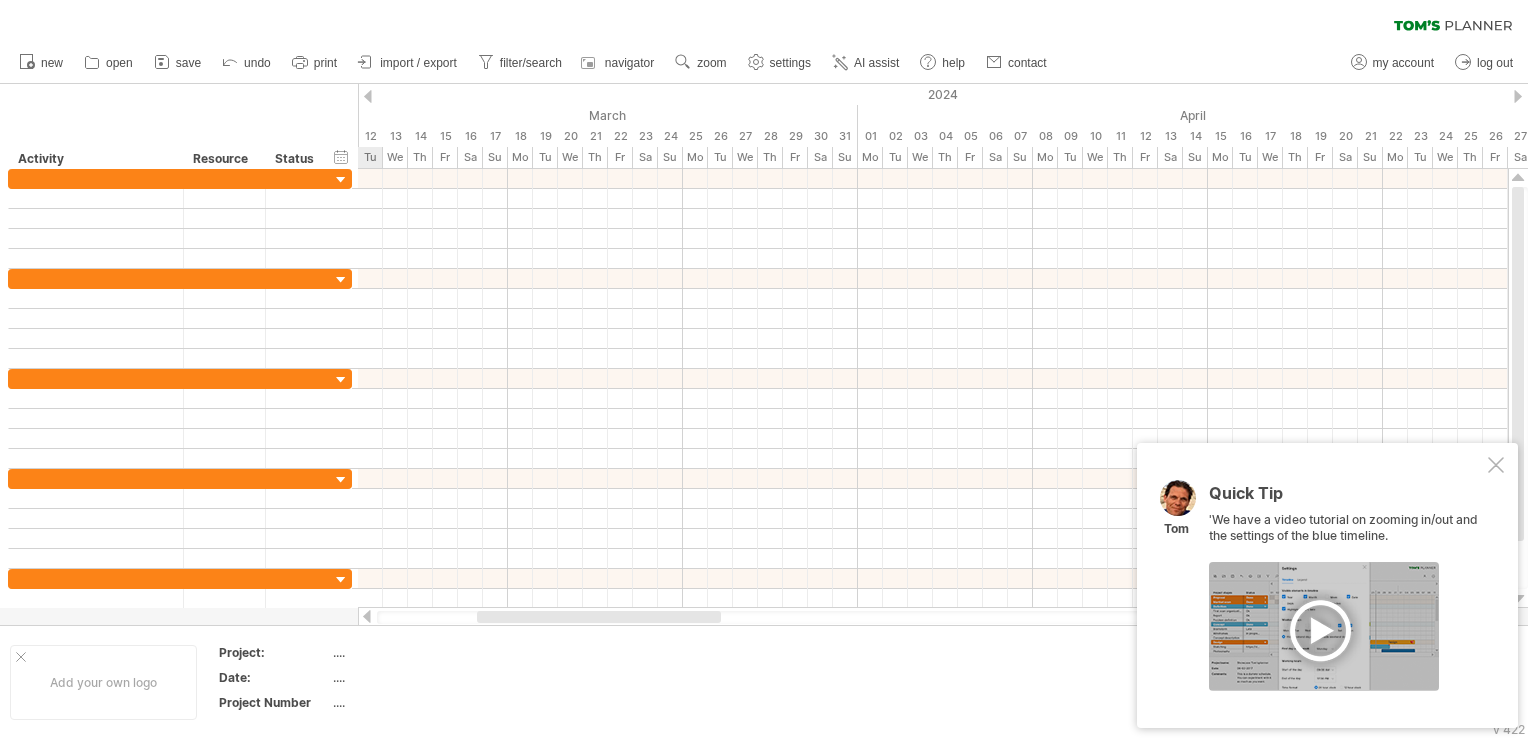 click at bounding box center [367, 616] 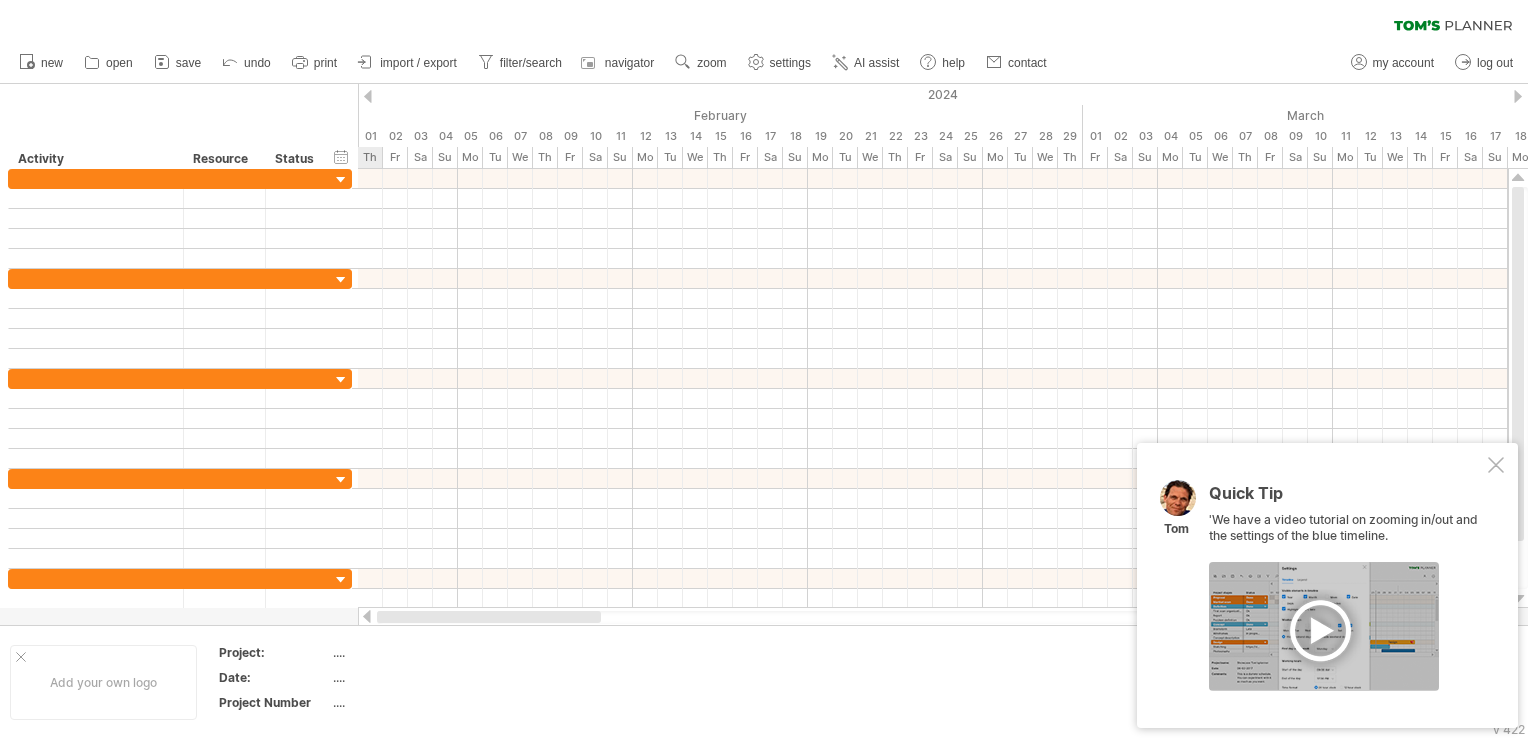 drag, startPoint x: 480, startPoint y: 614, endPoint x: 361, endPoint y: 618, distance: 119.06721 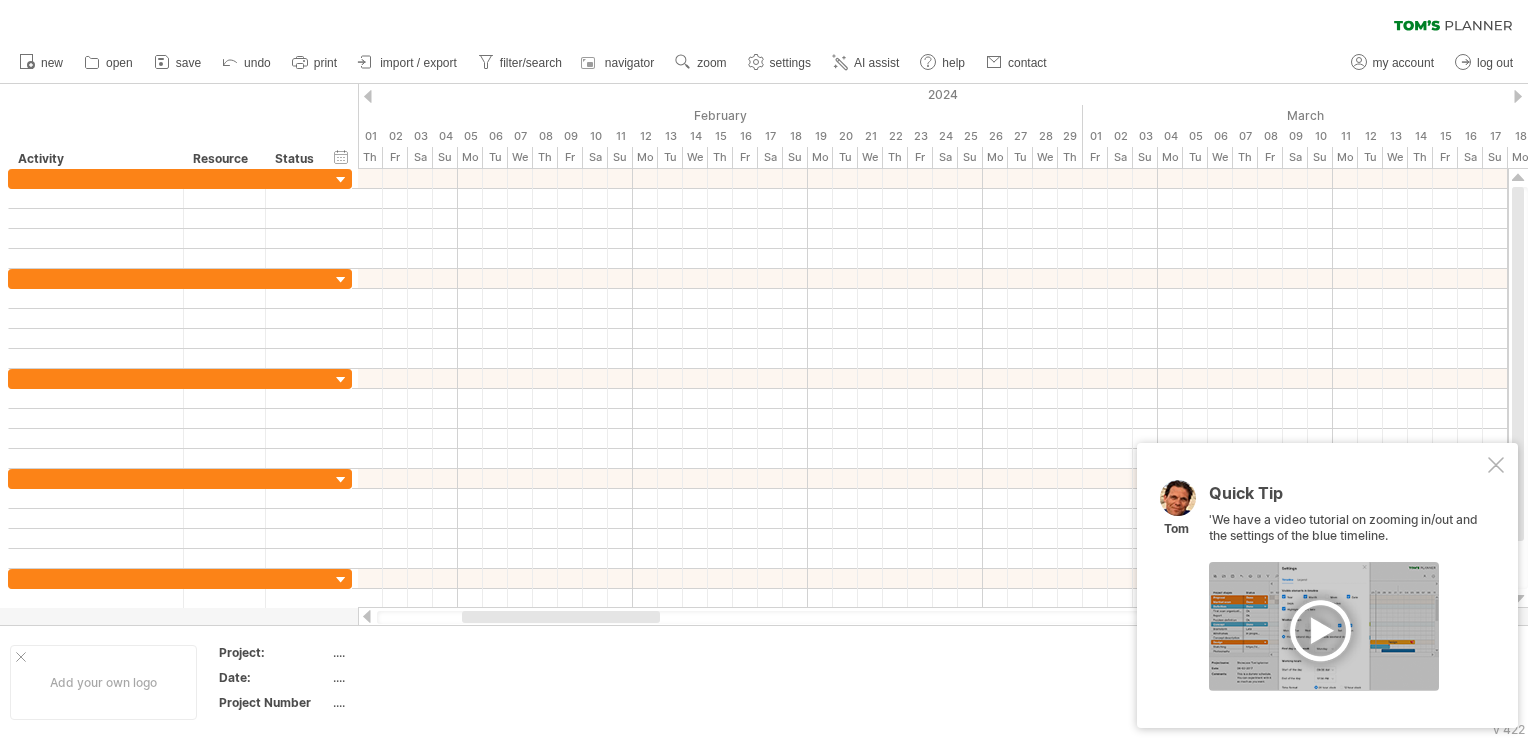 click at bounding box center (367, 616) 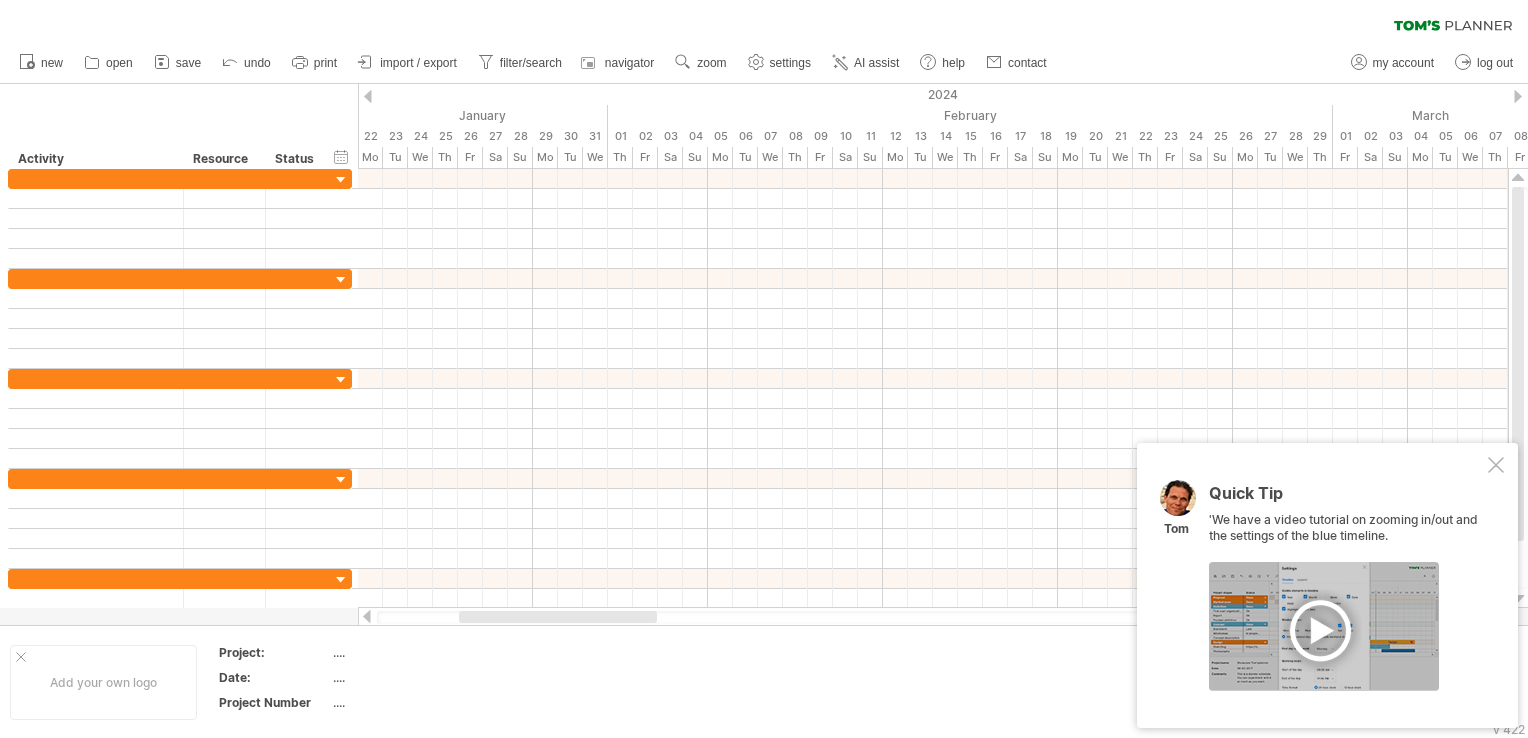 click at bounding box center [367, 616] 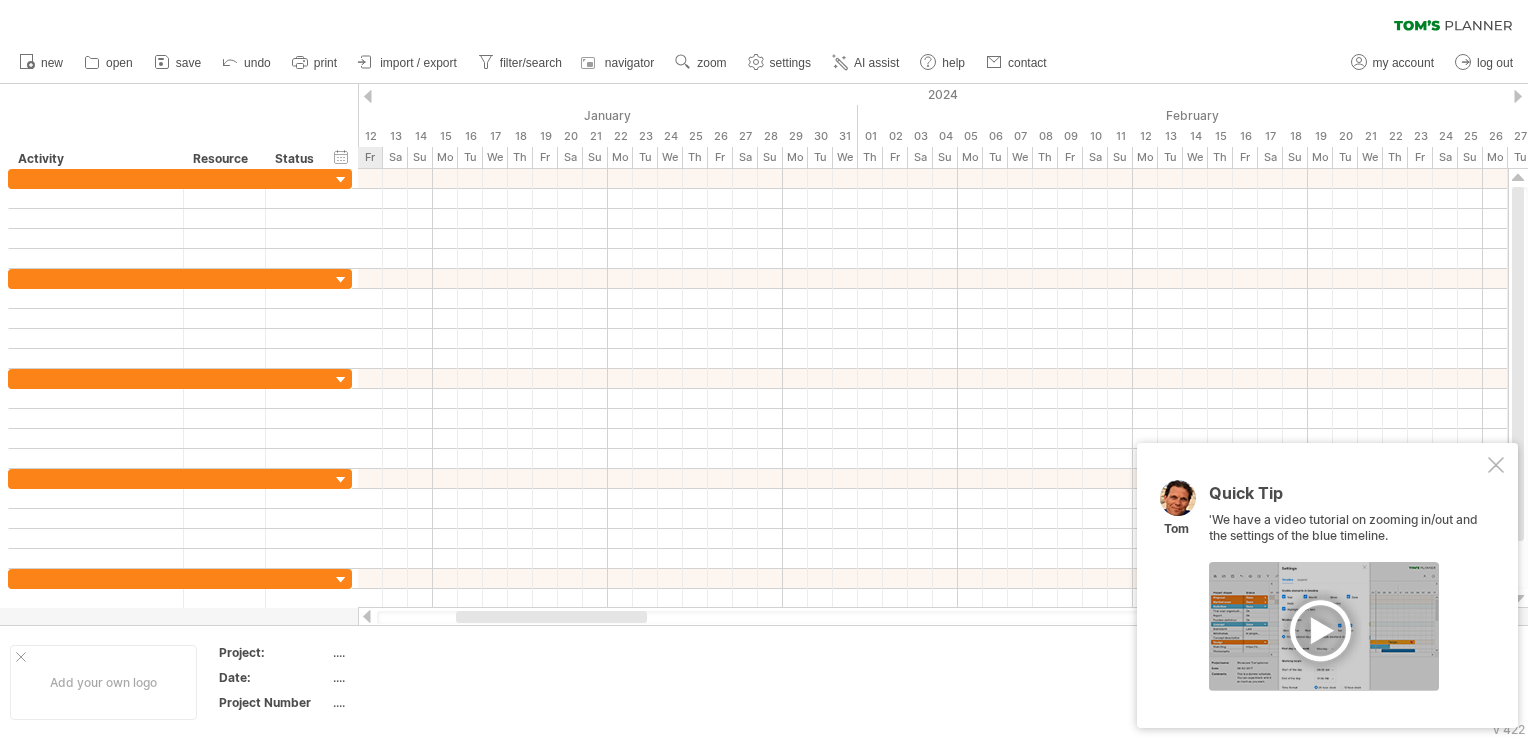 click at bounding box center [367, 616] 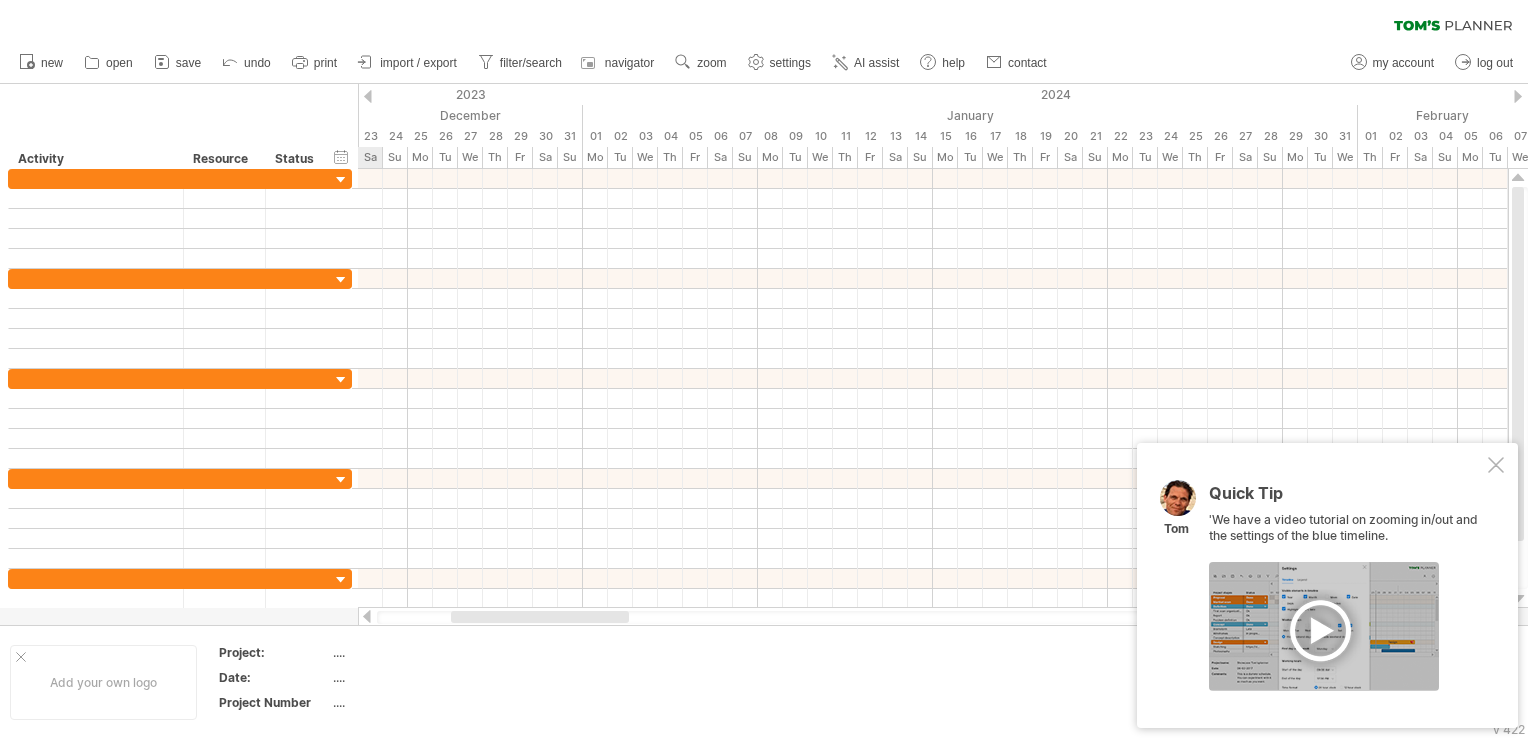 click at bounding box center (367, 616) 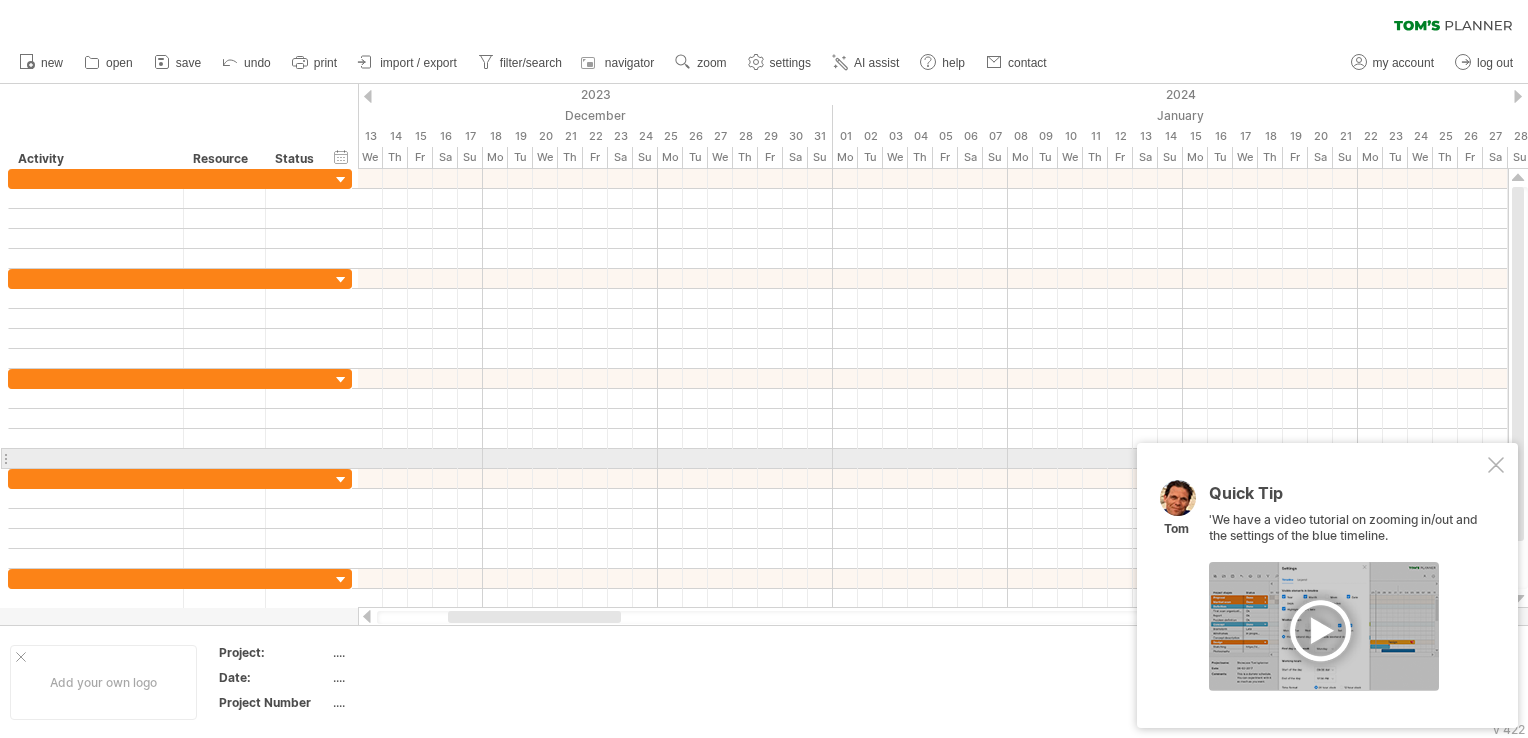 click at bounding box center (1496, 465) 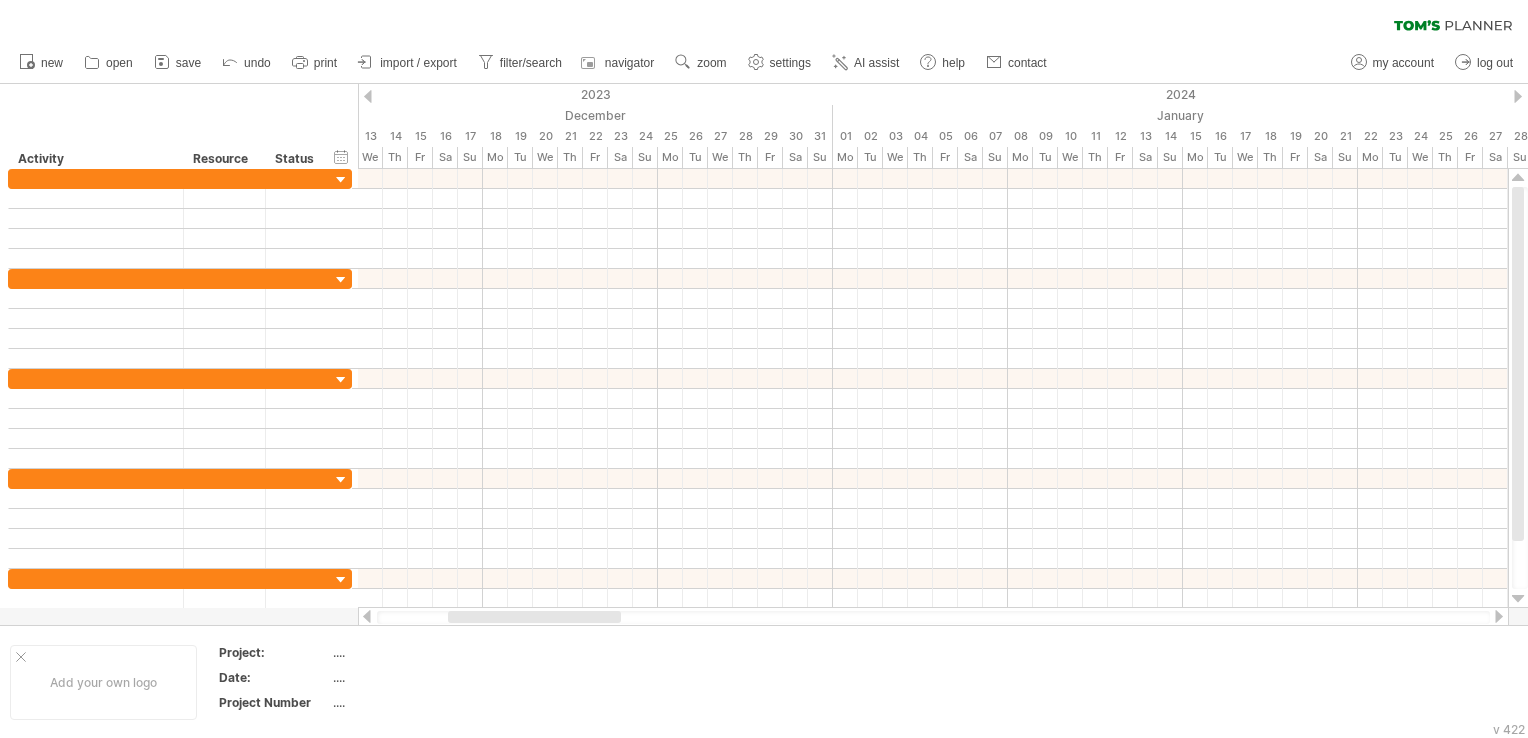 click at bounding box center [1499, 616] 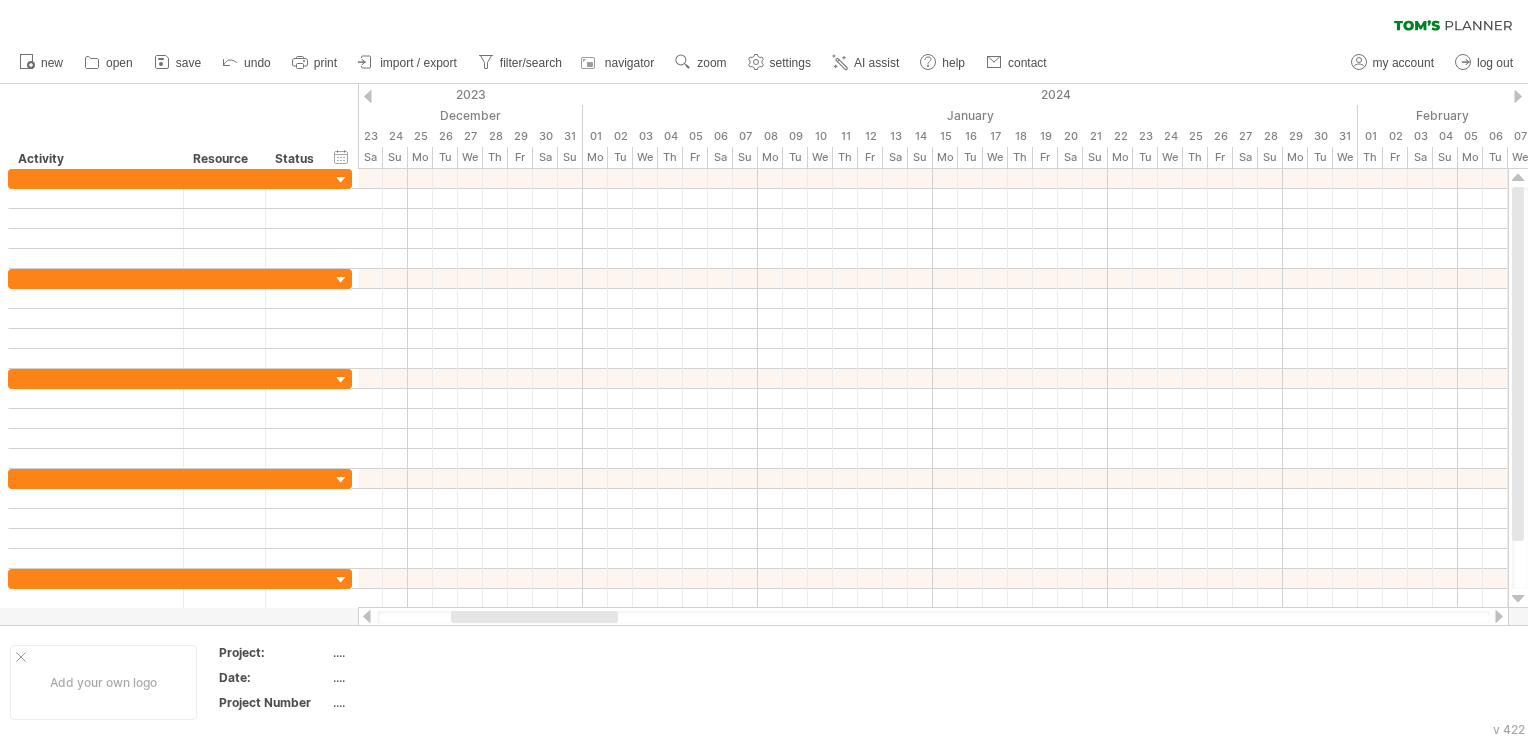 click at bounding box center (1499, 616) 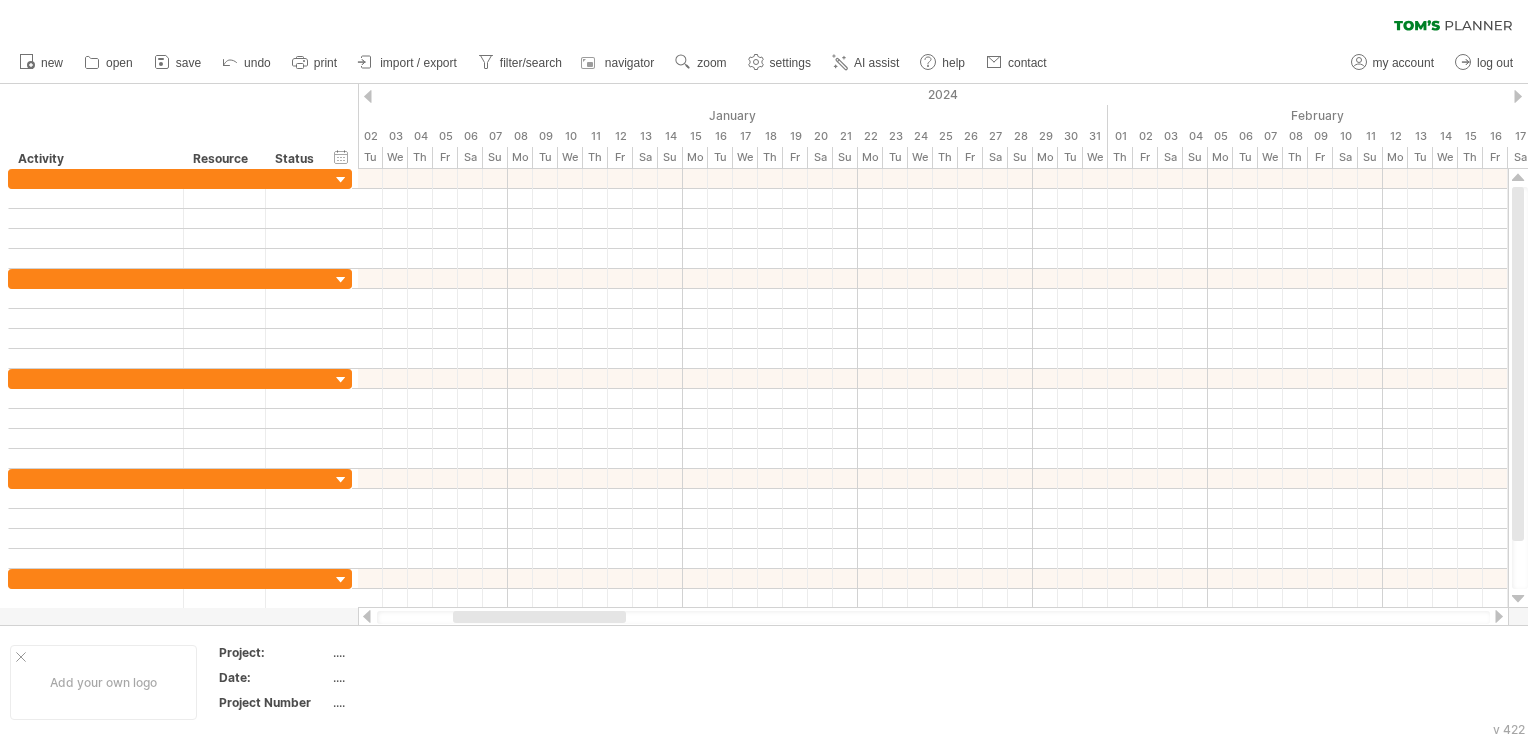 click at bounding box center [1499, 616] 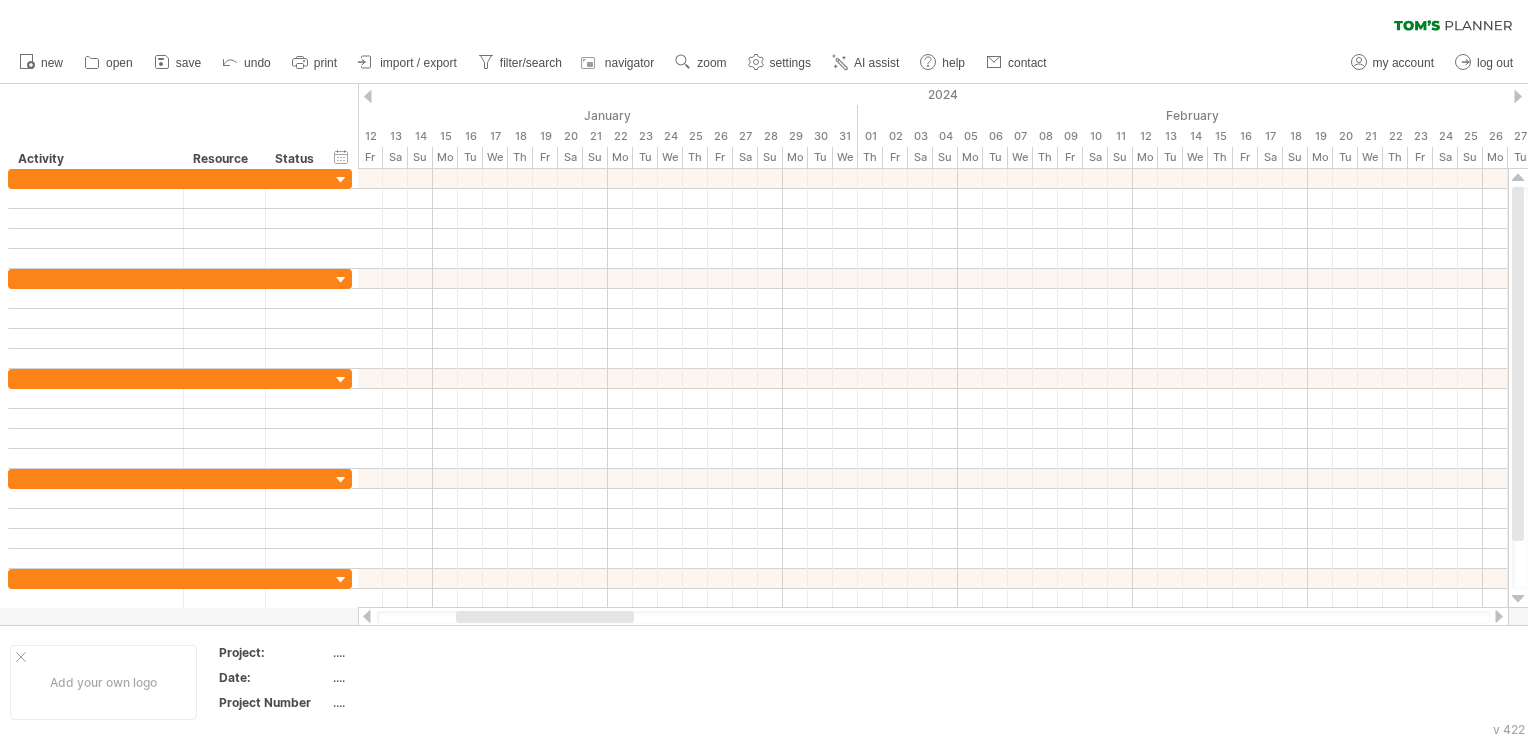 click at bounding box center [1499, 616] 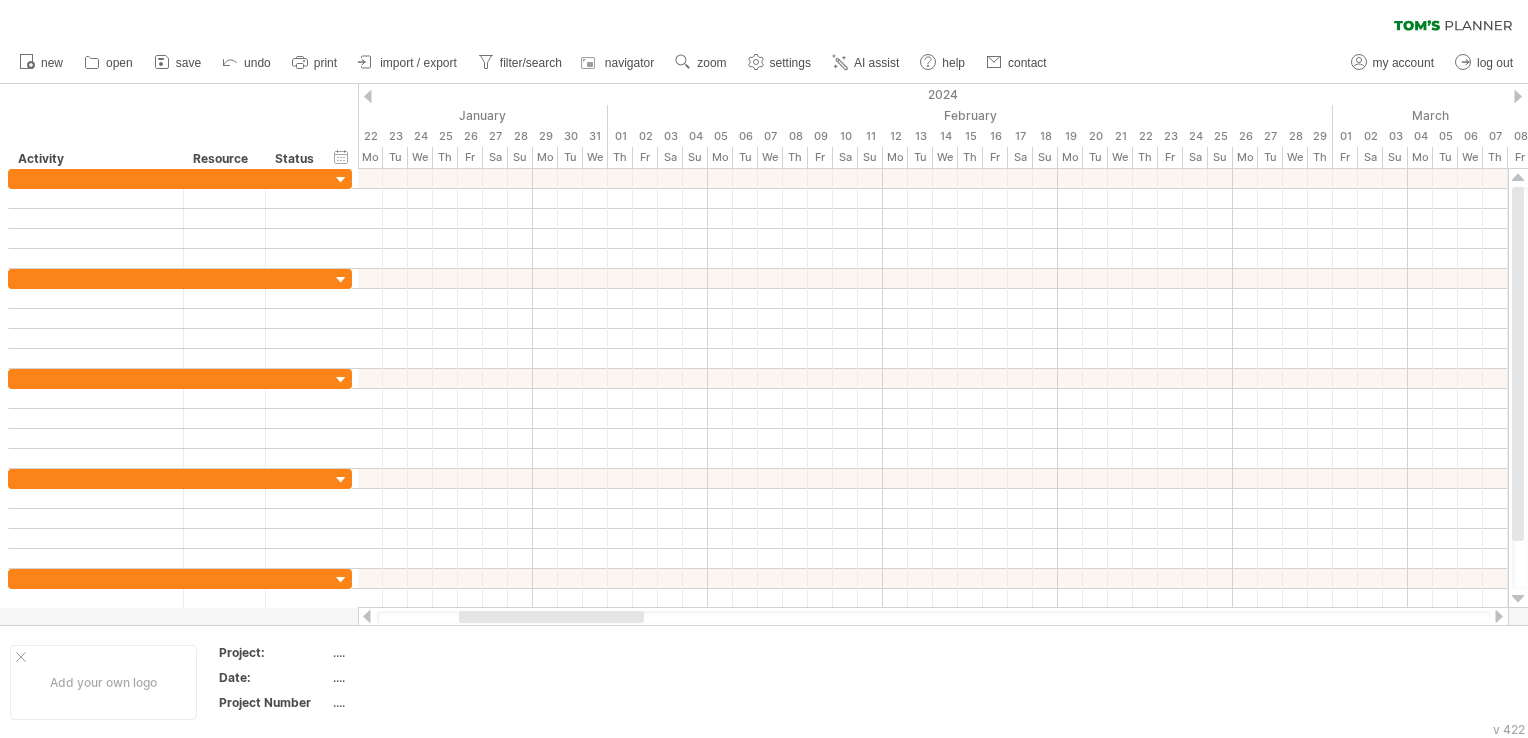 click at bounding box center (1499, 616) 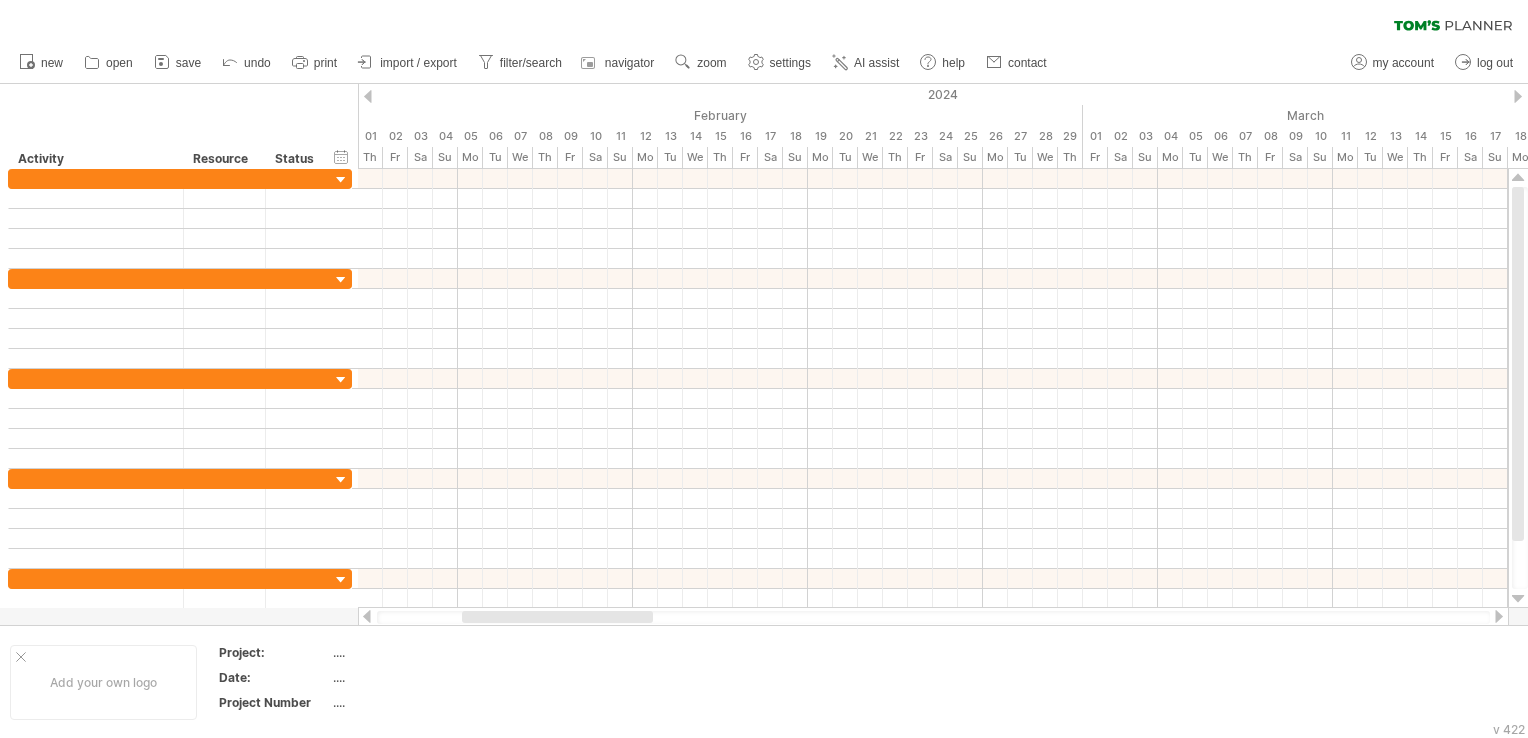click at bounding box center [1499, 616] 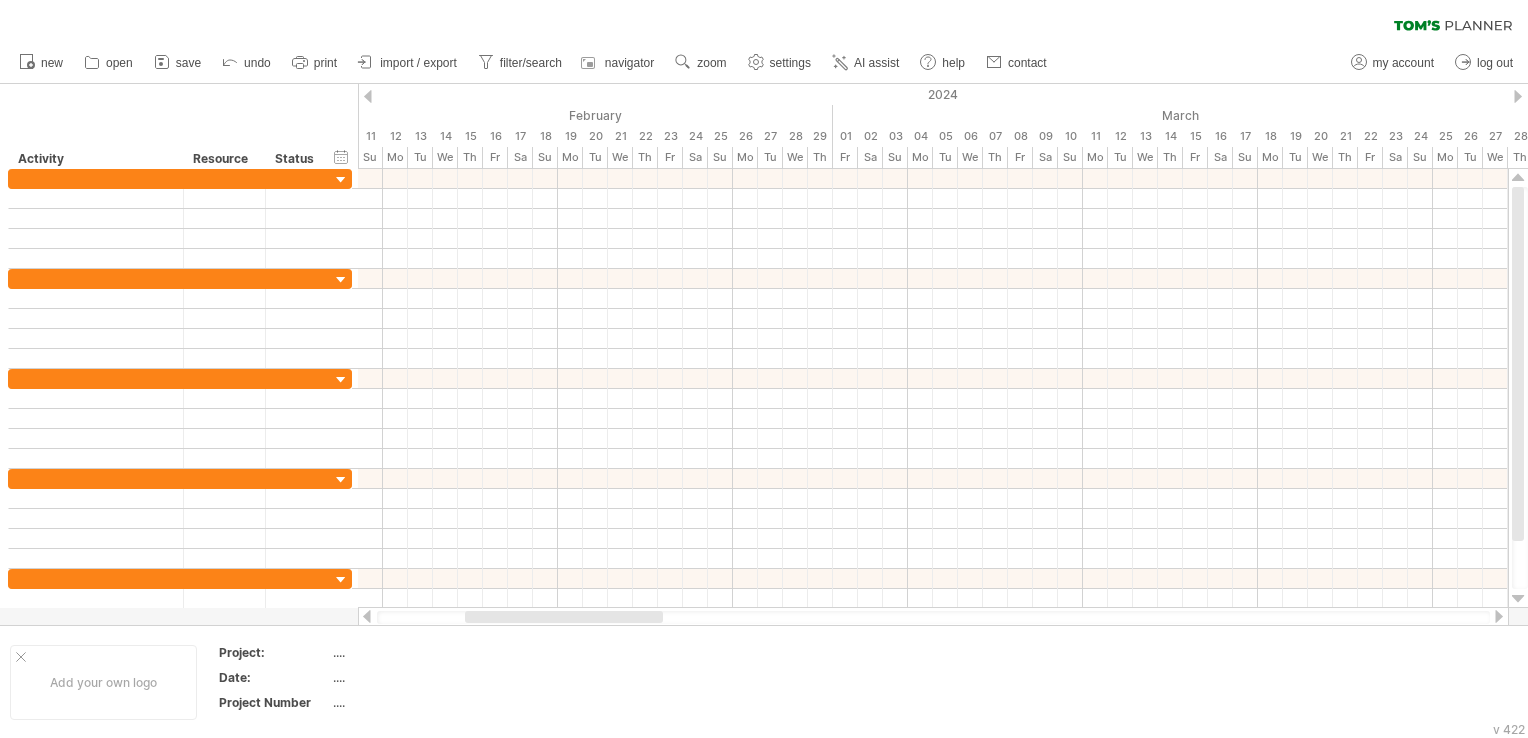 click at bounding box center [1499, 616] 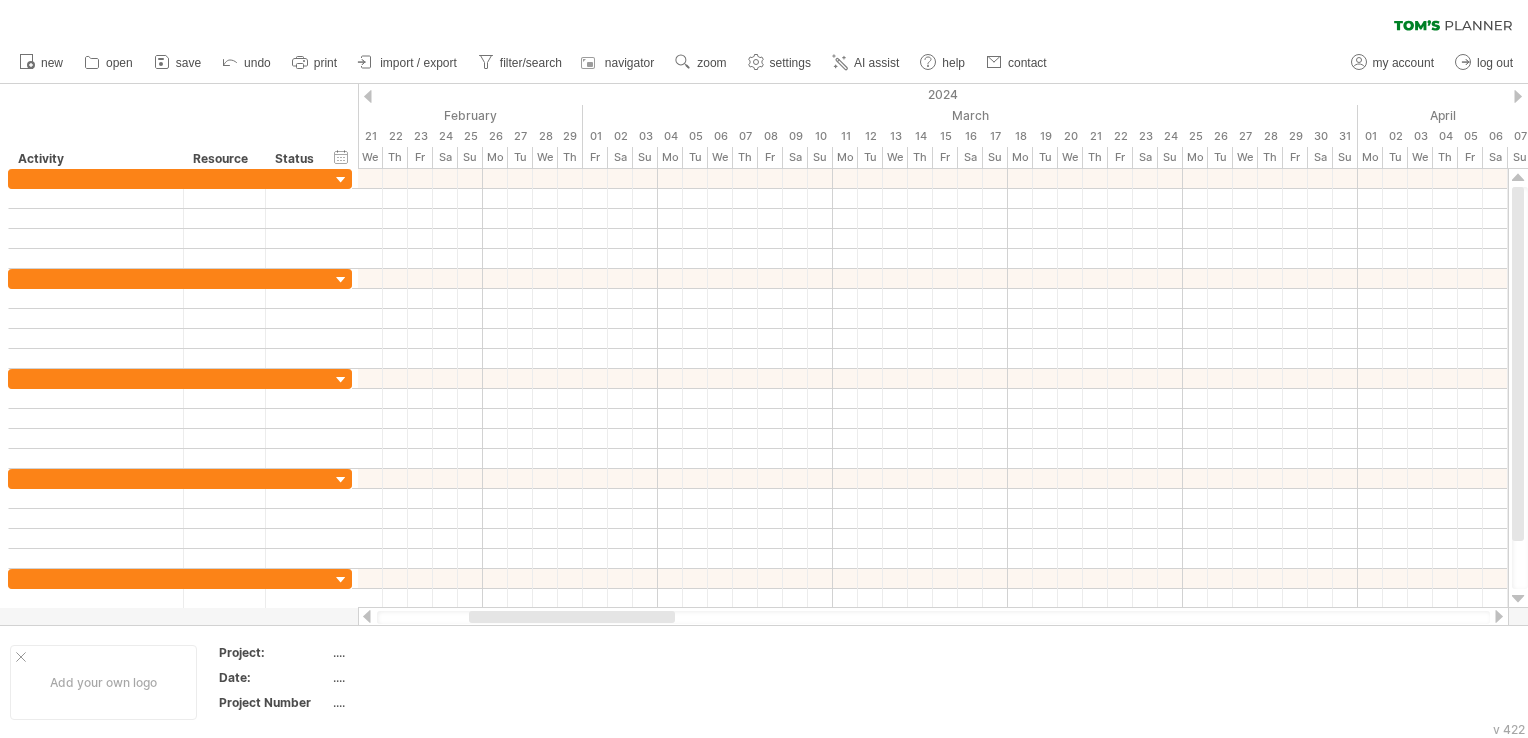 click at bounding box center [1499, 616] 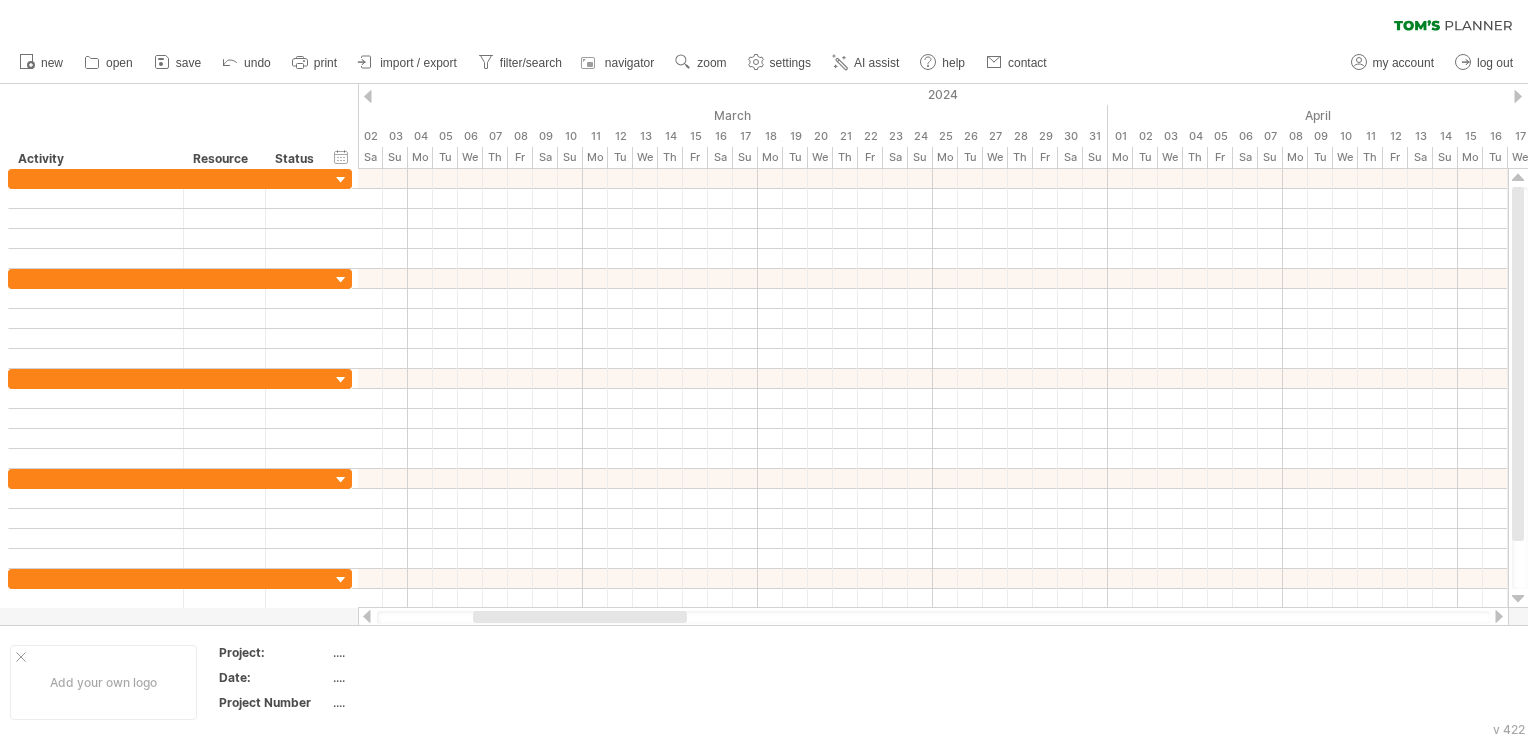 click at bounding box center [1499, 616] 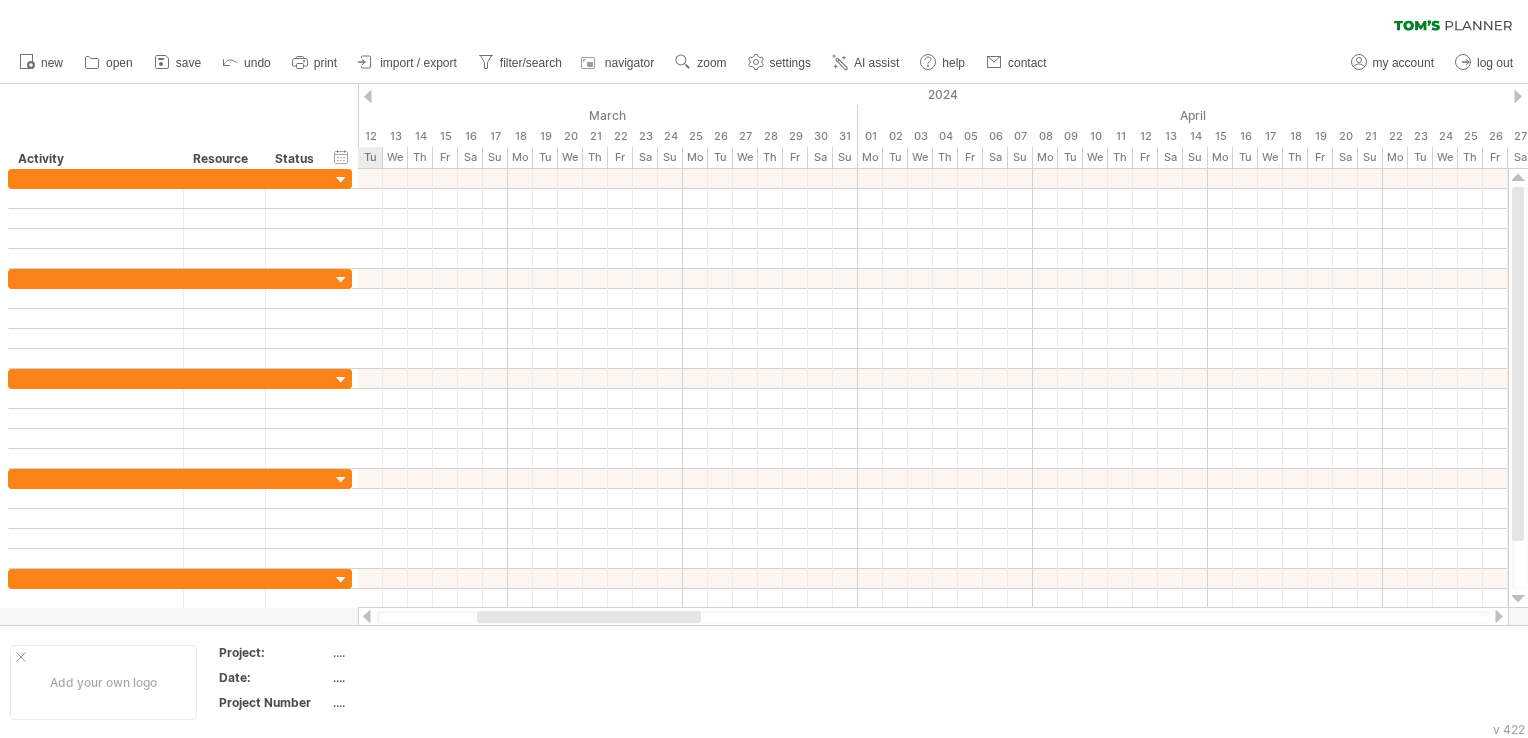 click at bounding box center (1499, 616) 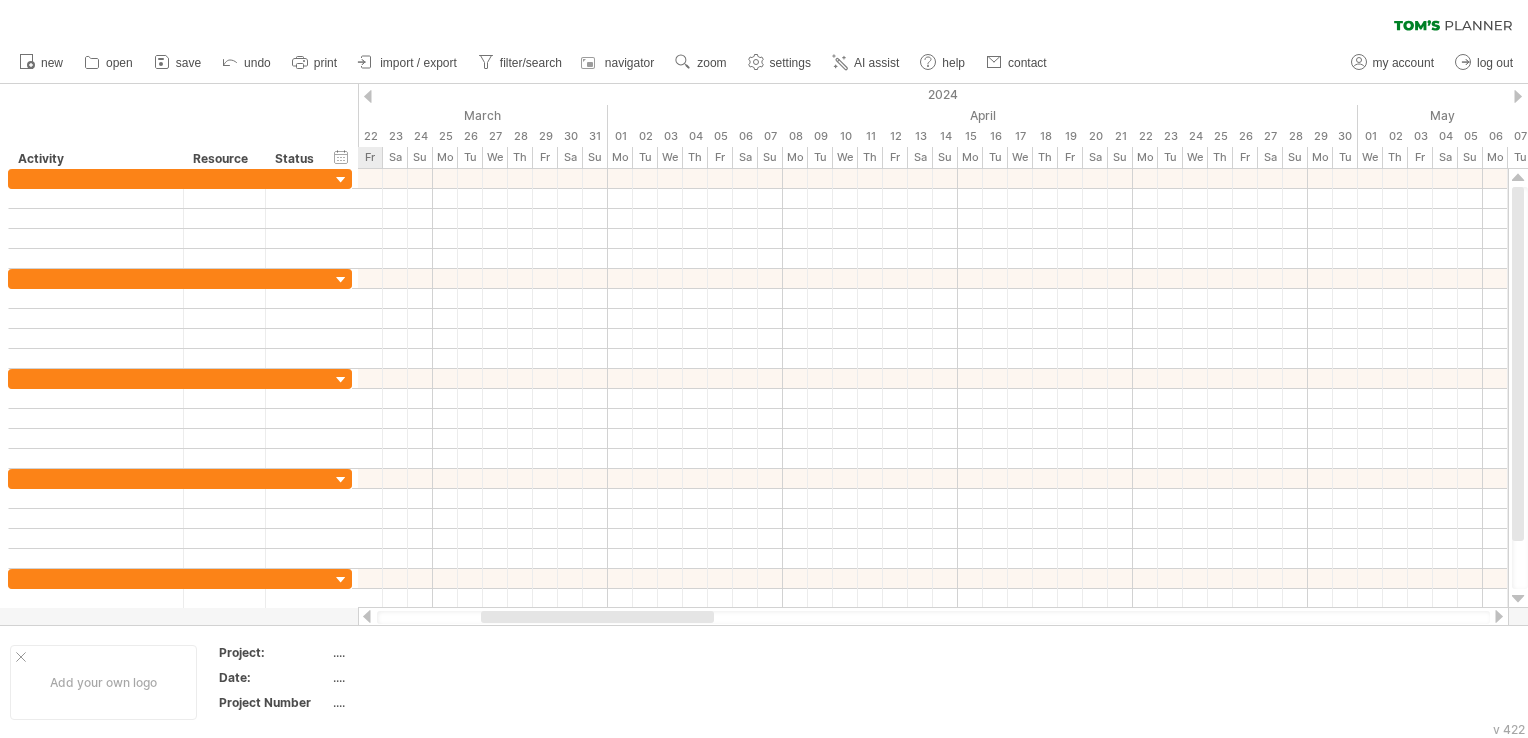 click at bounding box center [1499, 616] 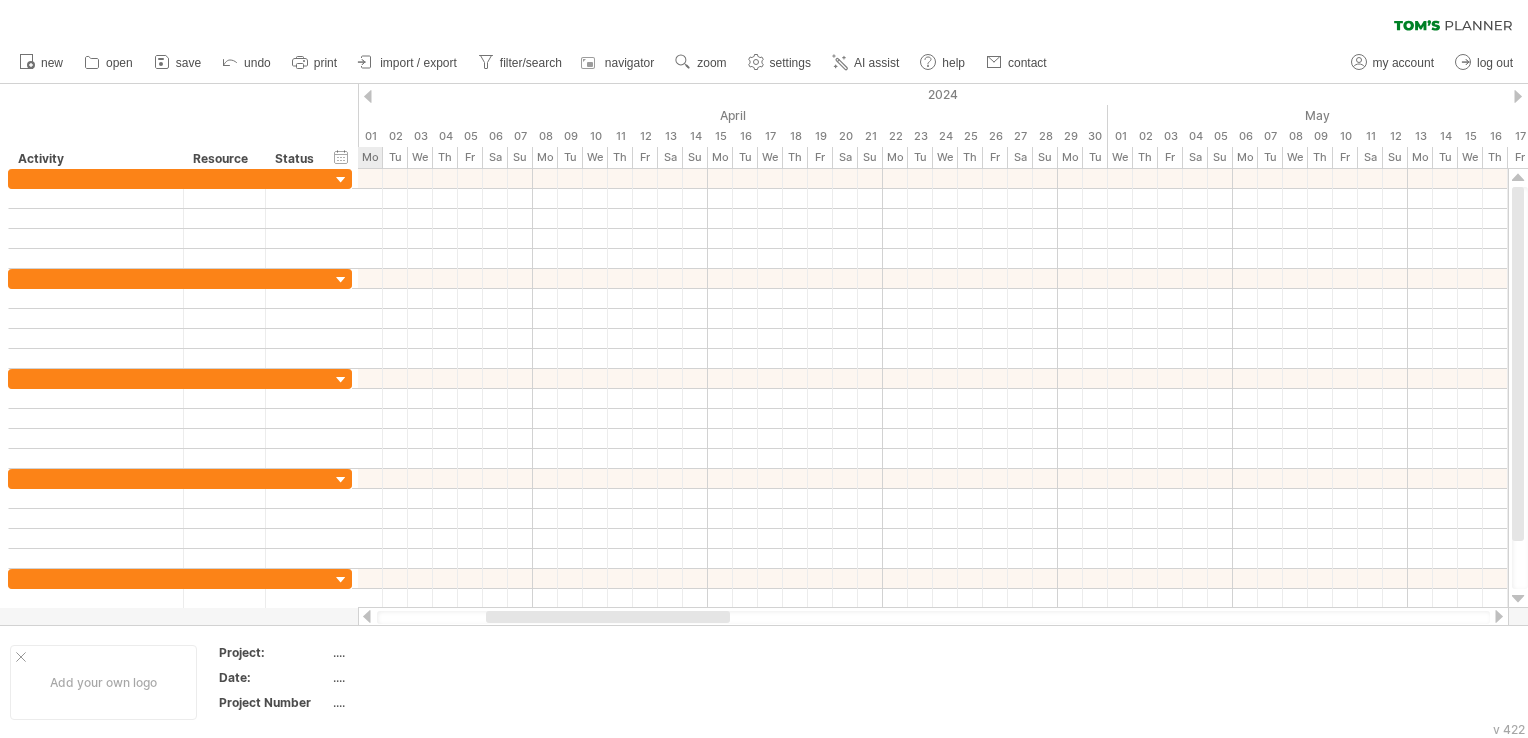 click at bounding box center (1499, 616) 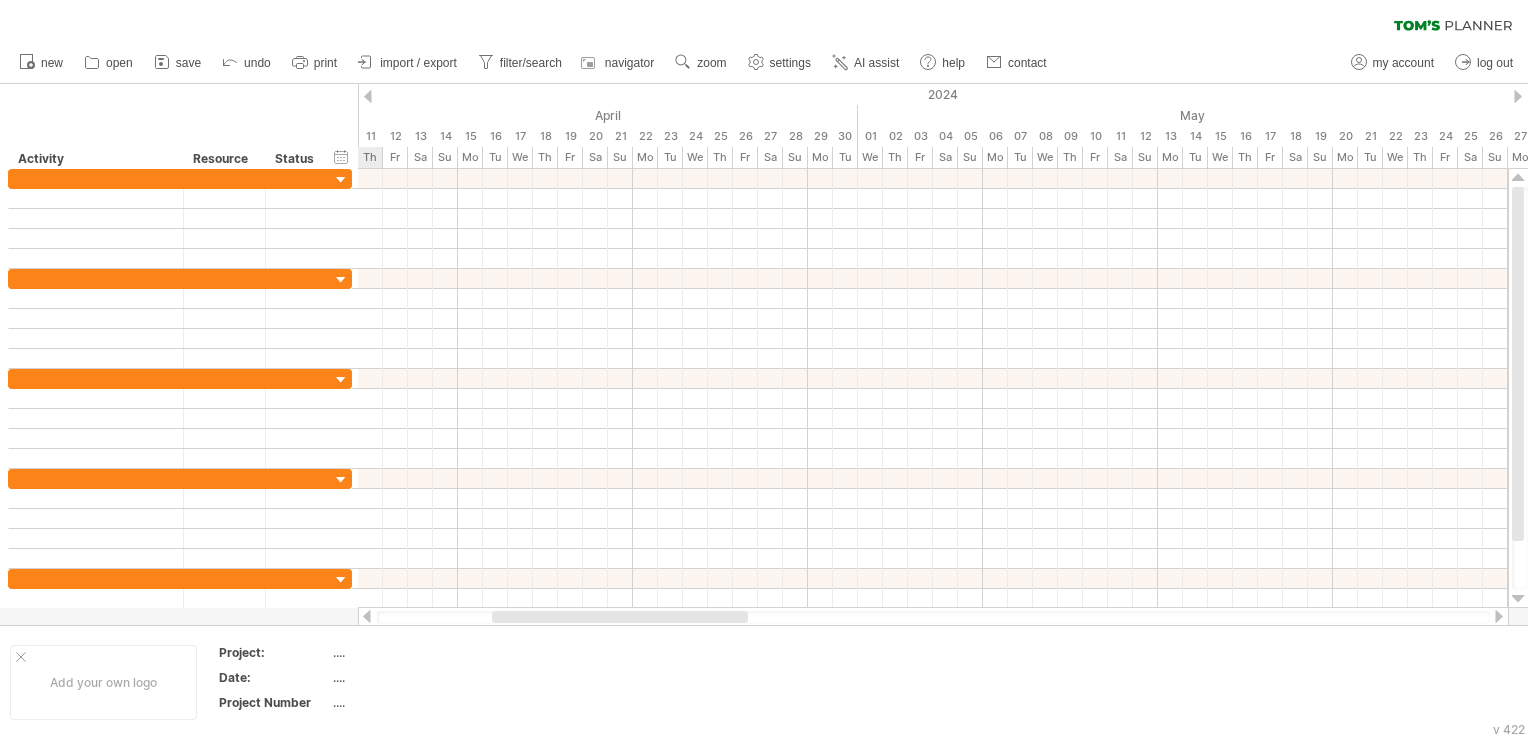 click at bounding box center [1499, 616] 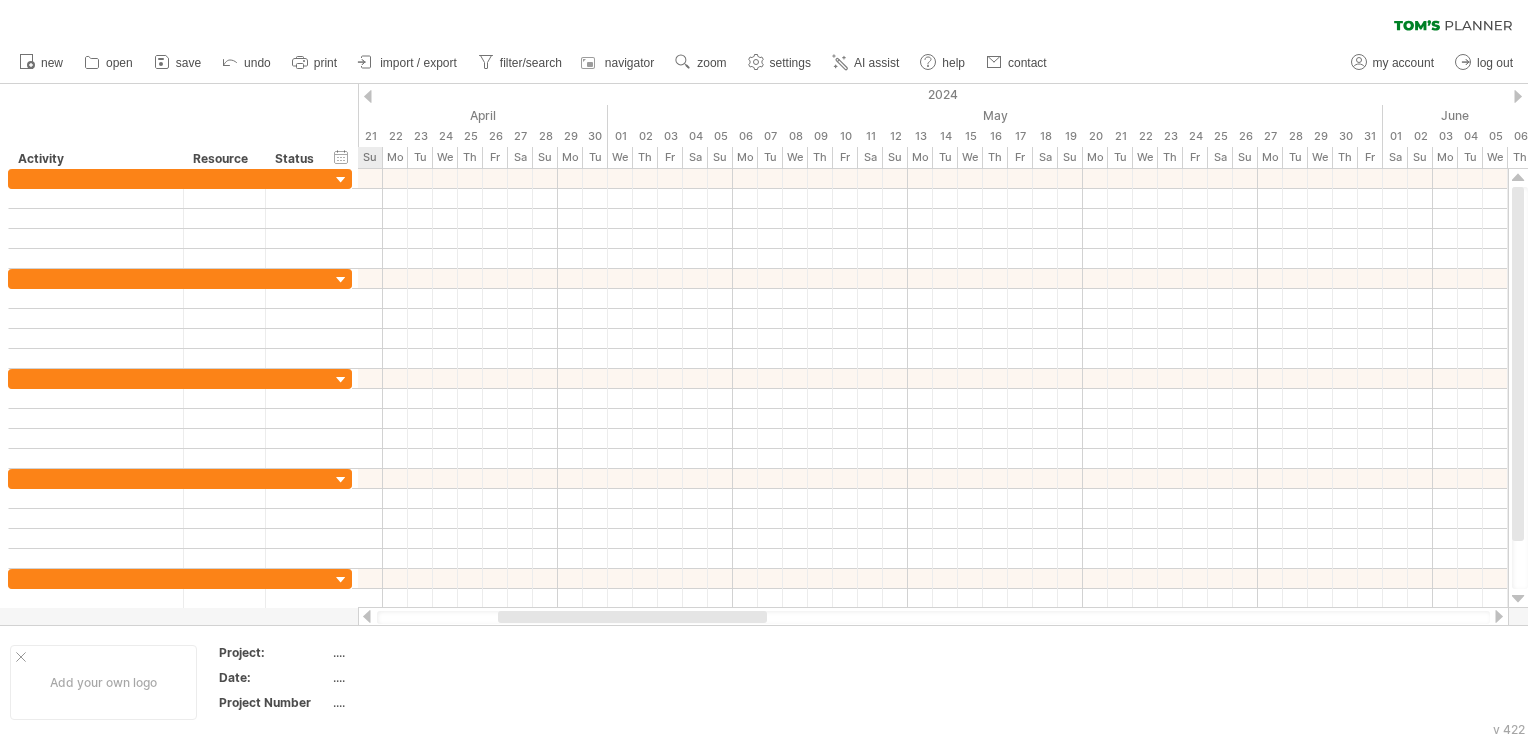 click at bounding box center (1499, 616) 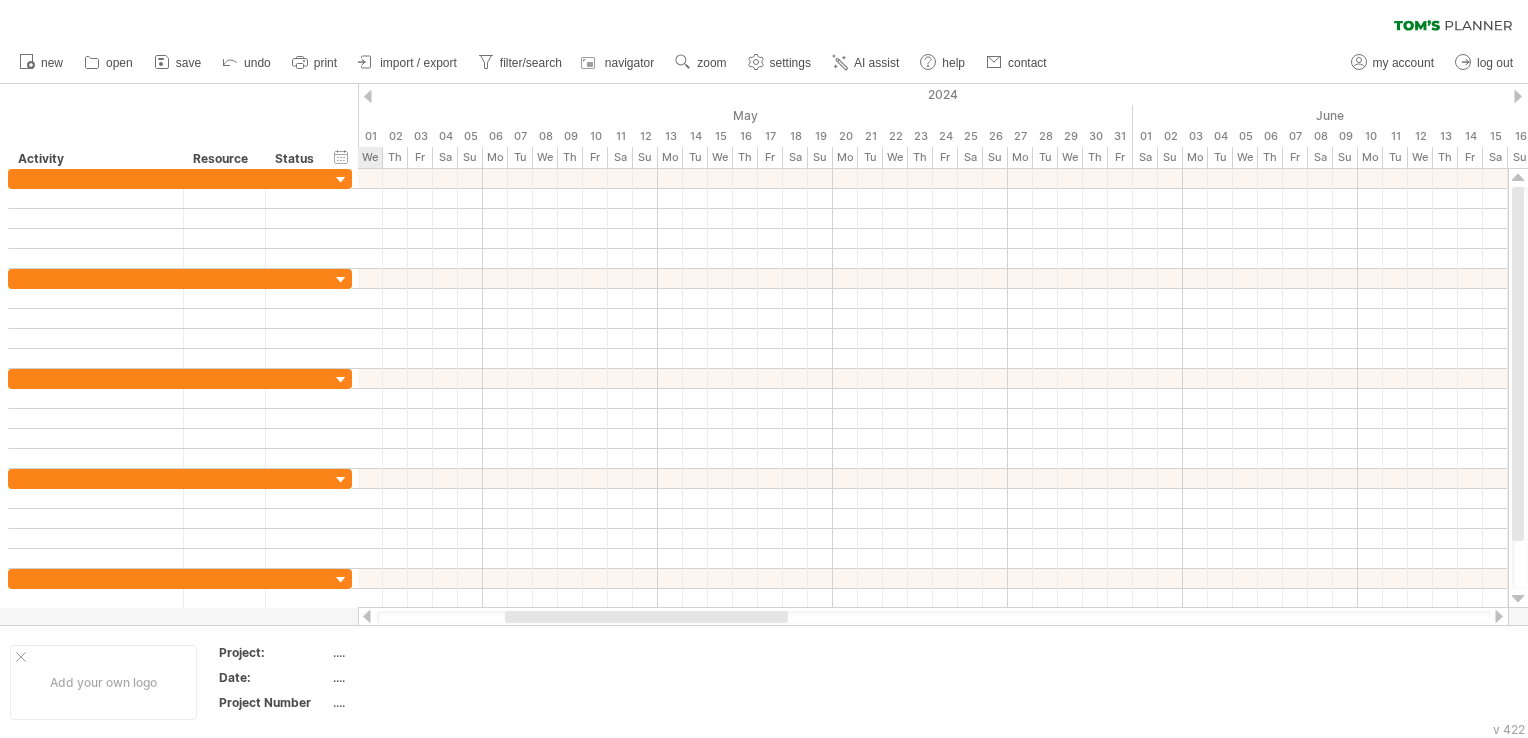 click at bounding box center (1499, 616) 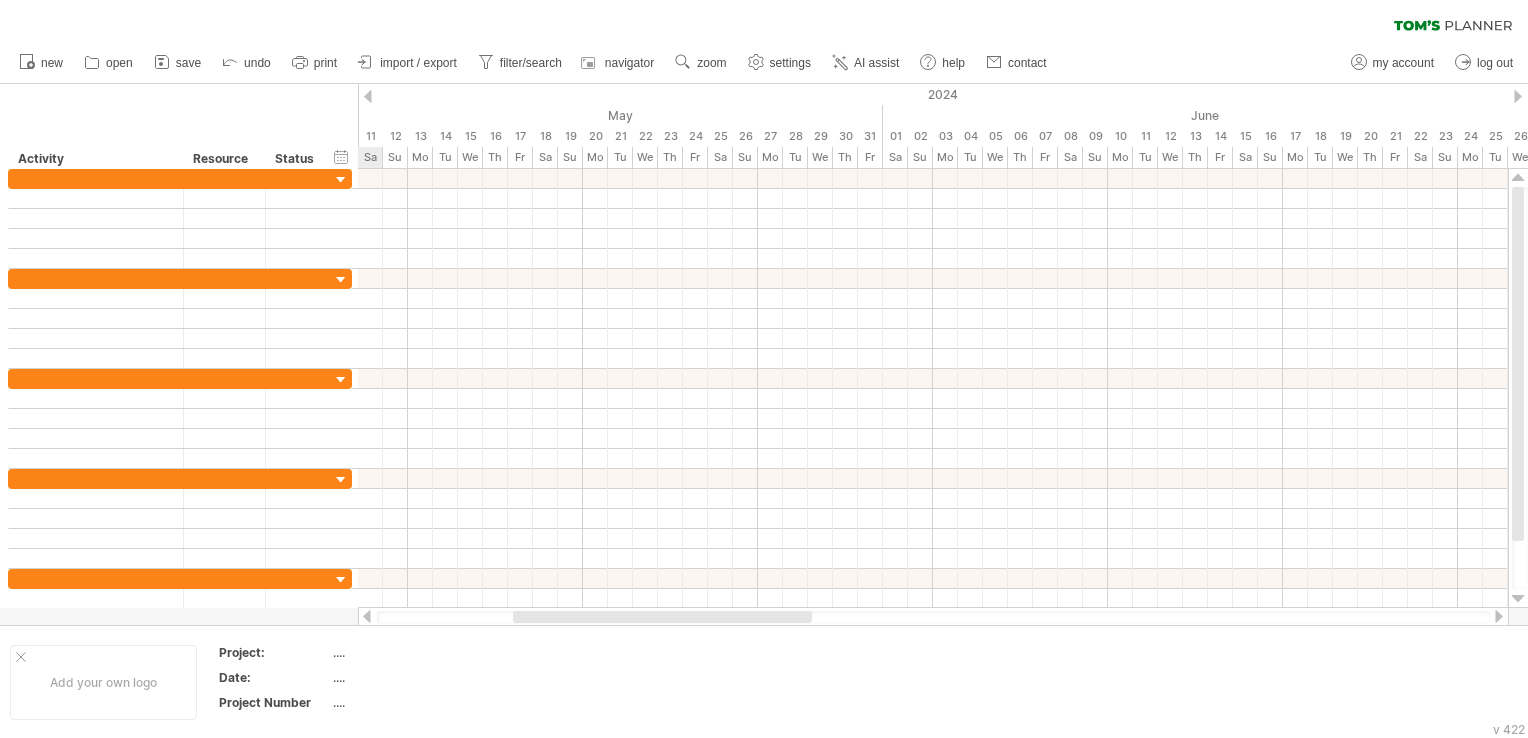 click at bounding box center (1499, 616) 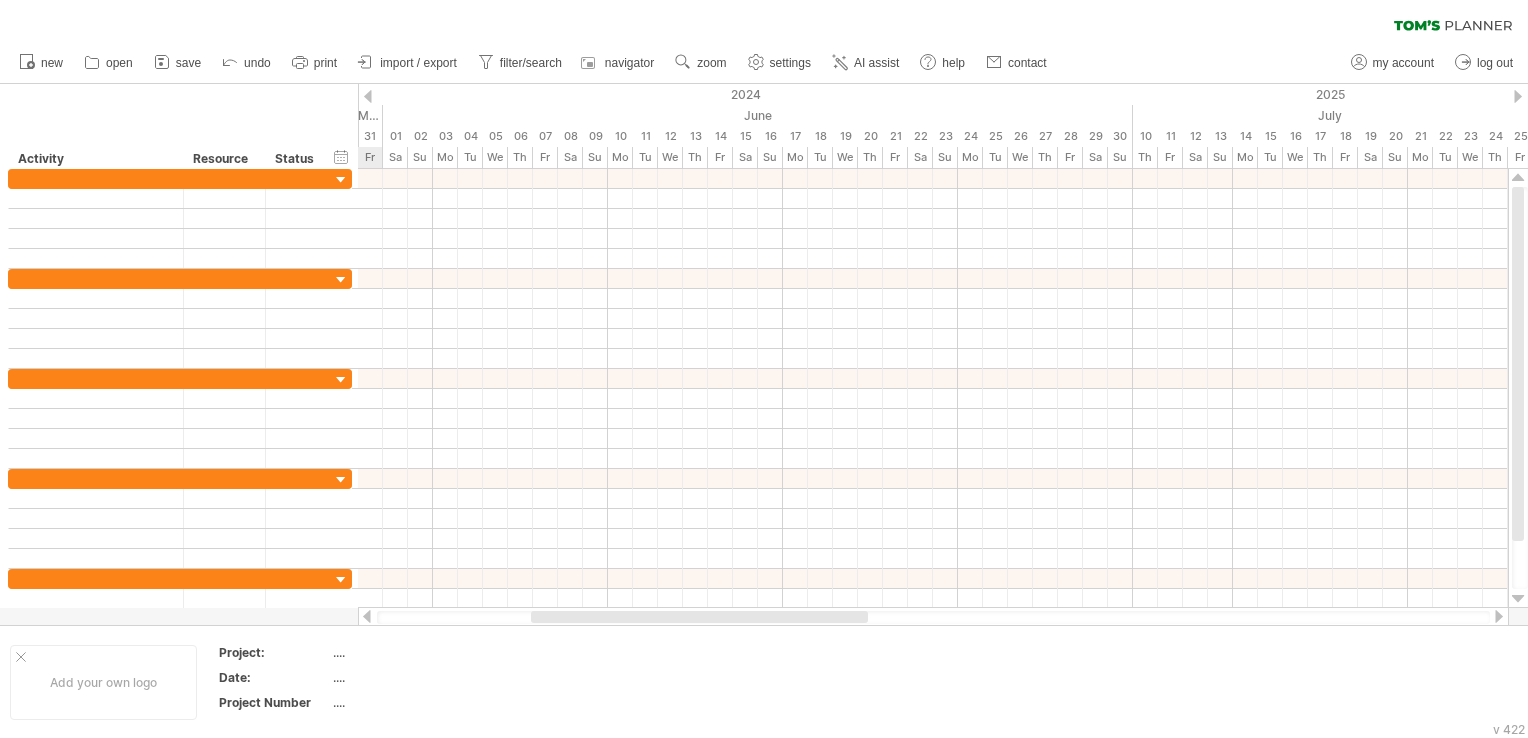 click at bounding box center (1499, 616) 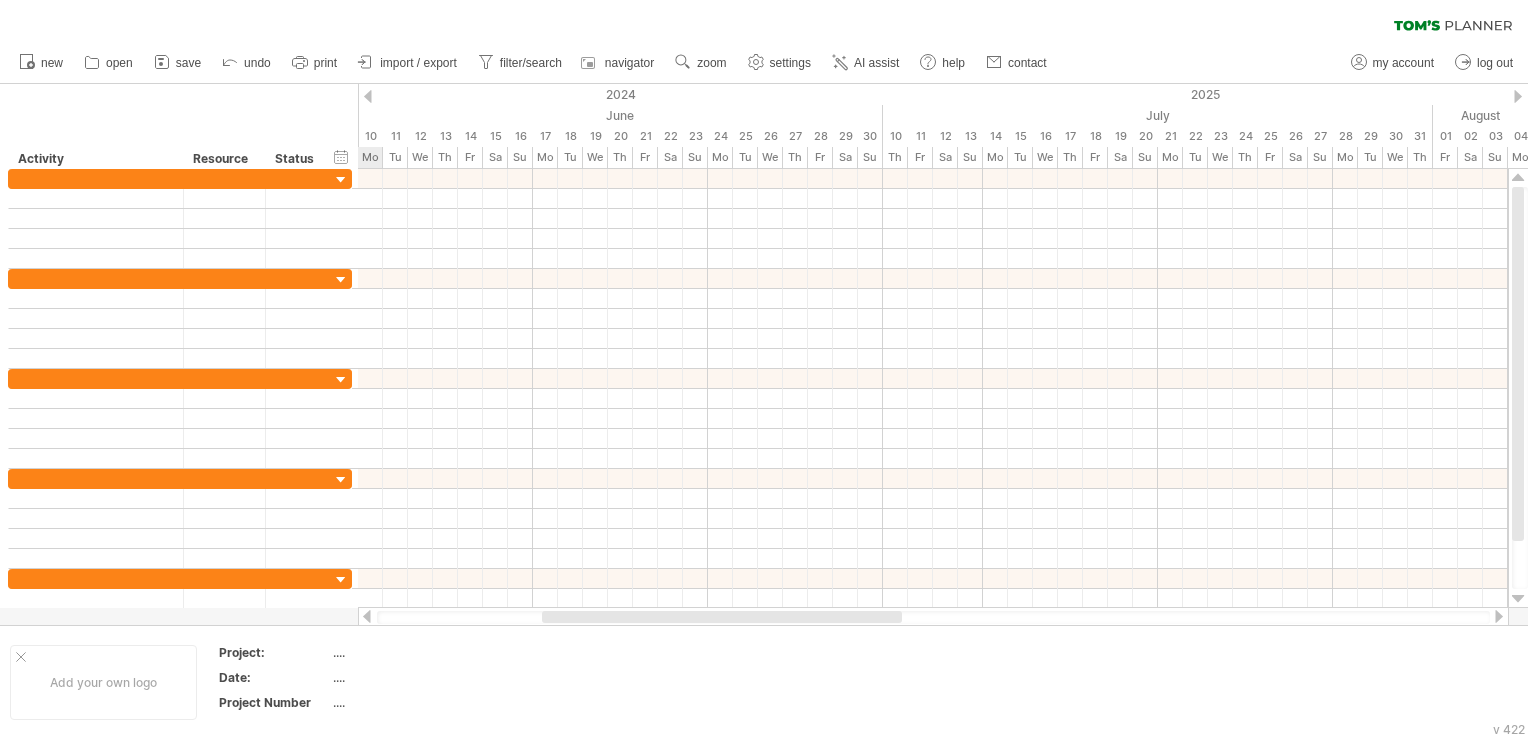 click at bounding box center [1499, 616] 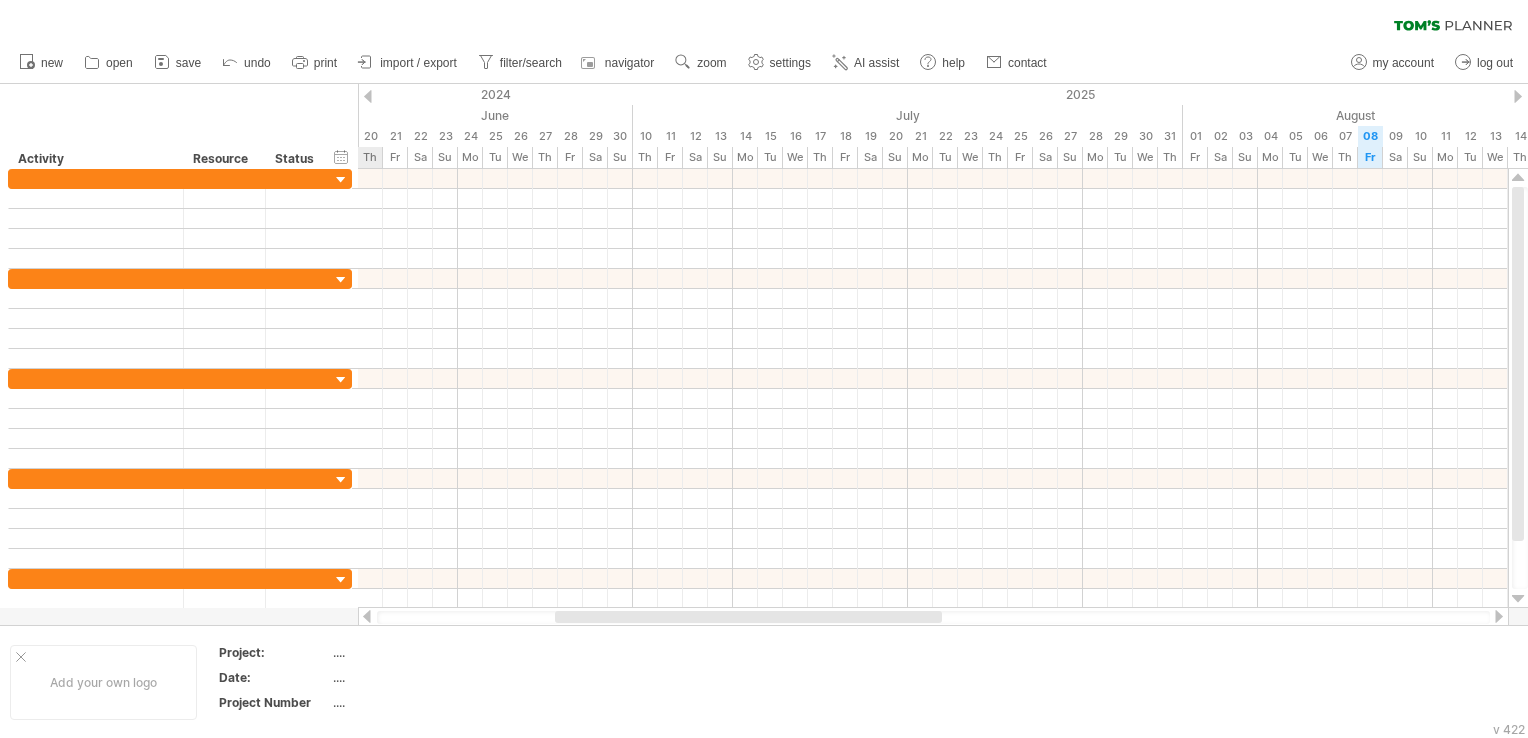 click at bounding box center [1499, 616] 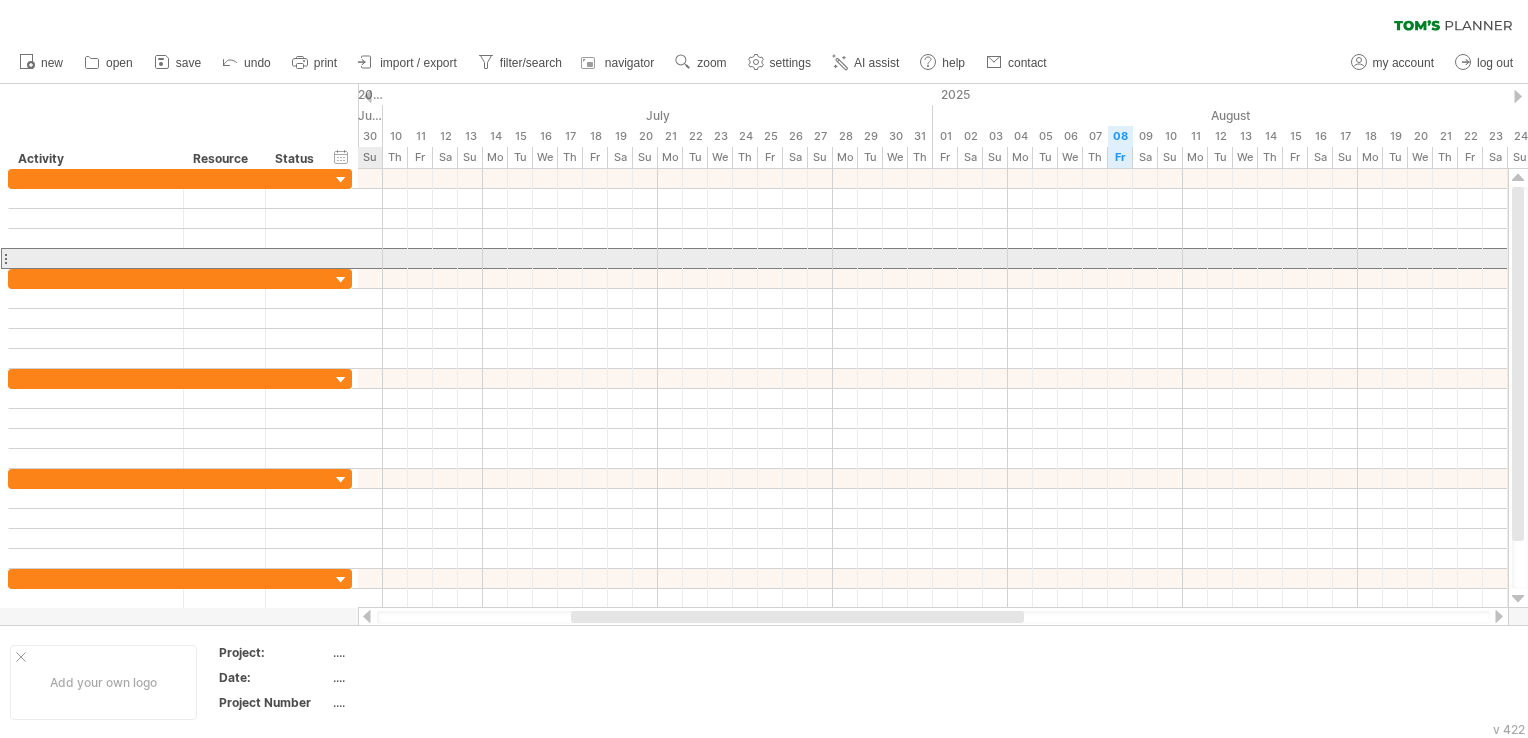 click at bounding box center [5, 258] 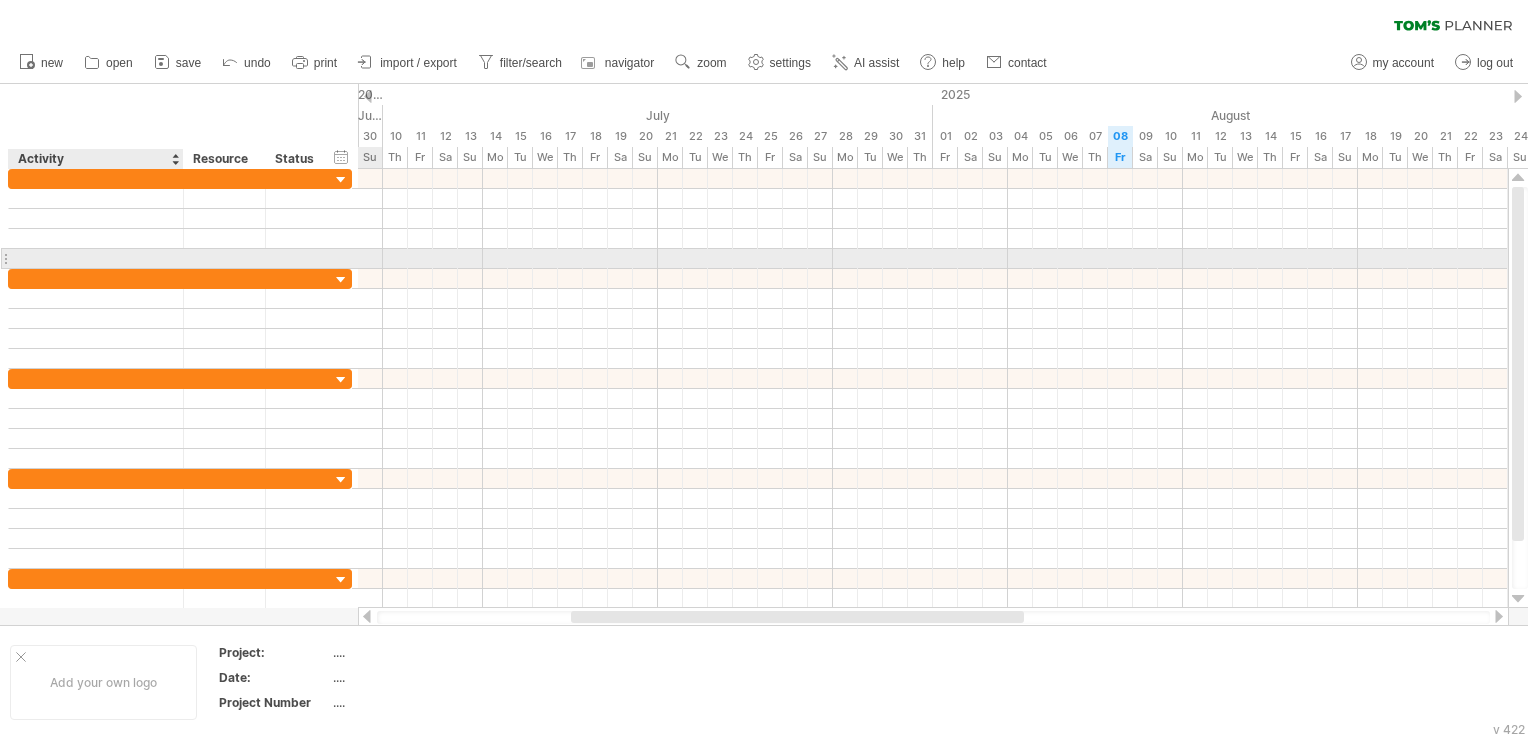 click at bounding box center [96, 258] 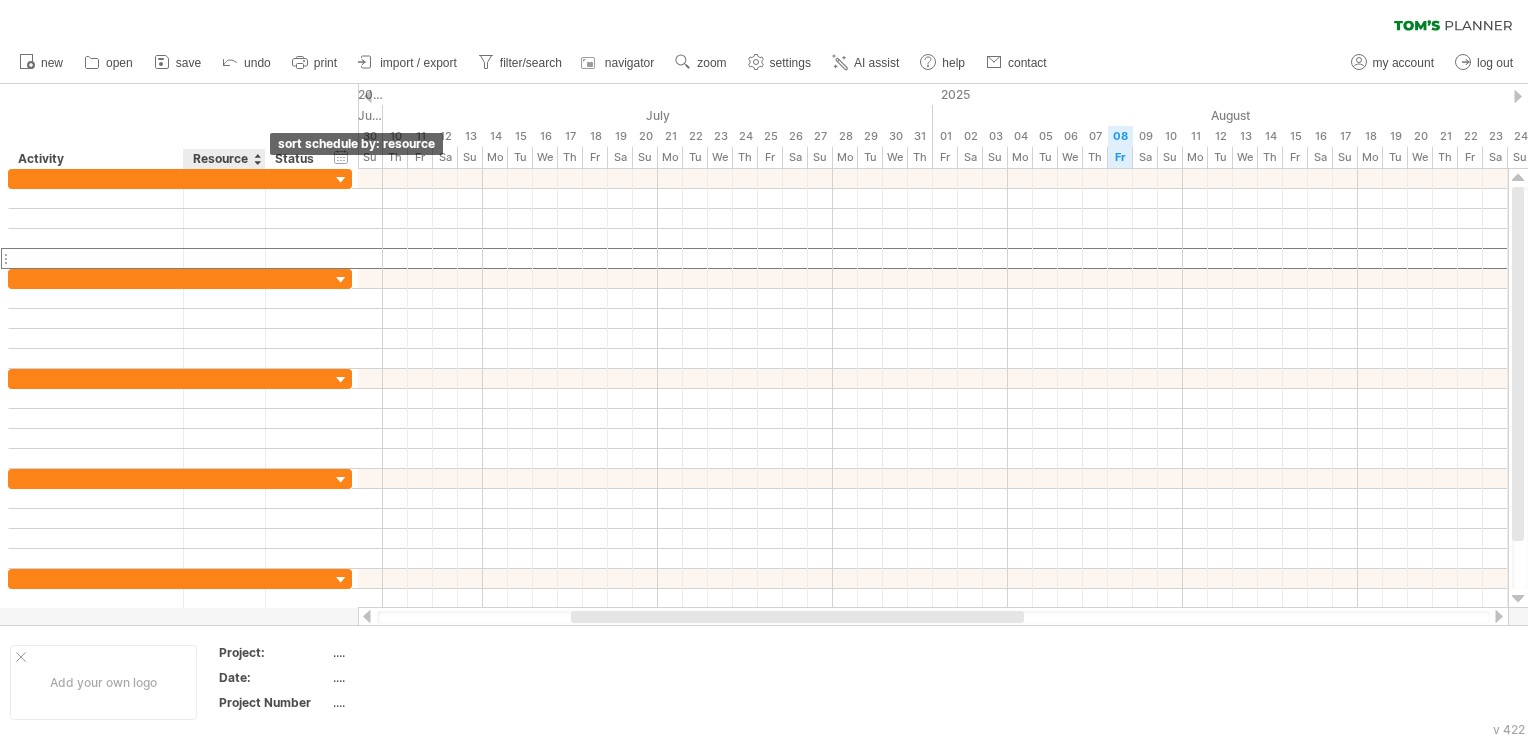 click at bounding box center [257, 159] 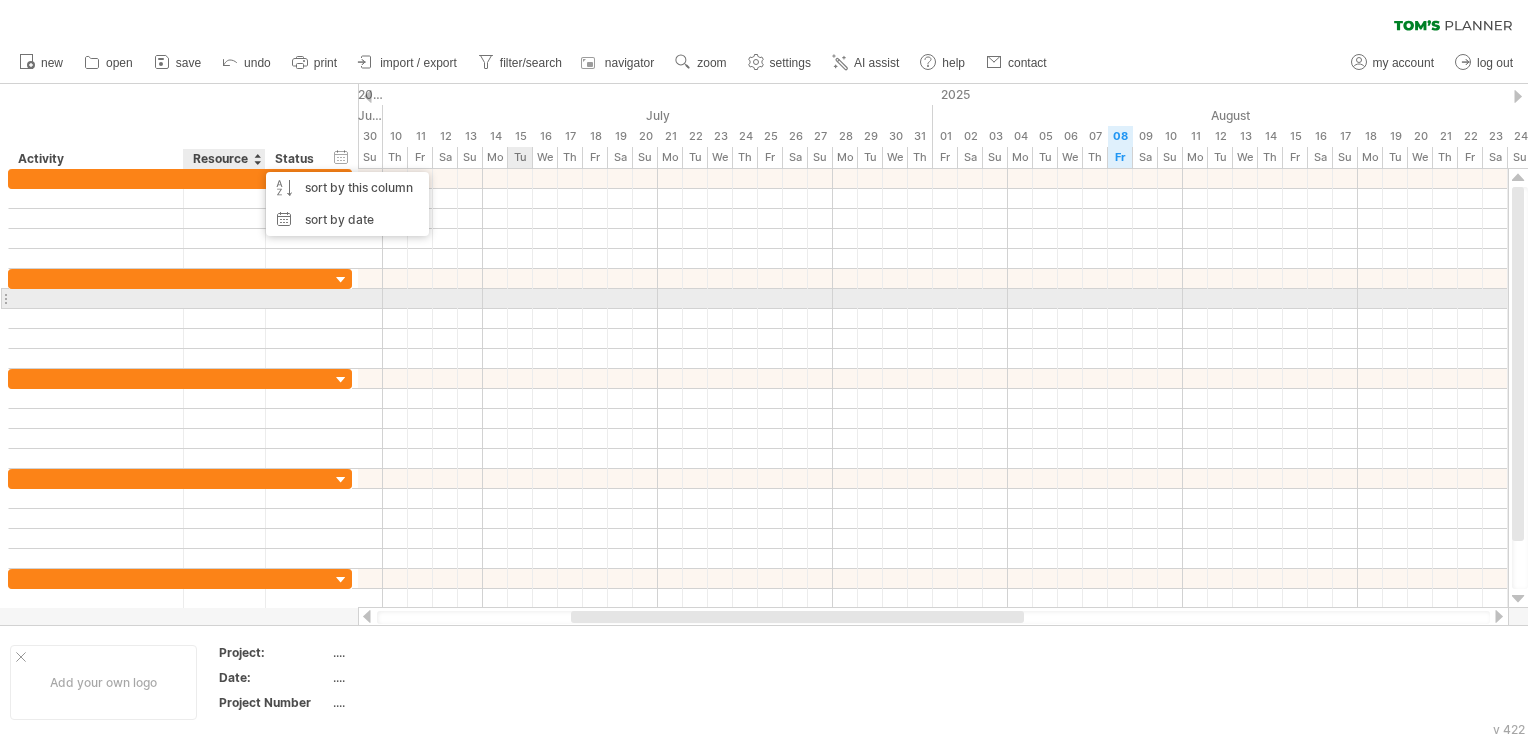click at bounding box center (933, 299) 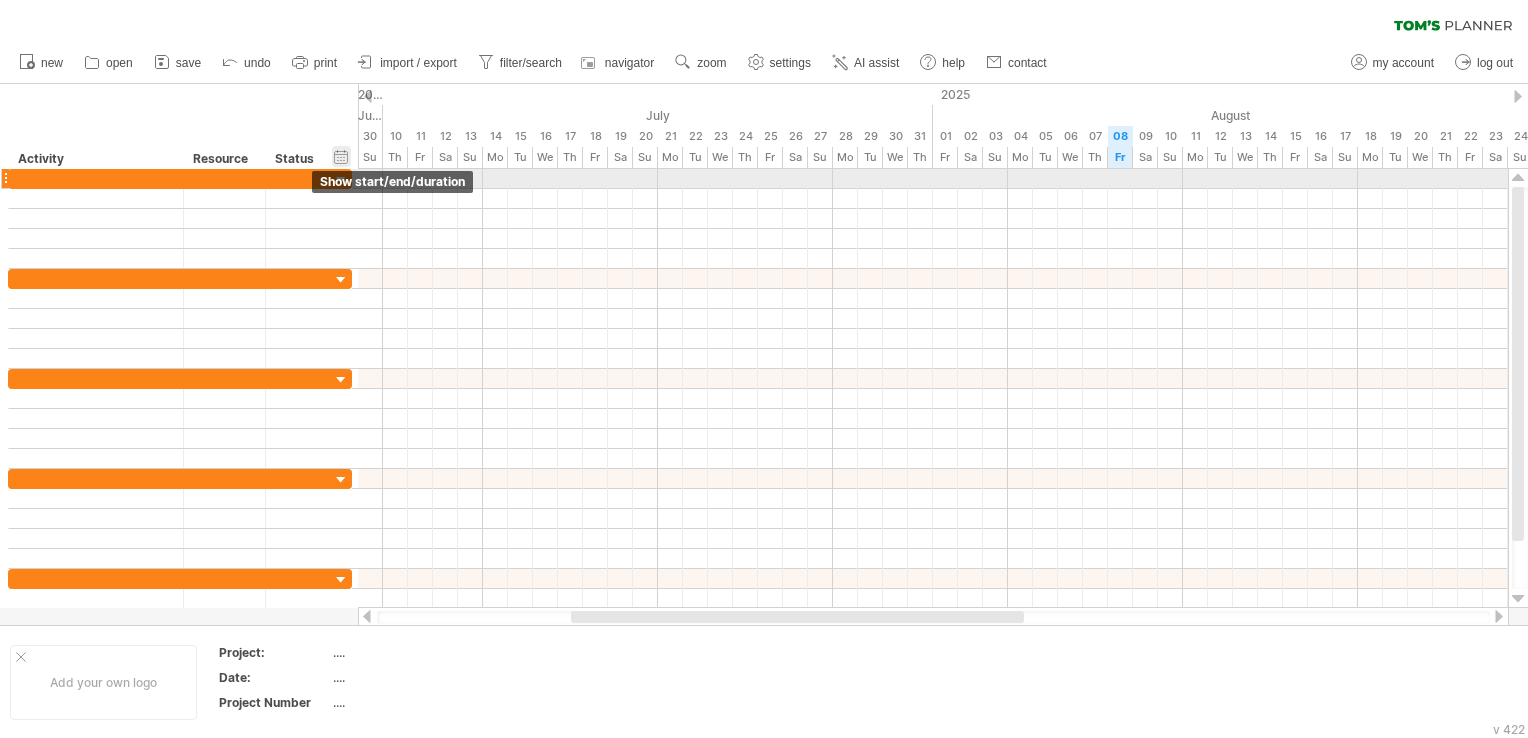 click on "show start/end/duration" at bounding box center [392, 181] 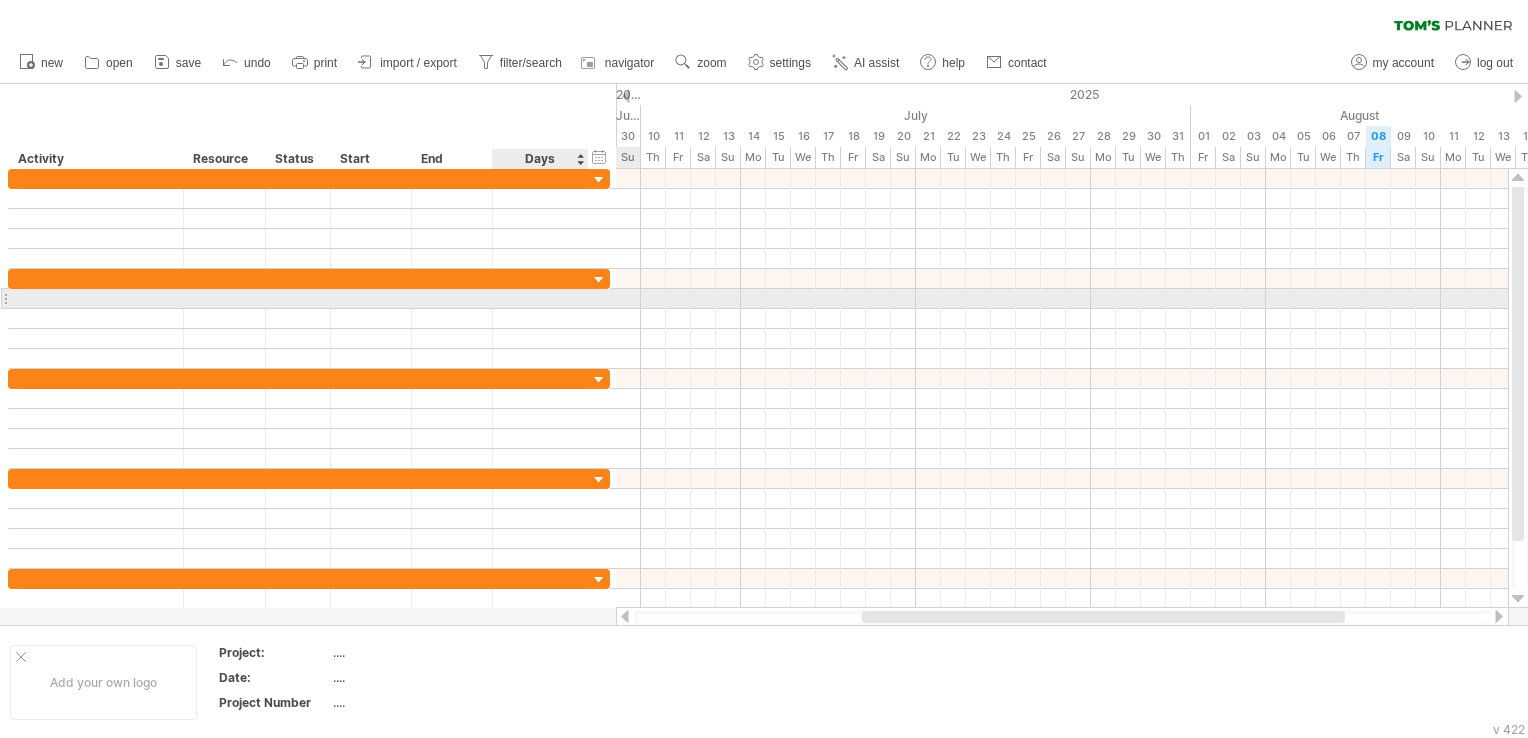 click at bounding box center (540, 298) 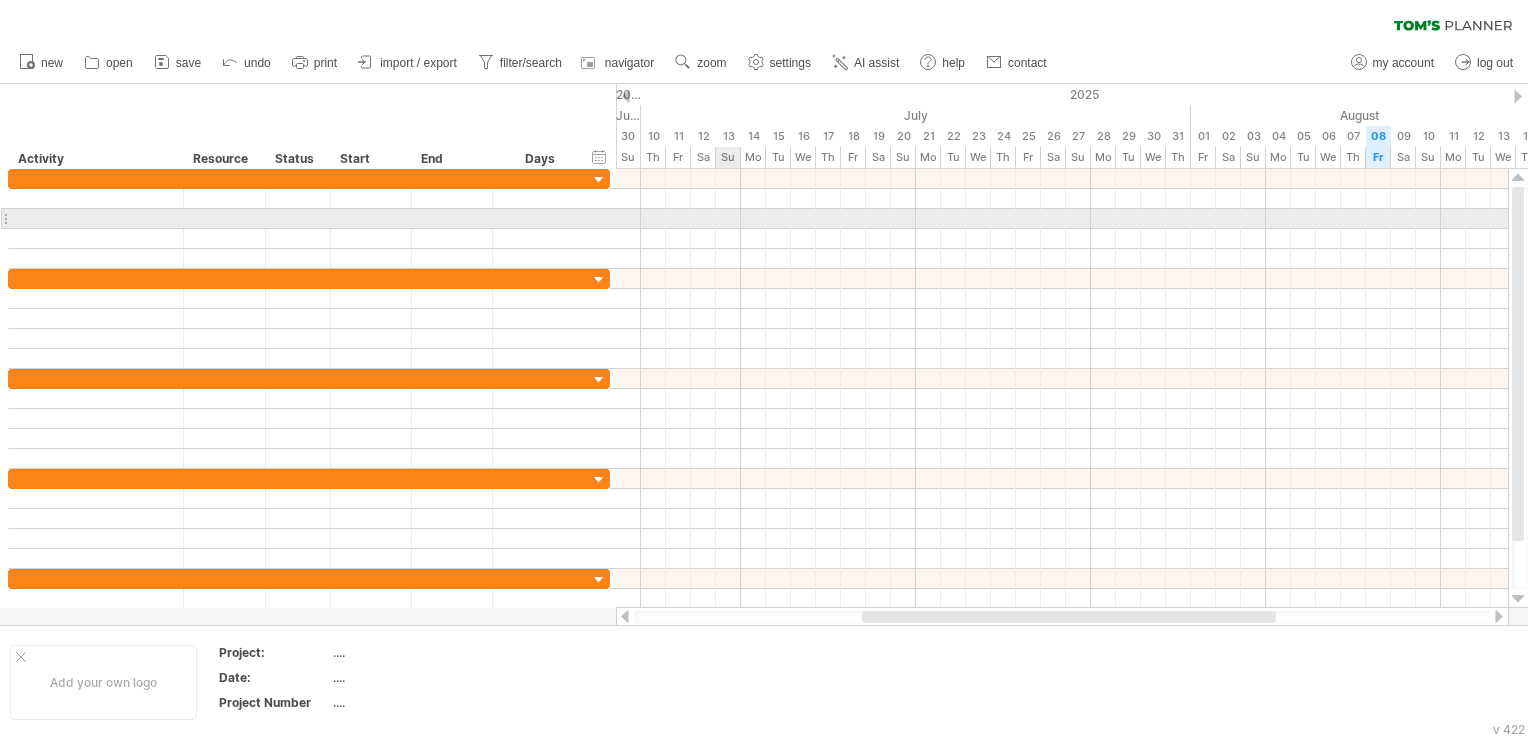scroll, scrollTop: 0, scrollLeft: 0, axis: both 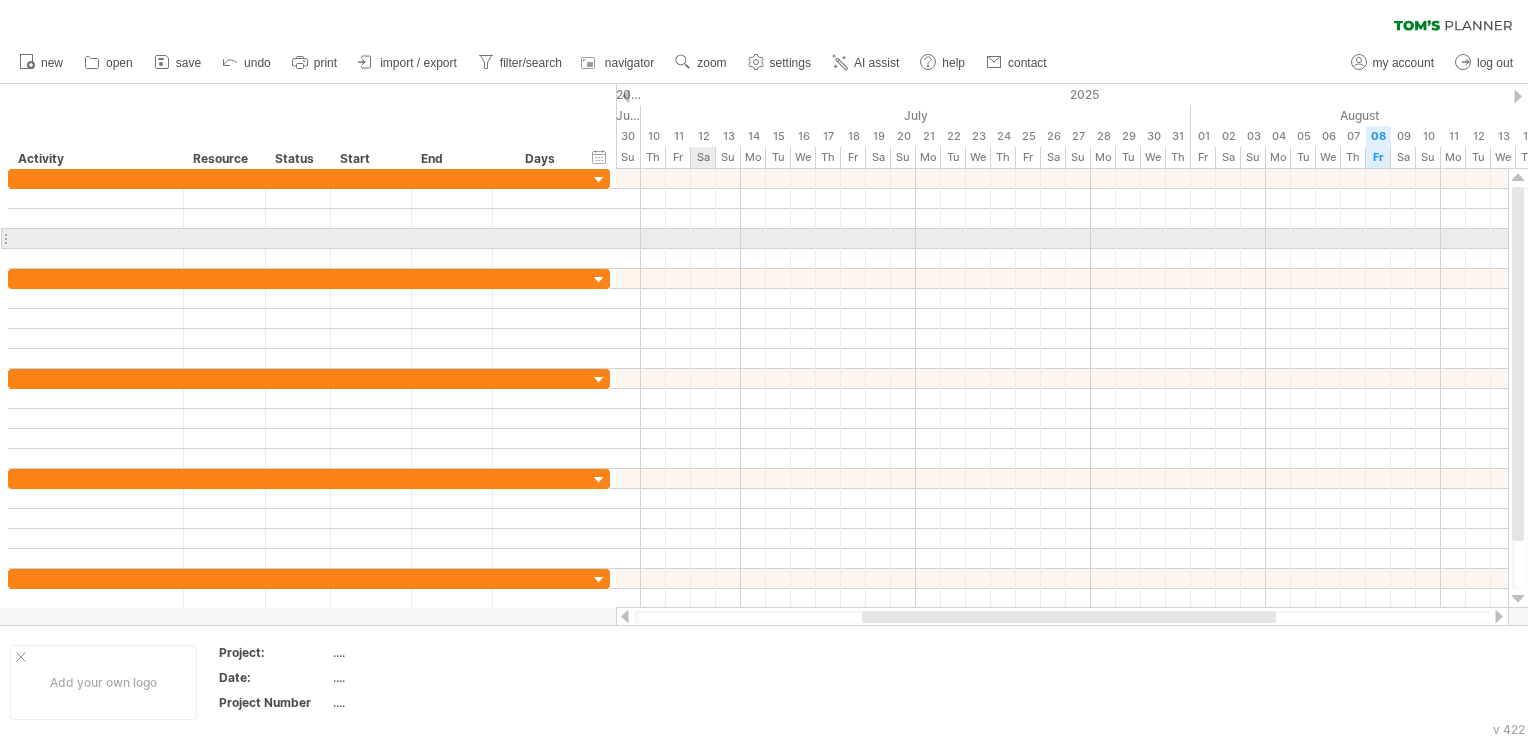 click at bounding box center [1062, 239] 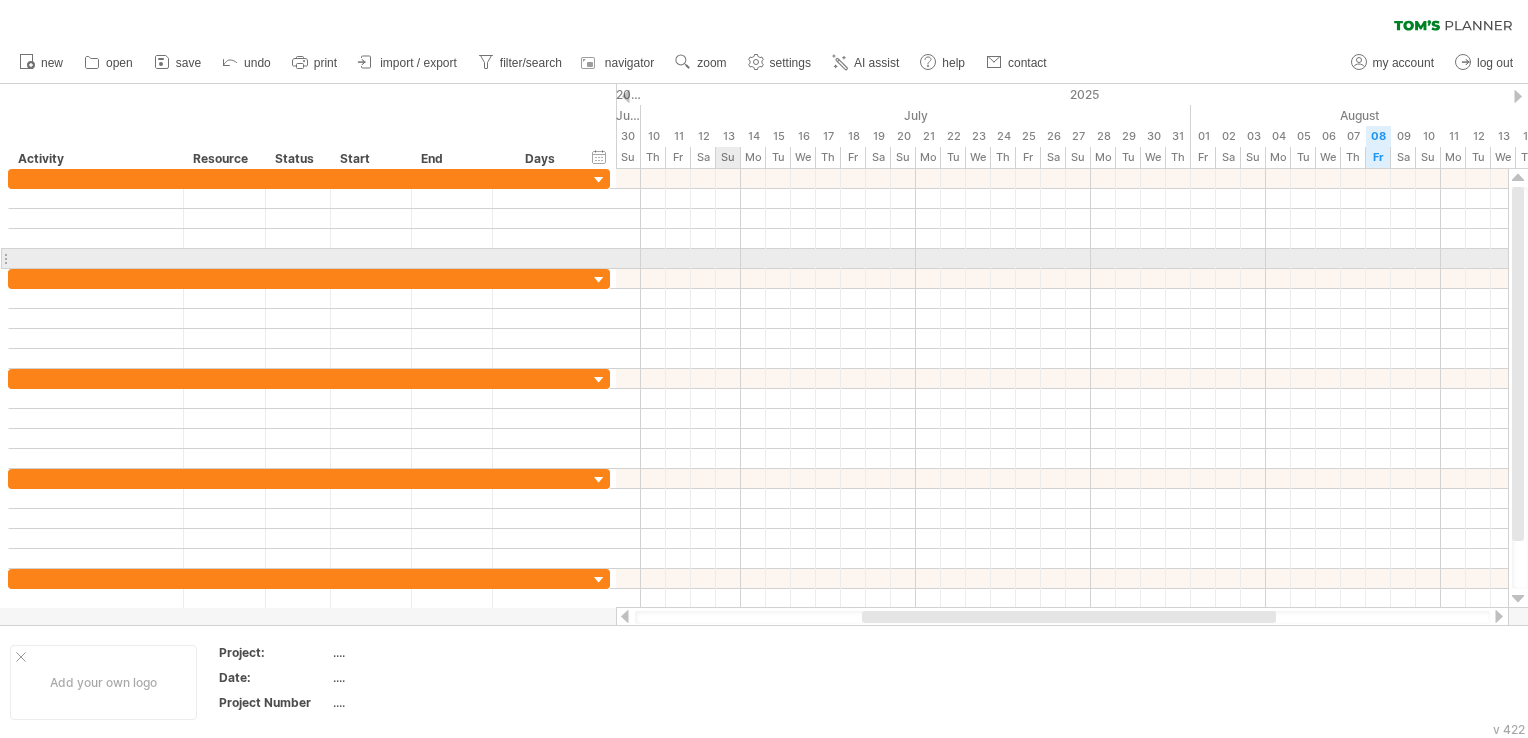 click at bounding box center [1062, 259] 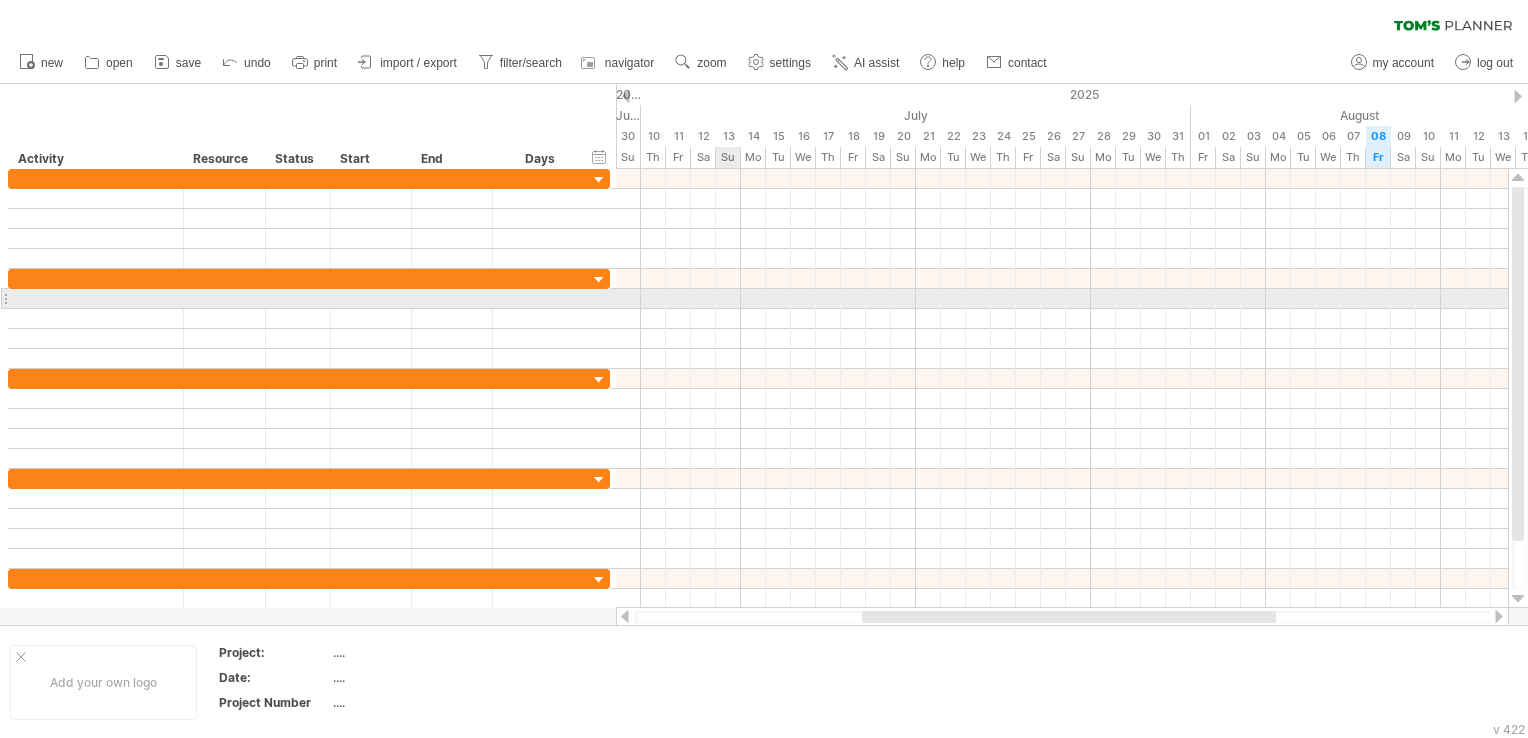 click at bounding box center (1062, 299) 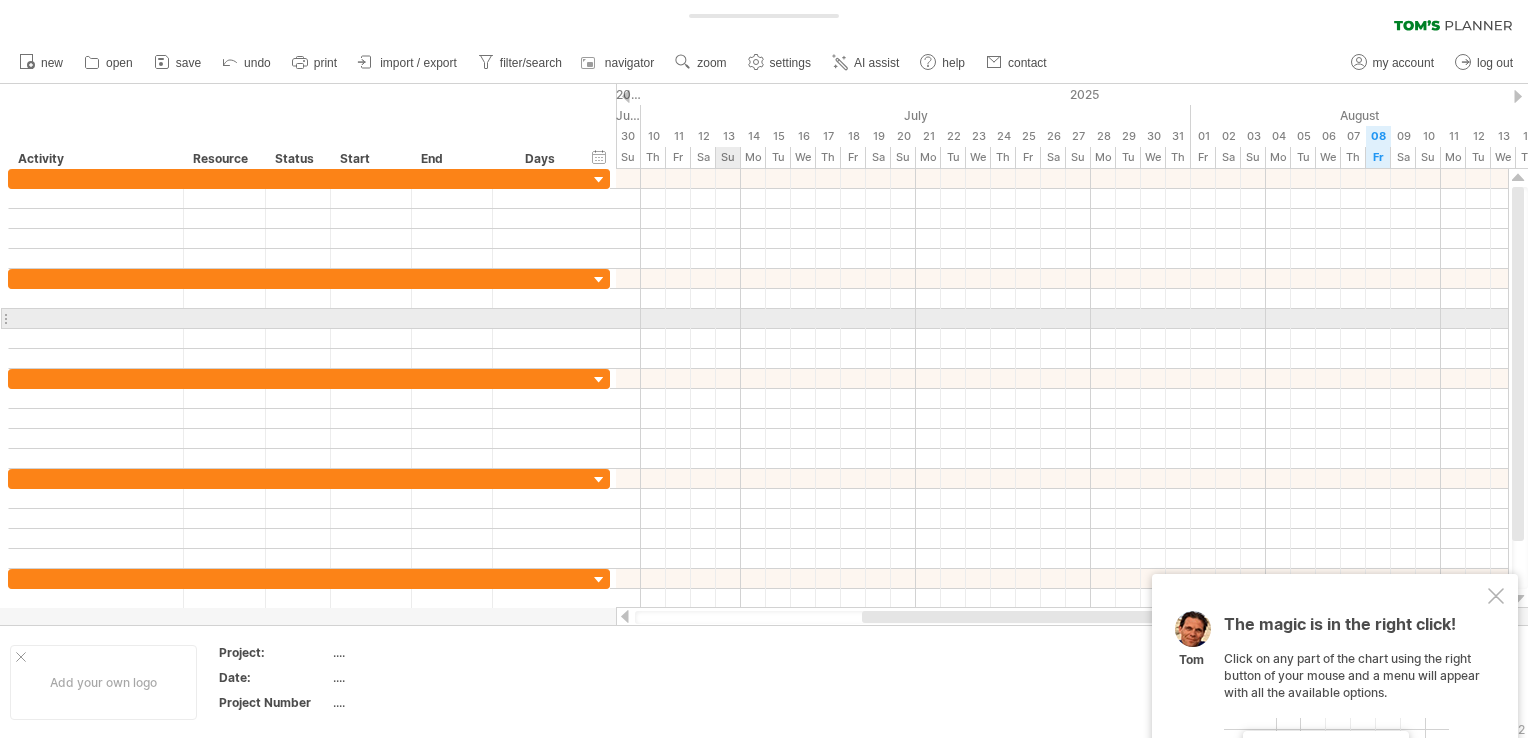 click at bounding box center [1062, 319] 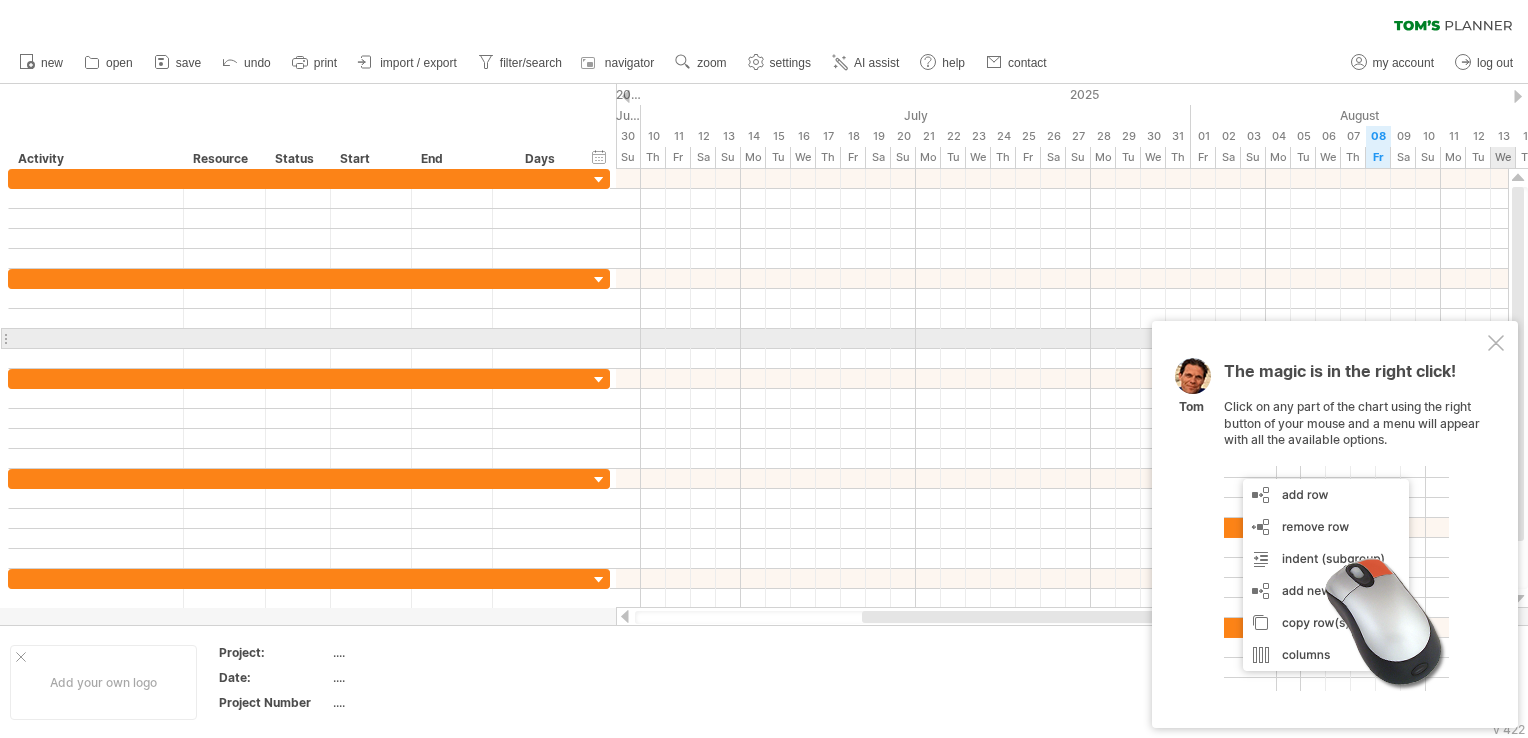click at bounding box center (1496, 343) 